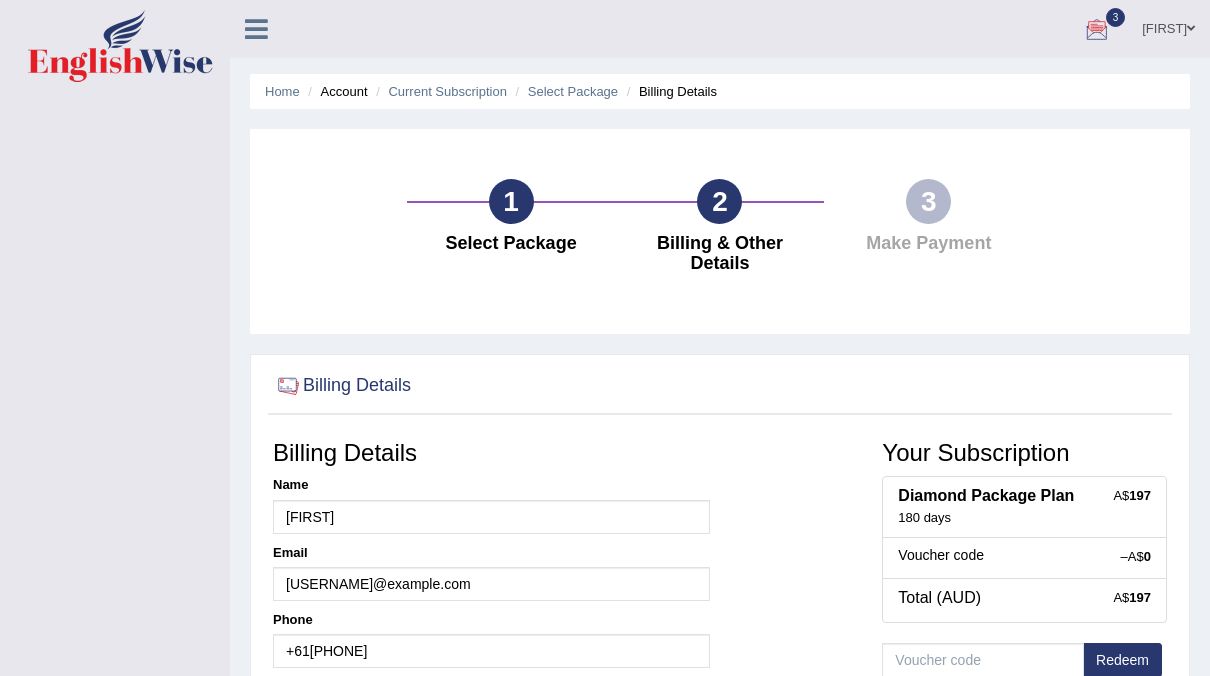 scroll, scrollTop: 341, scrollLeft: 0, axis: vertical 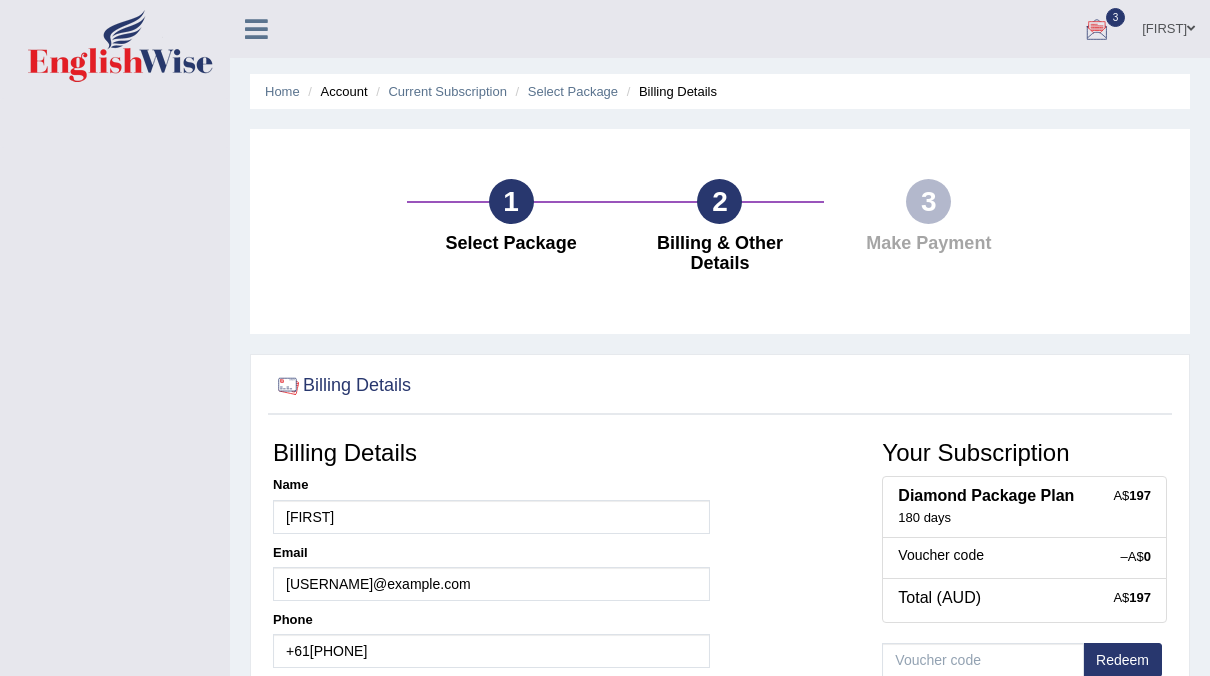 click on "Home
Account
Current Subscription
Select Package
Billing Details" at bounding box center (720, 91) 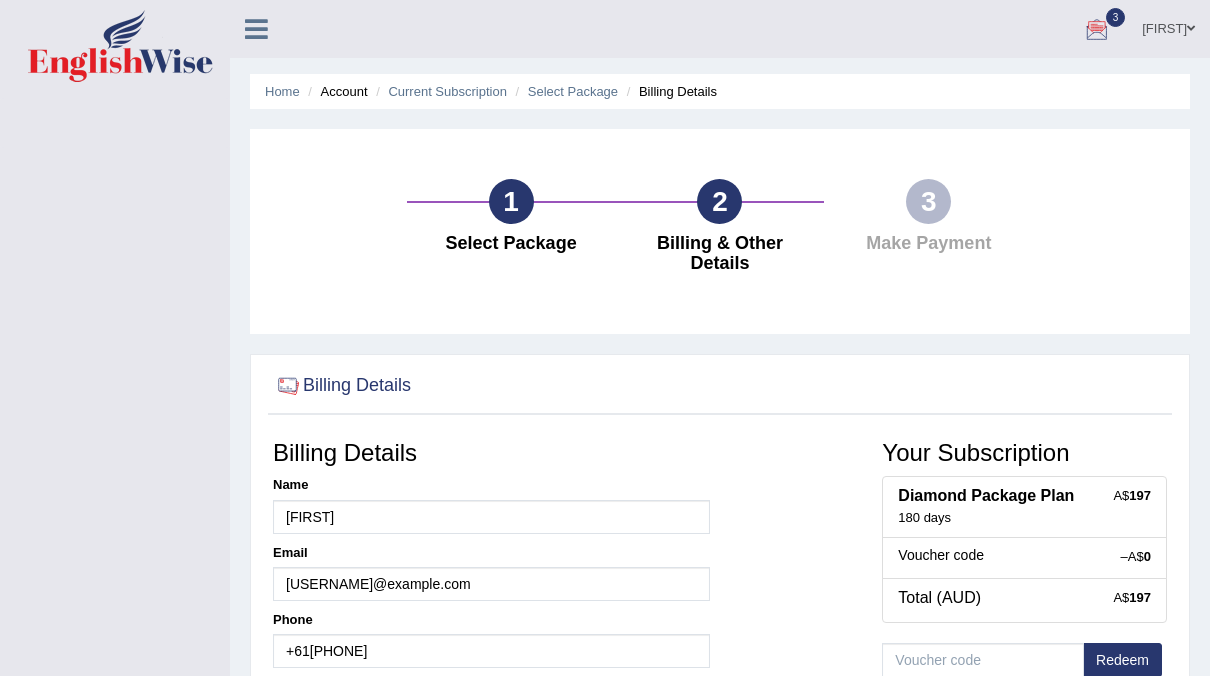 click on "Account" at bounding box center (335, 91) 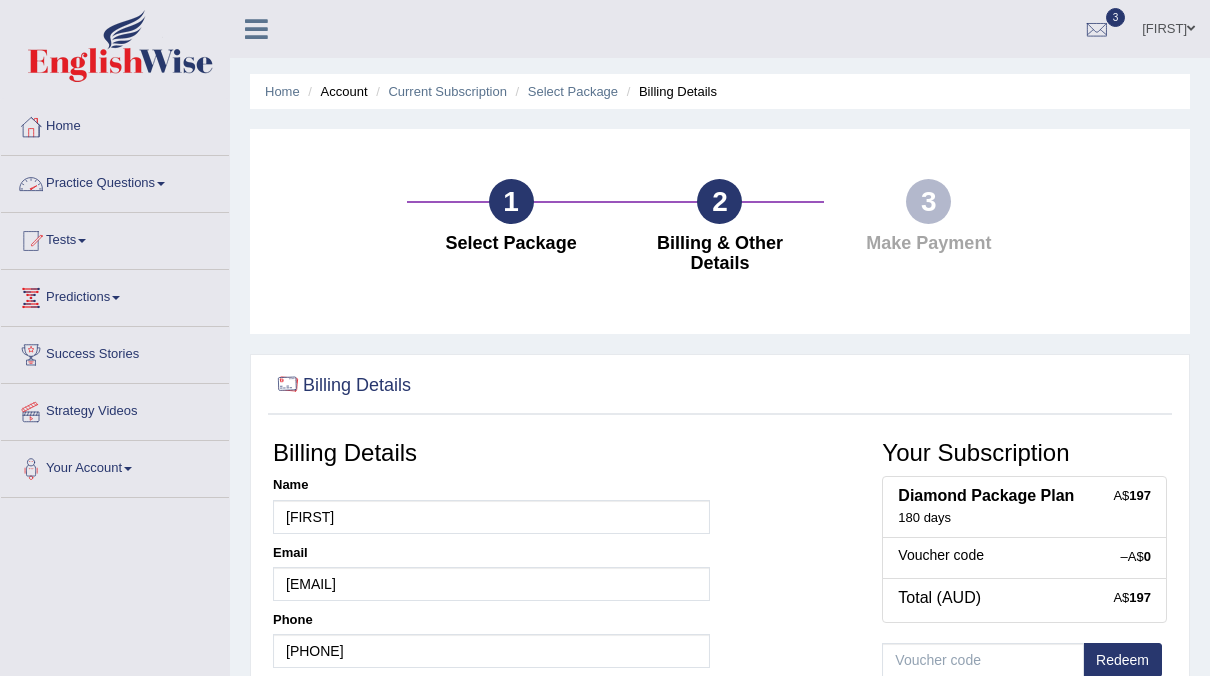 scroll, scrollTop: 0, scrollLeft: 0, axis: both 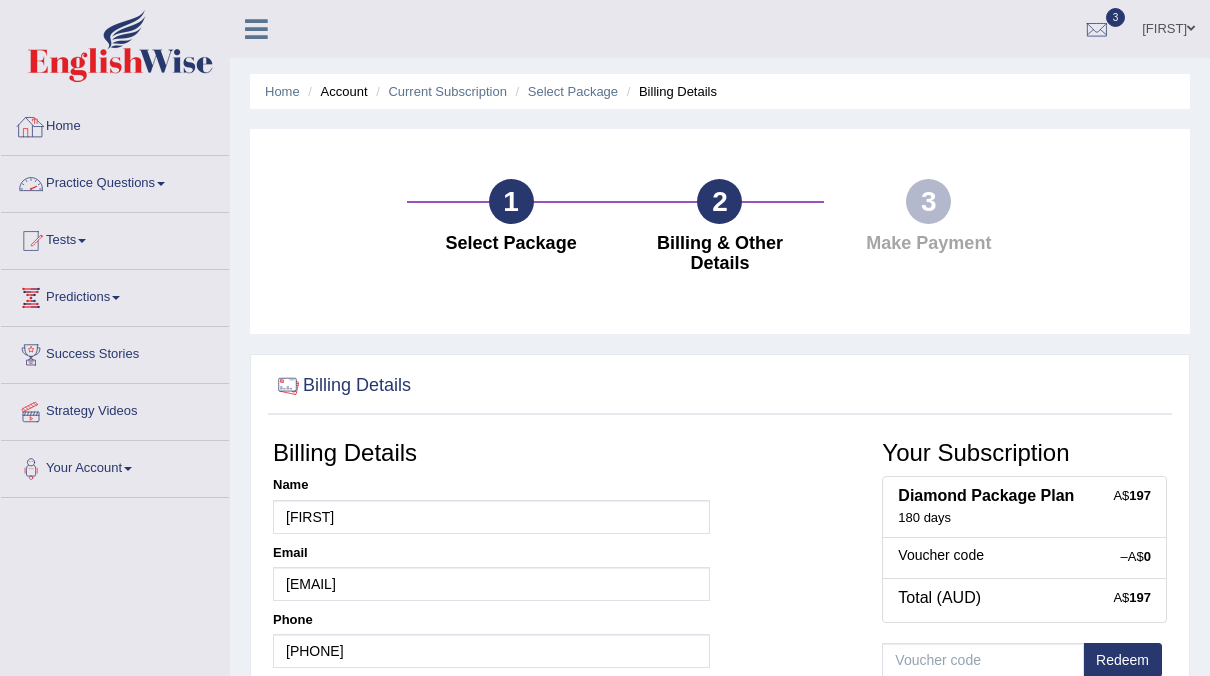 click on "Practice Questions" at bounding box center [115, 181] 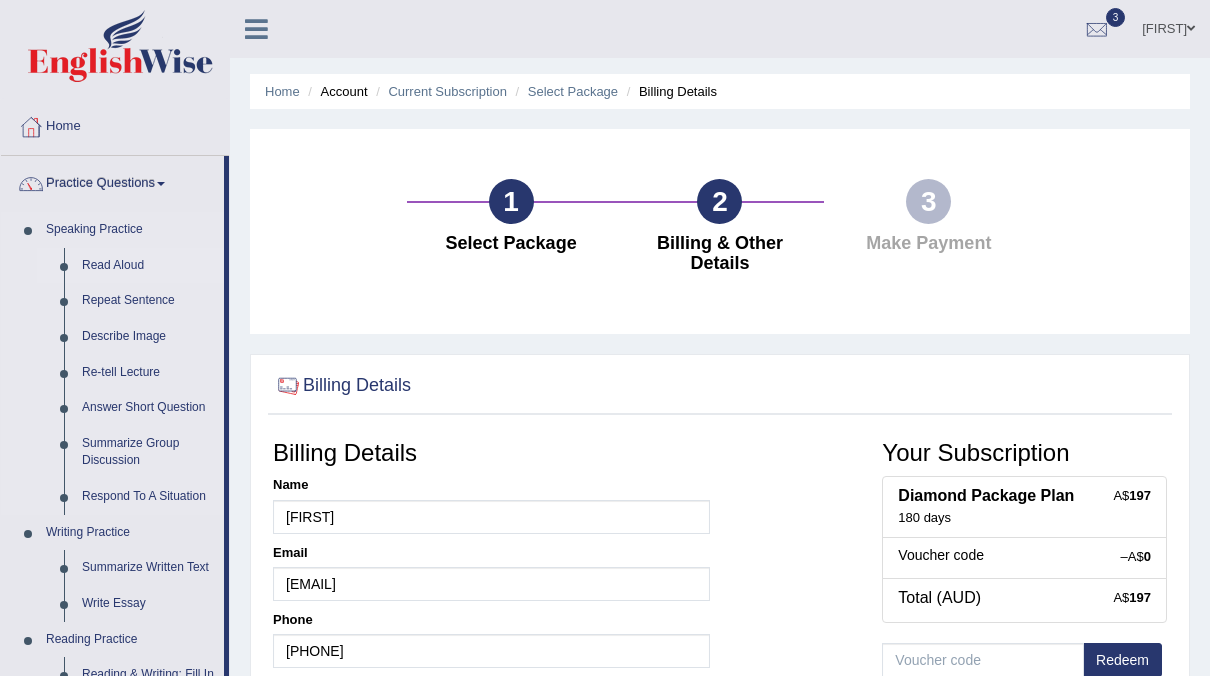 click on "Read Aloud" at bounding box center [148, 266] 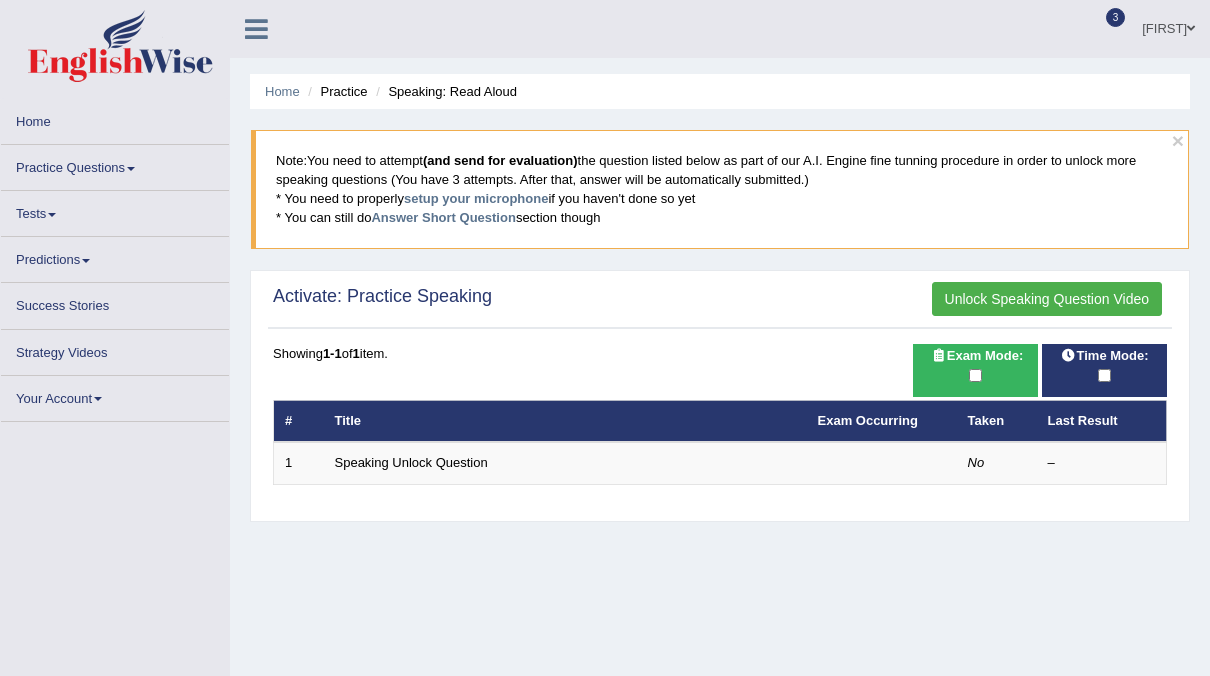 scroll, scrollTop: 0, scrollLeft: 0, axis: both 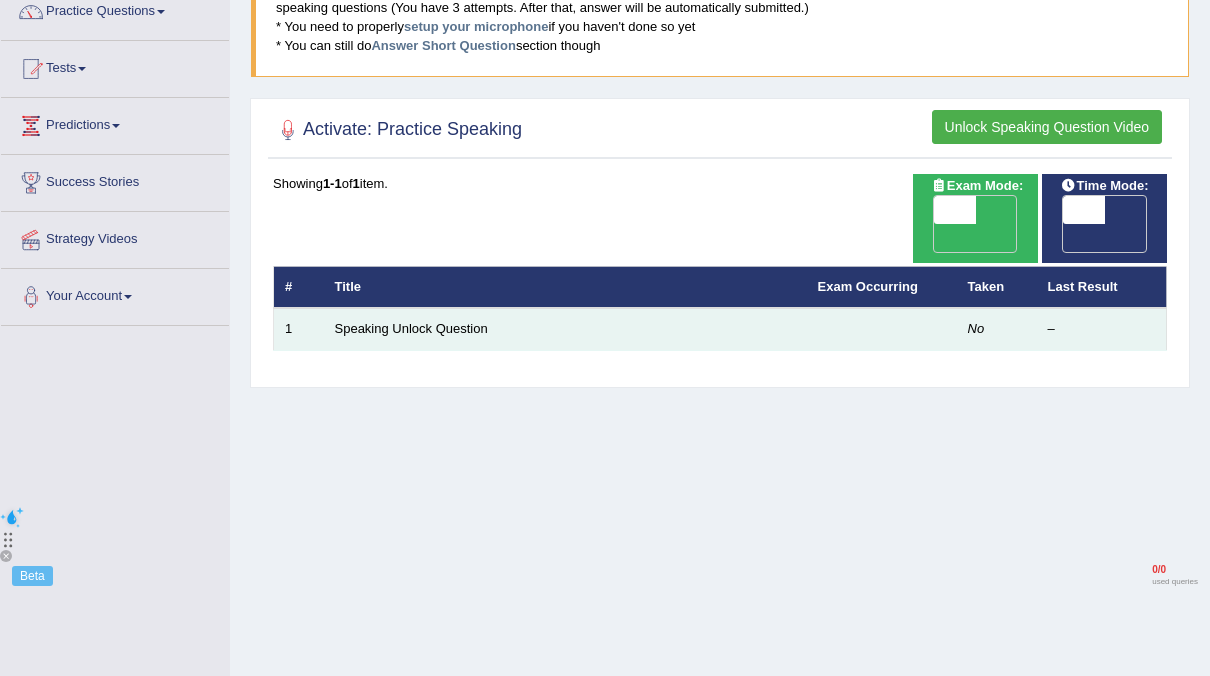 click on "Speaking Unlock Question" at bounding box center [565, 329] 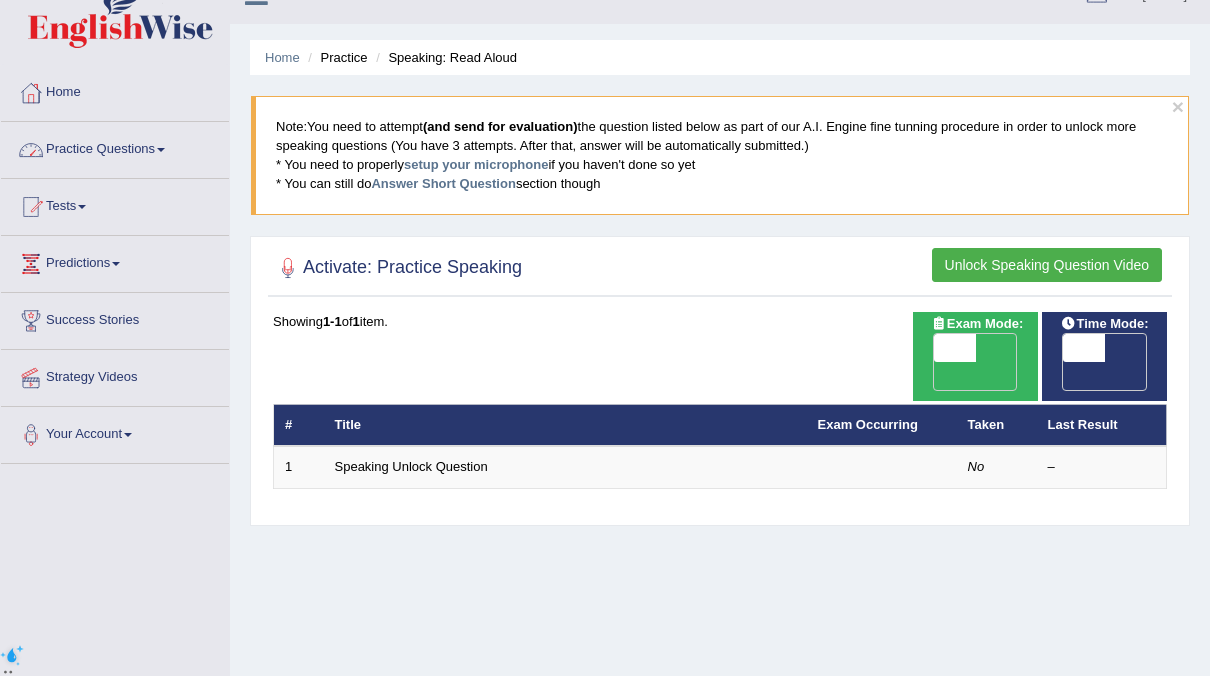 click on "Practice Questions" at bounding box center (115, 147) 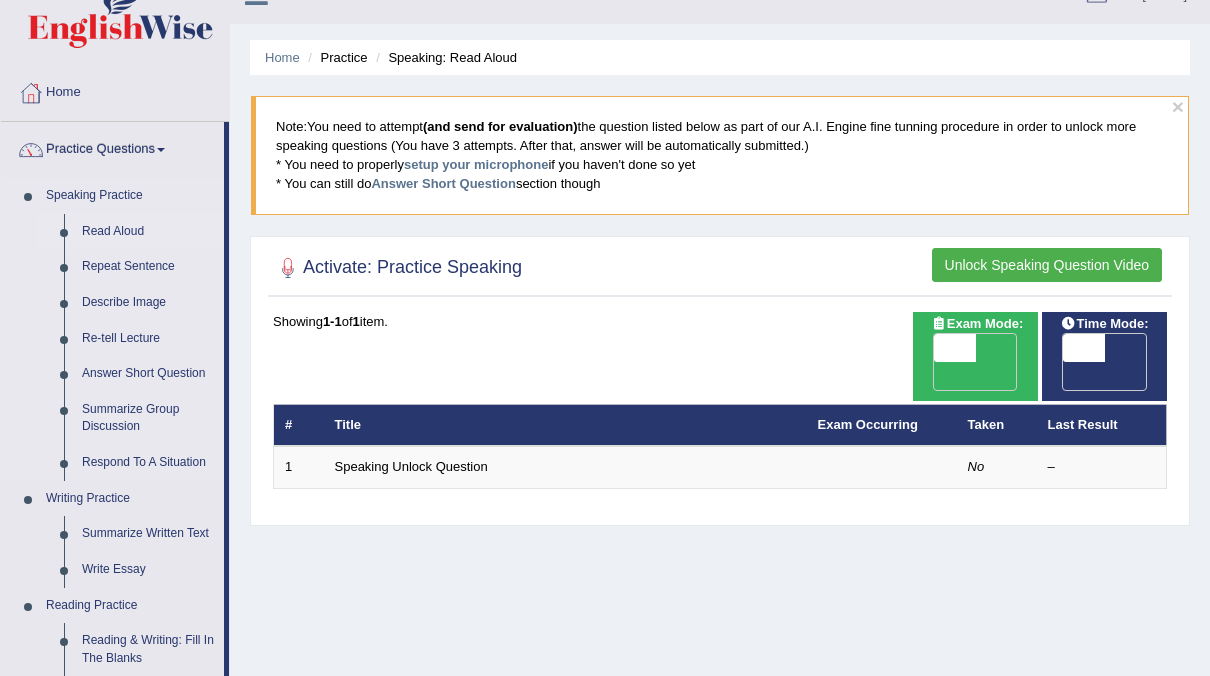 click on "Read Aloud" at bounding box center [148, 232] 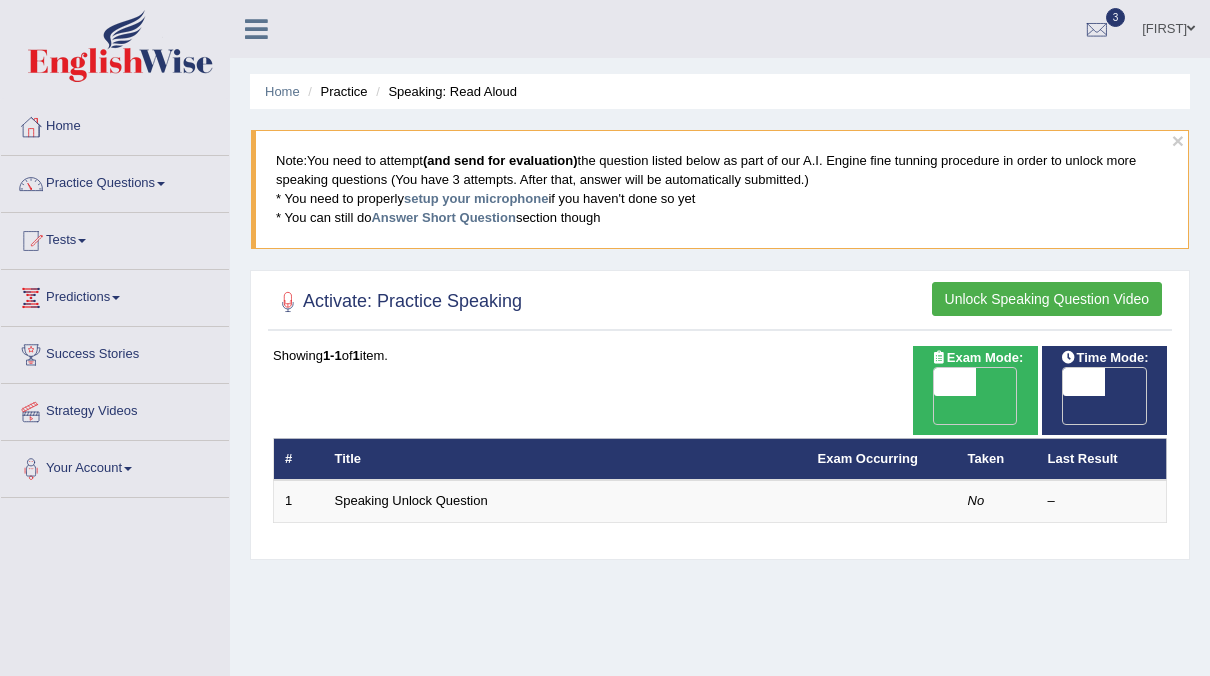 scroll, scrollTop: 0, scrollLeft: 0, axis: both 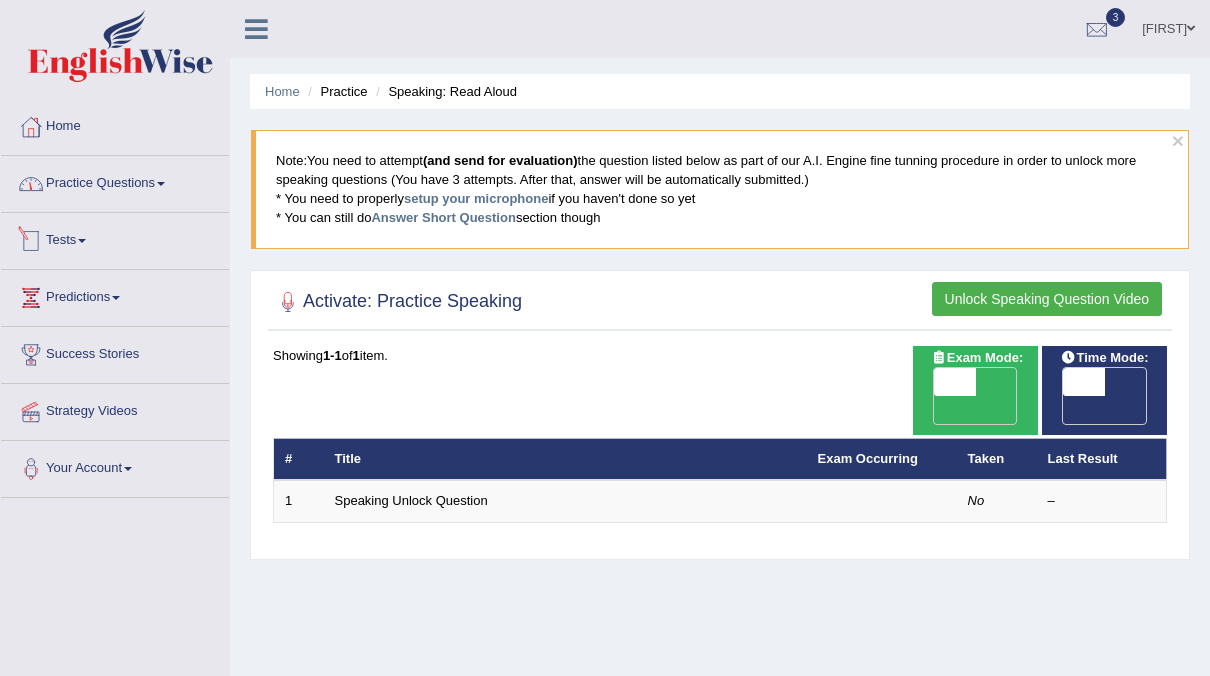 click on "Tests" at bounding box center (115, 238) 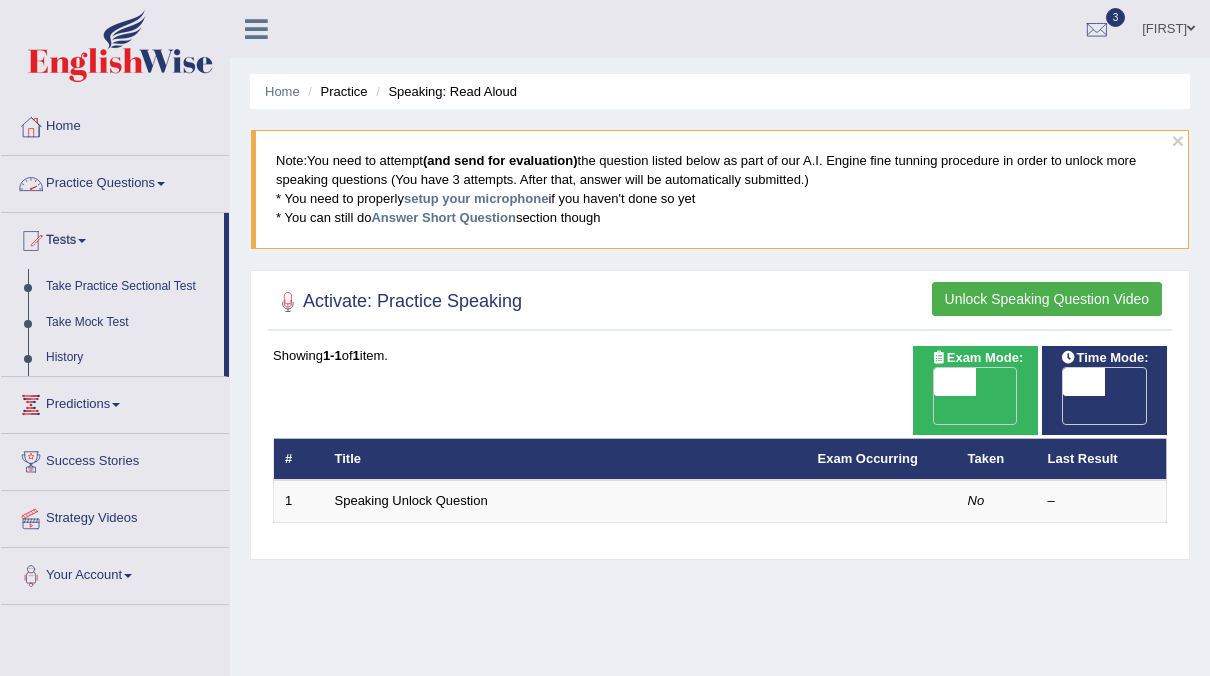 click on "Practice Questions" at bounding box center (115, 181) 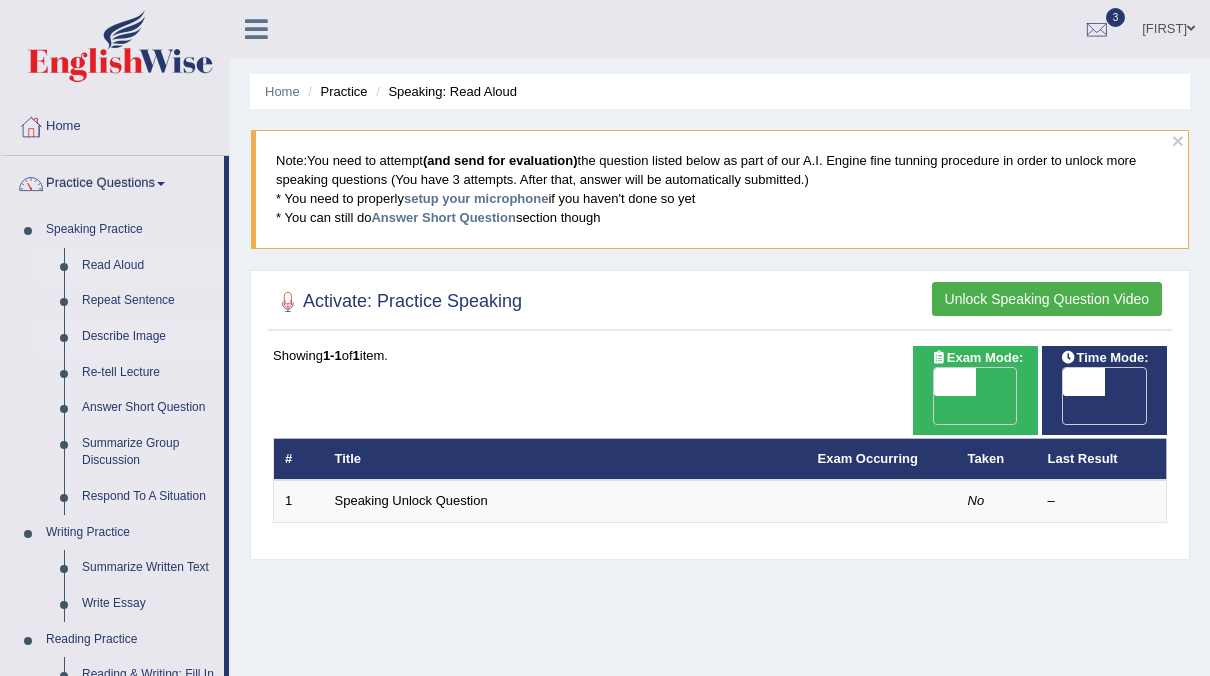 click on "Describe Image" at bounding box center [148, 337] 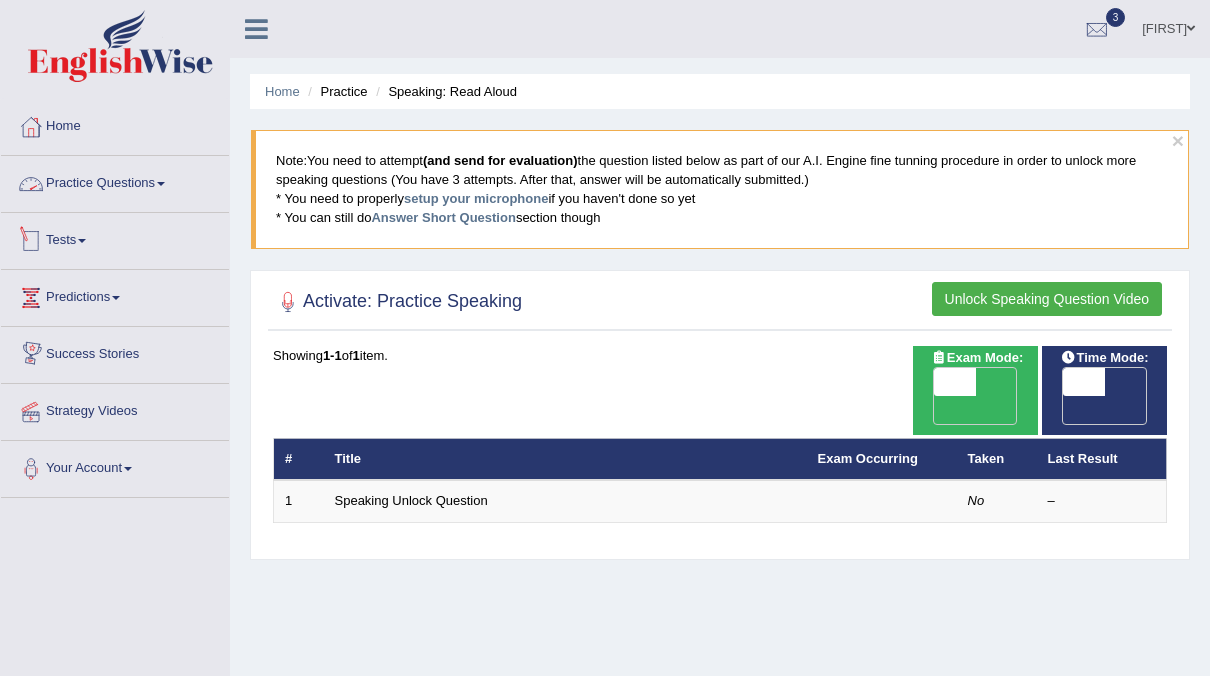 scroll, scrollTop: 0, scrollLeft: 0, axis: both 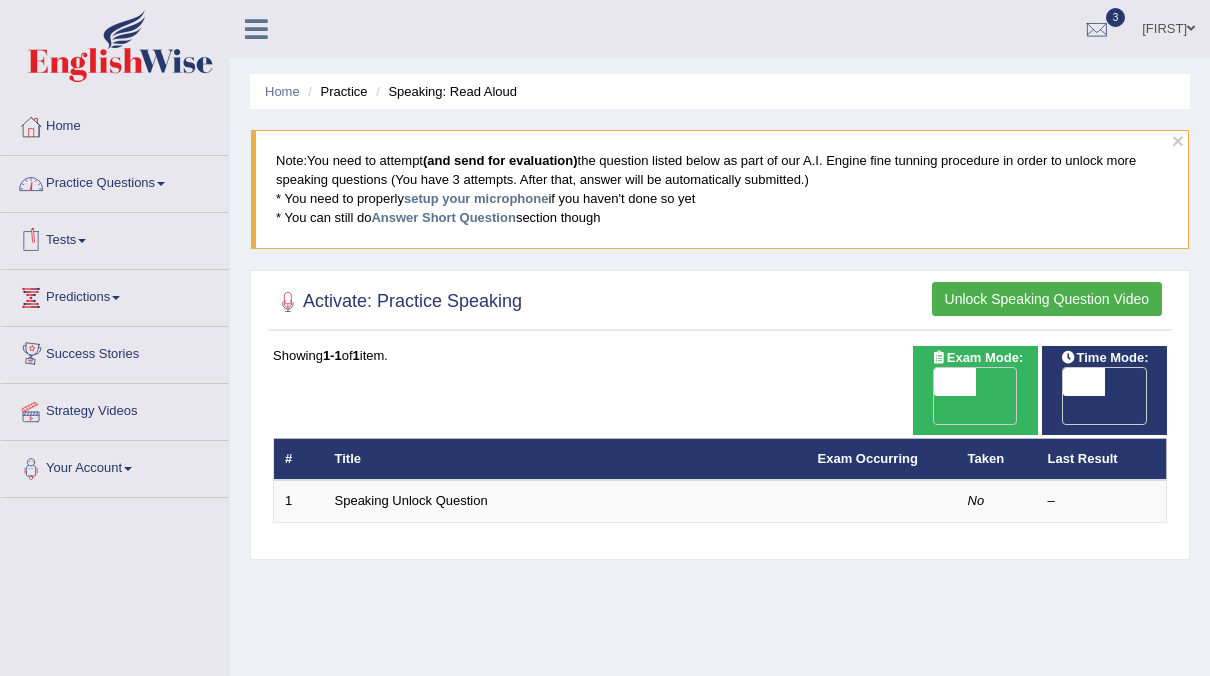 click on "Practice Questions" at bounding box center (115, 181) 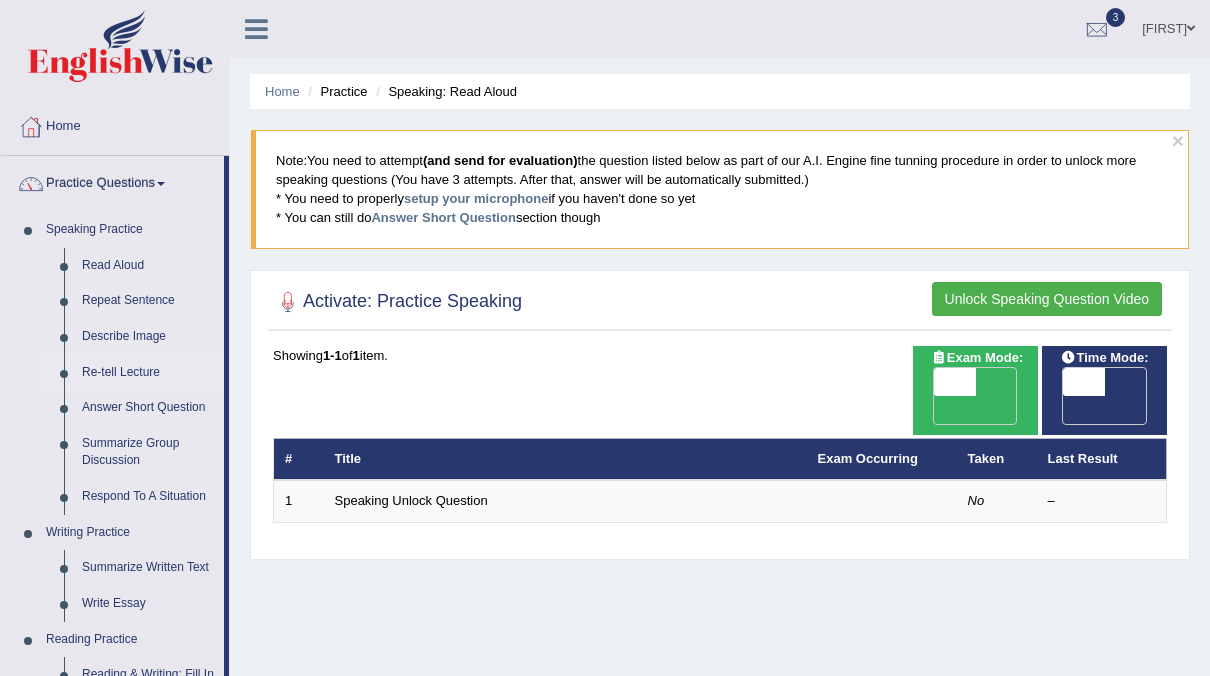 click on "Re-tell Lecture" at bounding box center (148, 373) 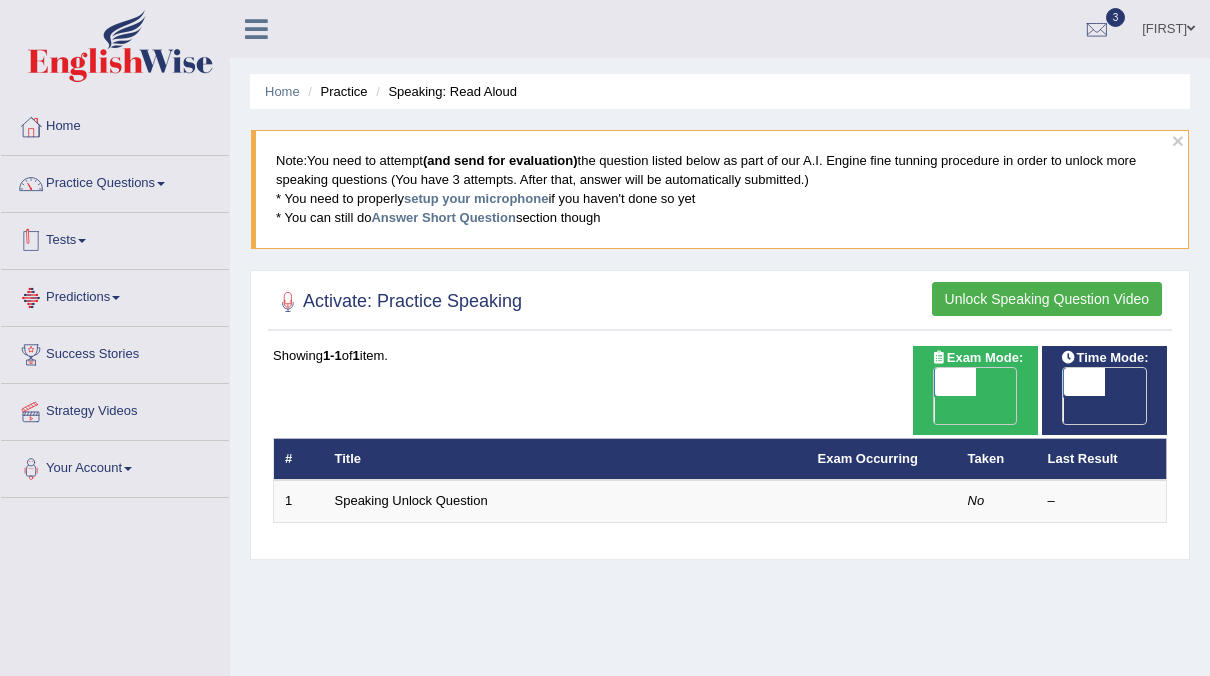 scroll, scrollTop: 0, scrollLeft: 0, axis: both 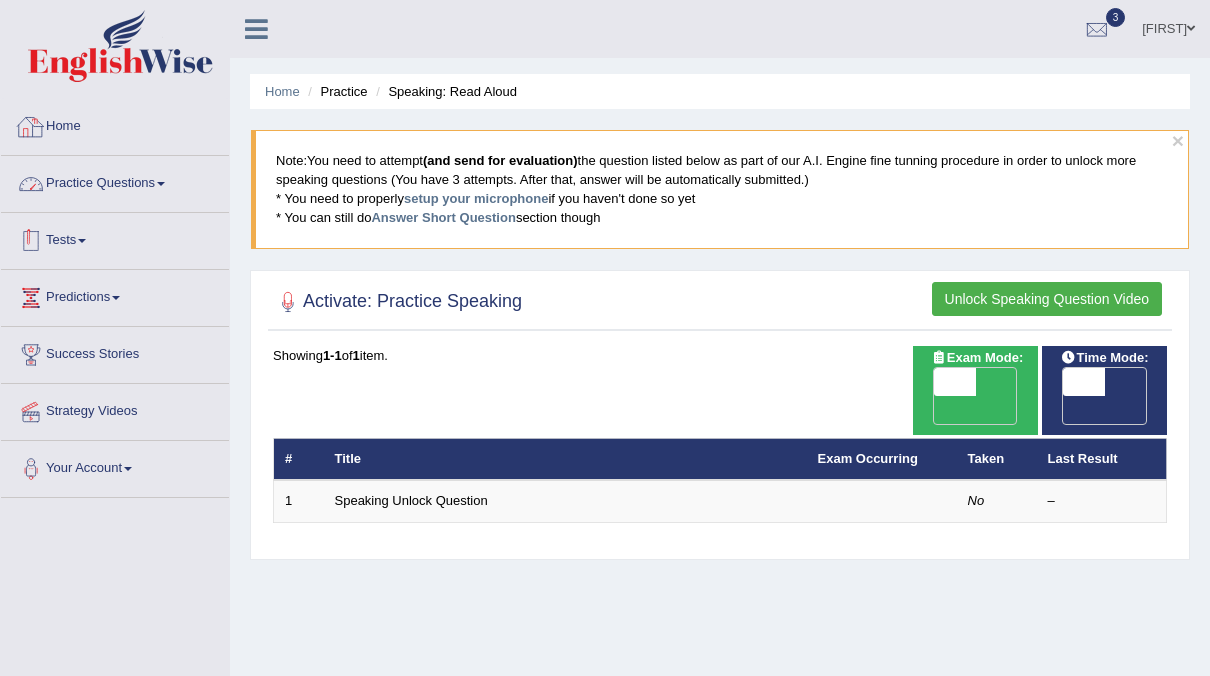 click on "Tests" at bounding box center [115, 238] 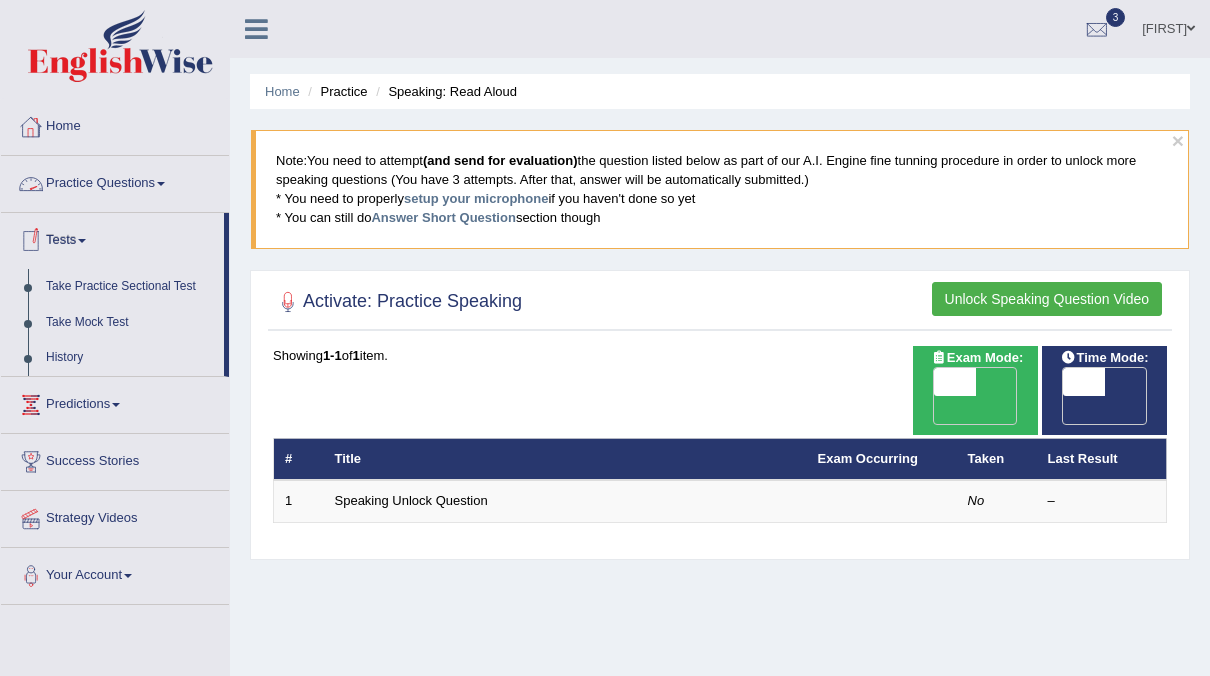 click on "Practice Questions" at bounding box center [115, 181] 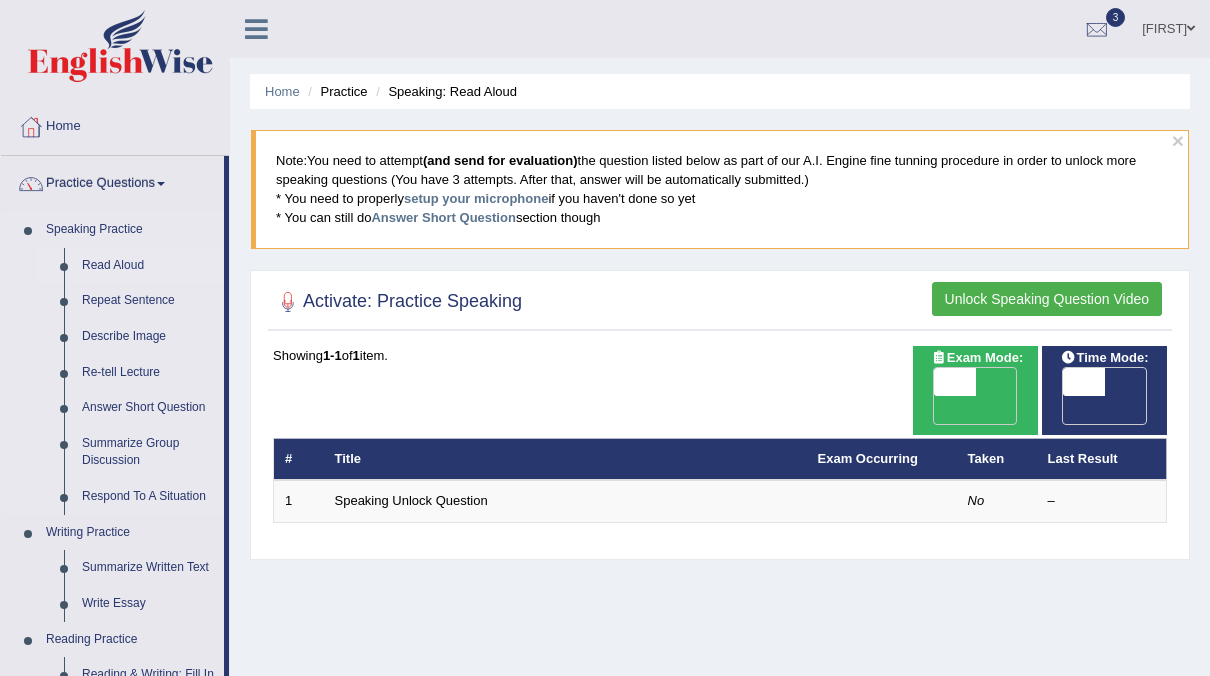 click on "Read Aloud" at bounding box center [148, 266] 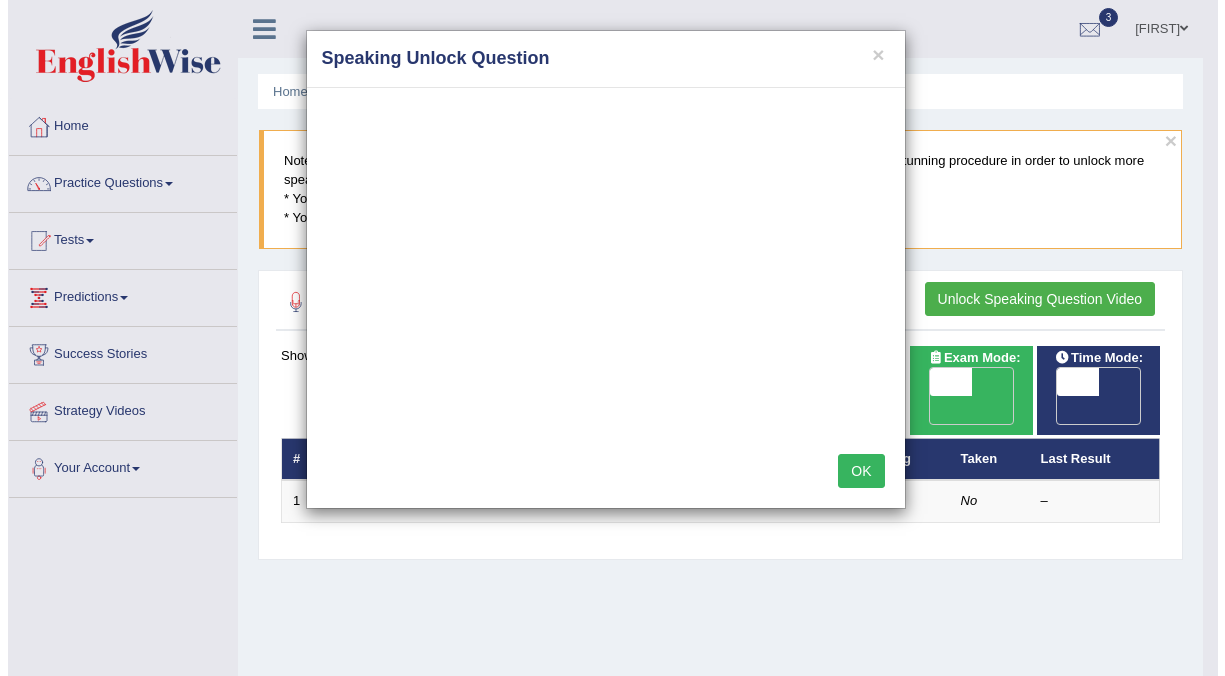 scroll, scrollTop: 0, scrollLeft: 0, axis: both 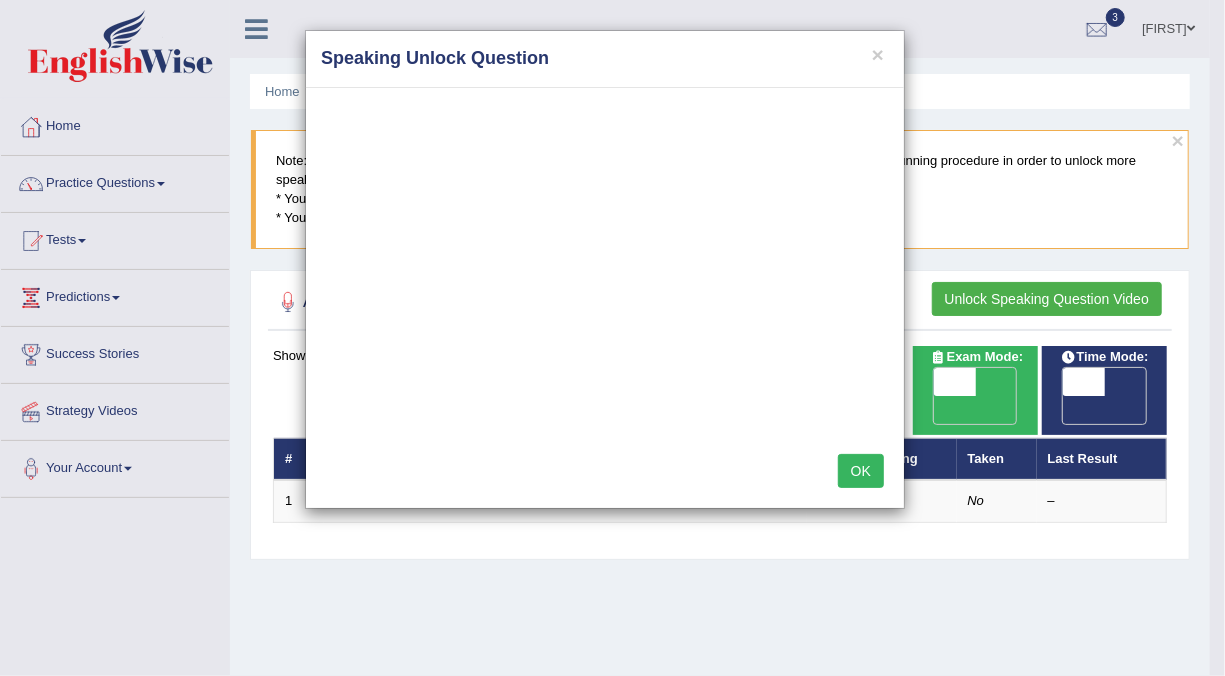 click on "OK" at bounding box center (861, 471) 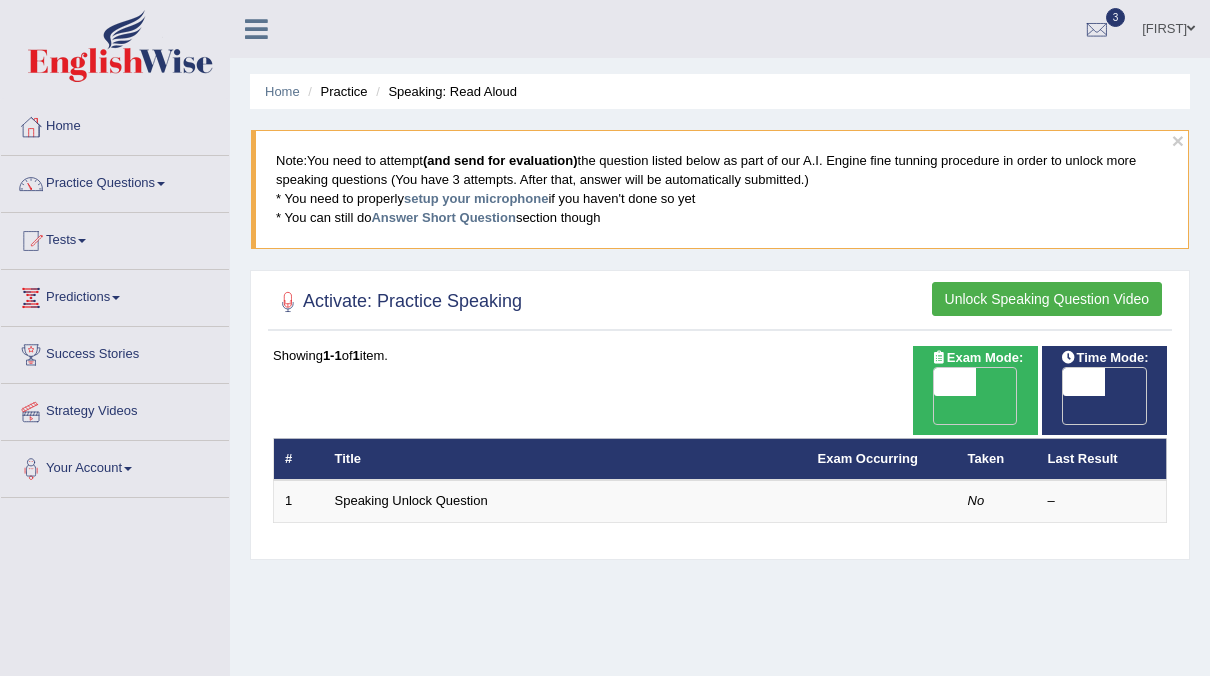 scroll, scrollTop: 0, scrollLeft: 0, axis: both 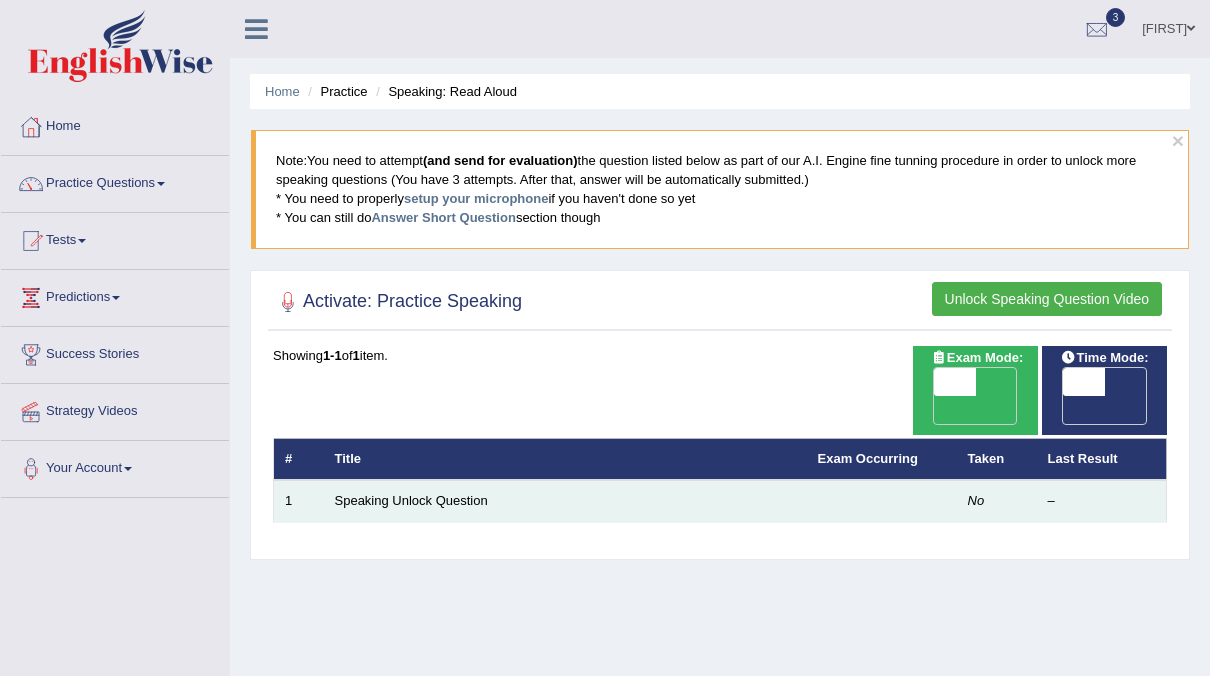 click on "No" at bounding box center [997, 501] 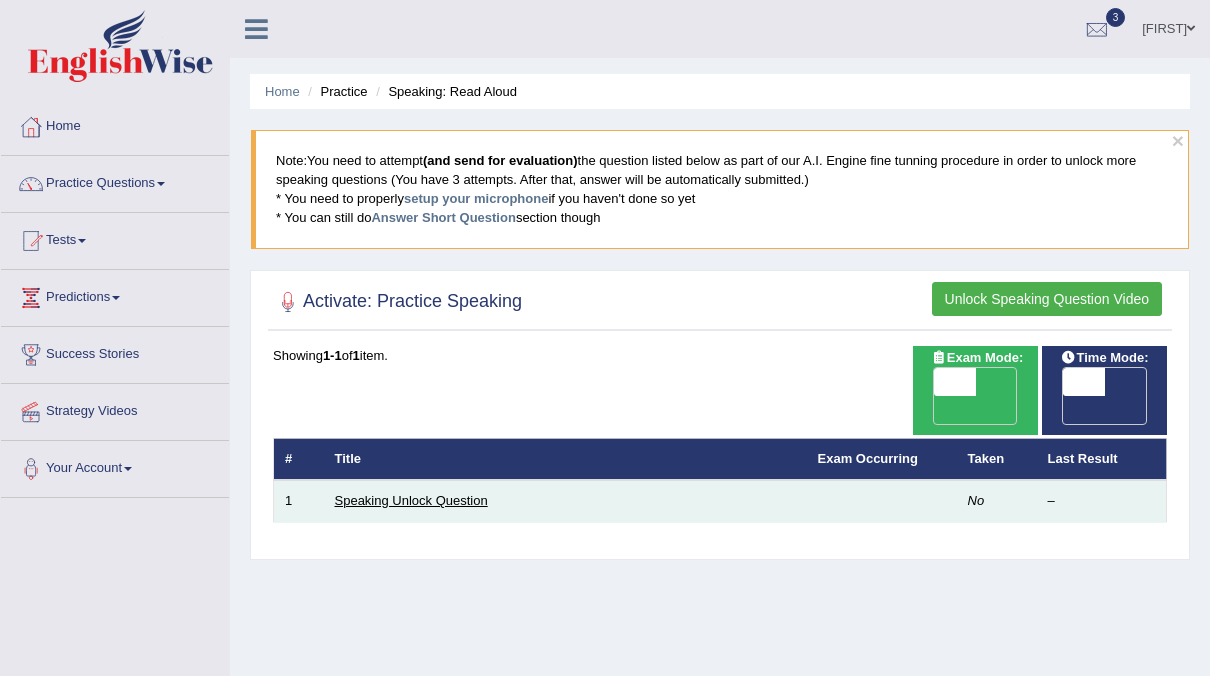 click on "Speaking Unlock Question" at bounding box center [411, 500] 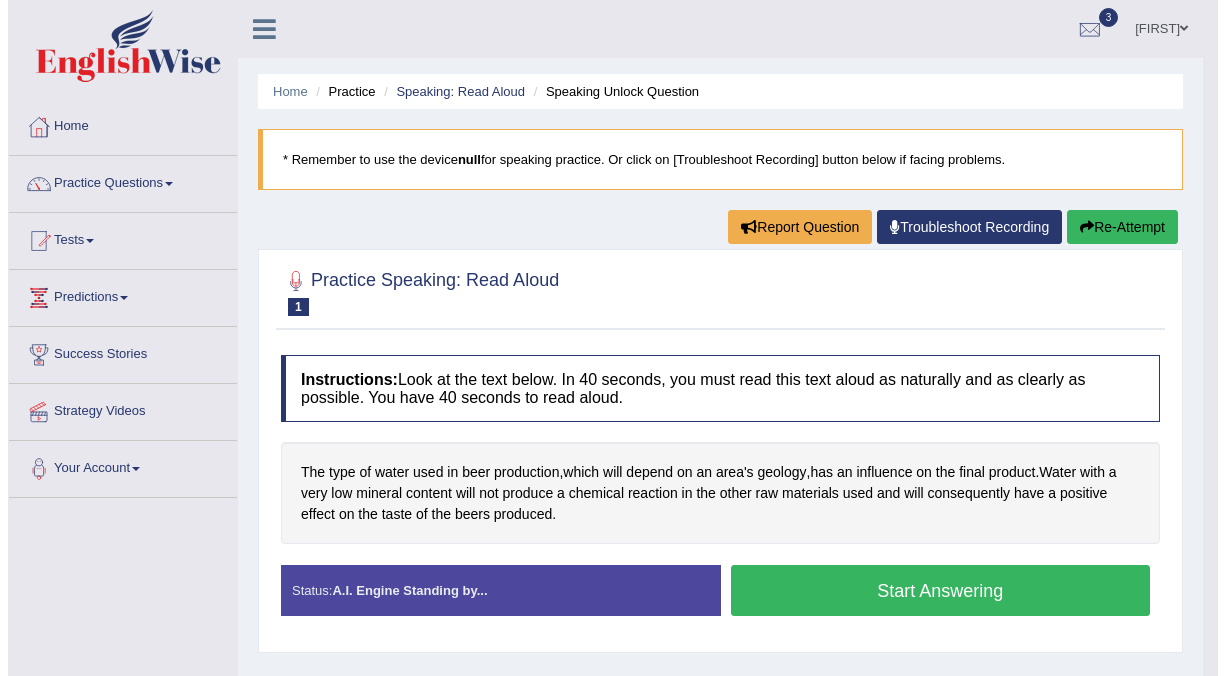 scroll, scrollTop: 0, scrollLeft: 0, axis: both 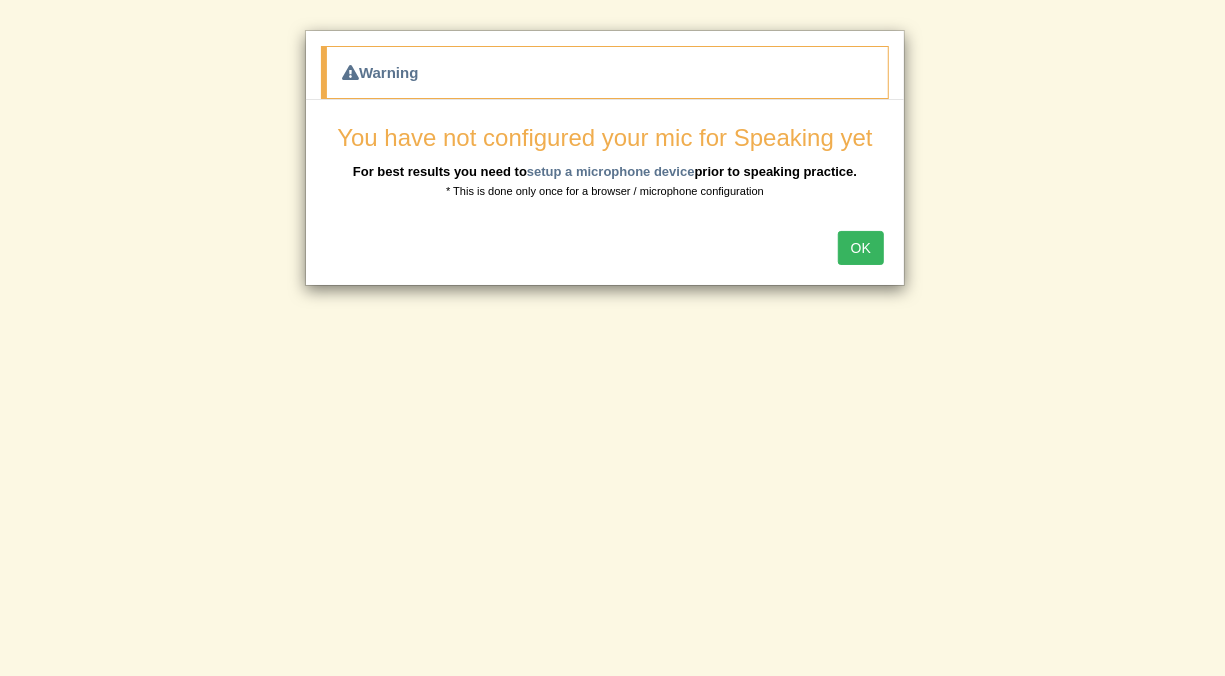 click on "OK" at bounding box center [861, 248] 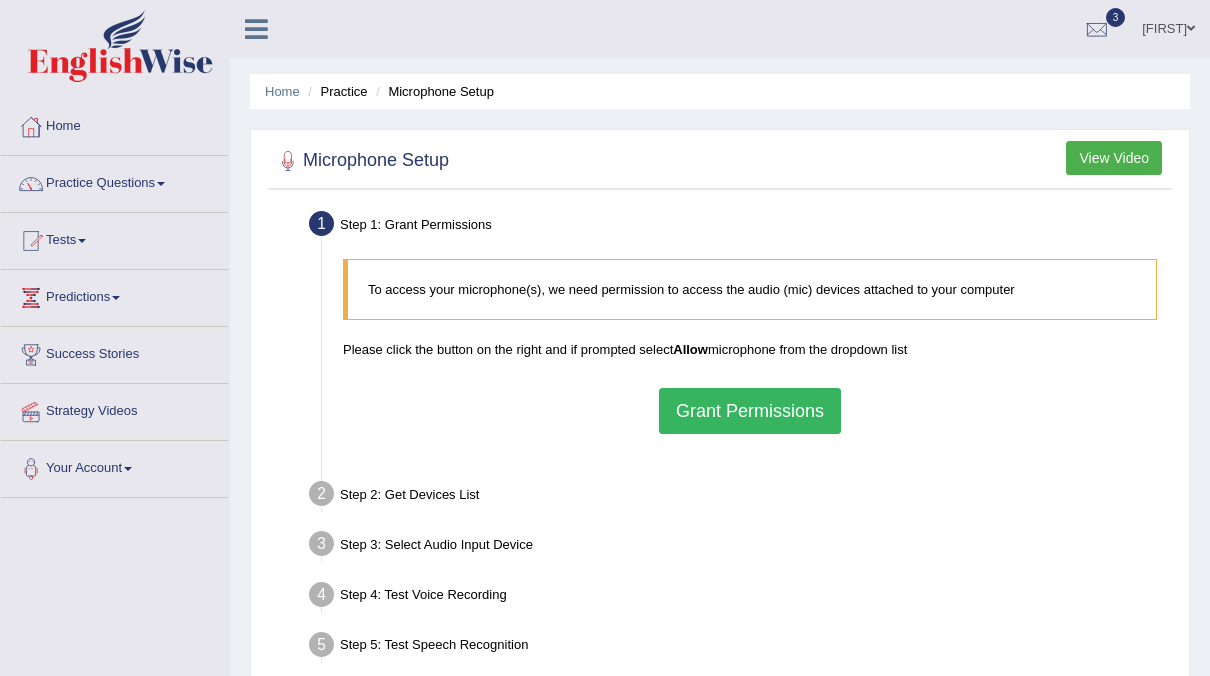 scroll, scrollTop: 0, scrollLeft: 0, axis: both 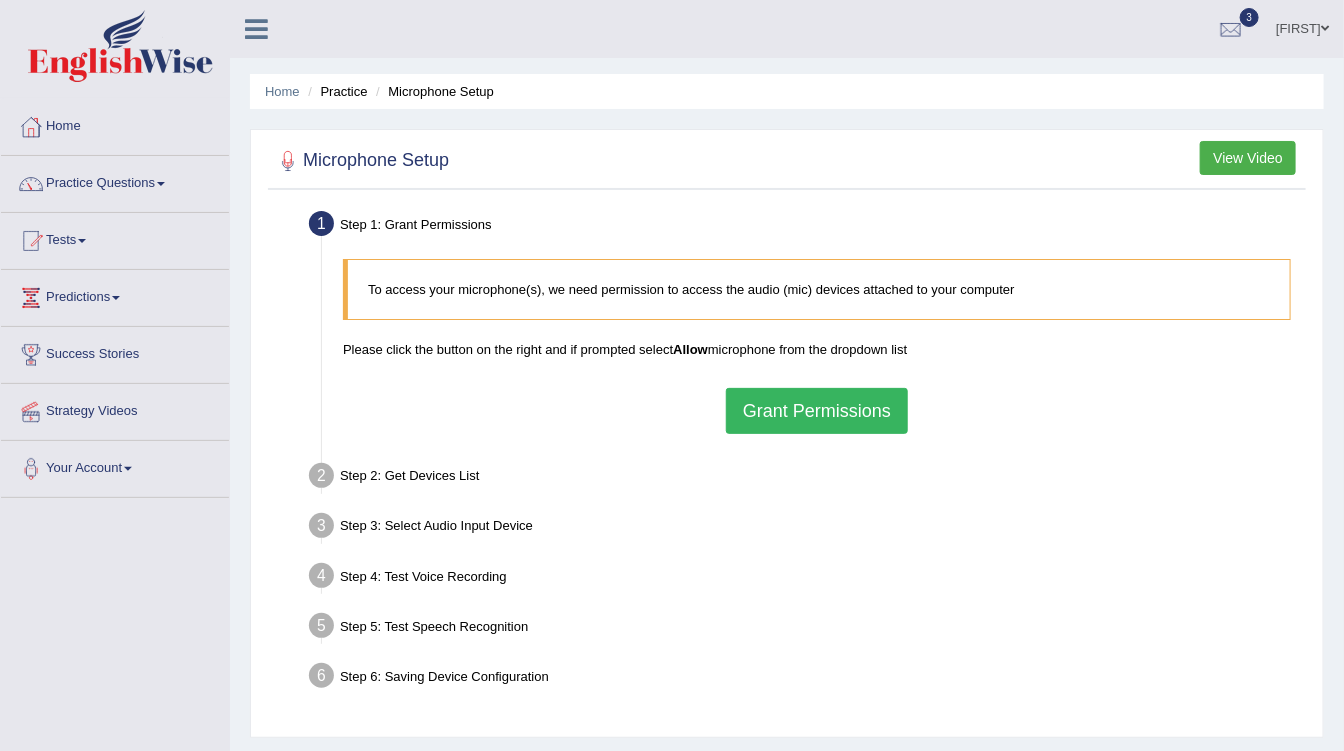 click on "Grant Permissions" at bounding box center [817, 411] 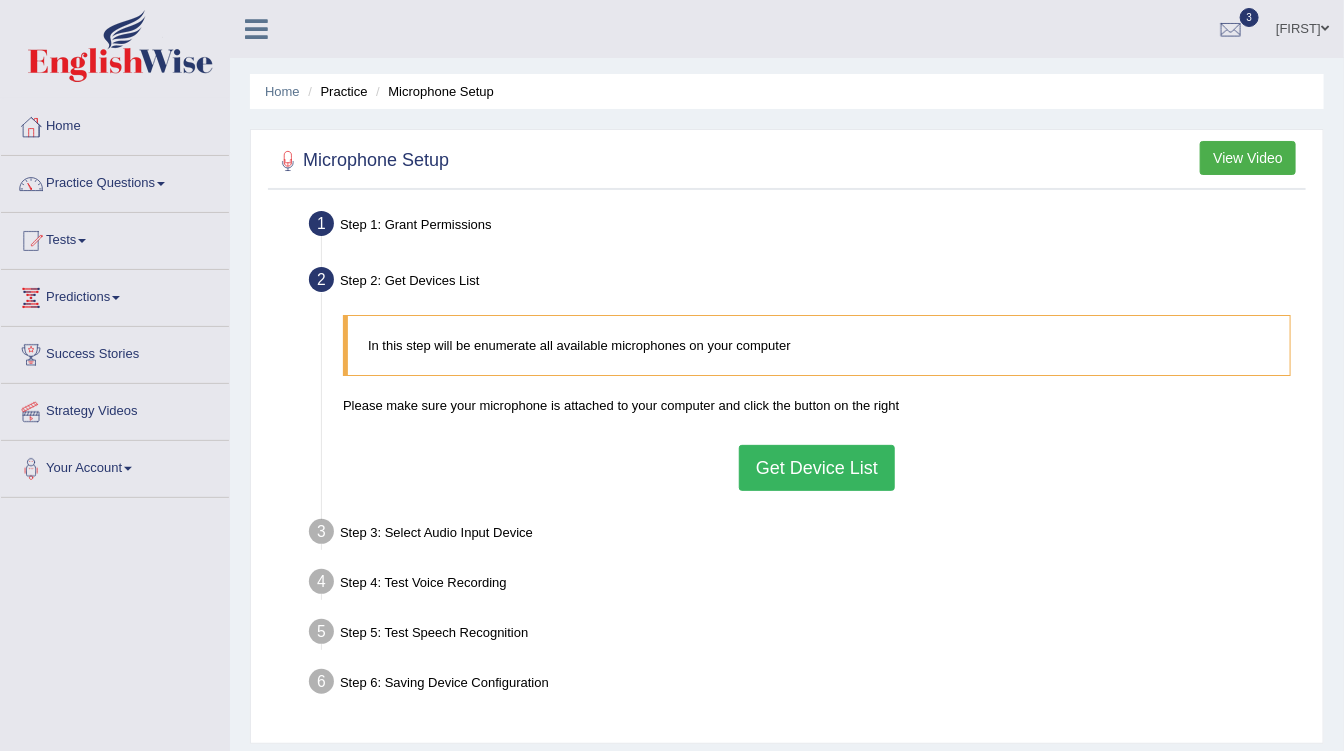 click on "Get Device List" at bounding box center (817, 468) 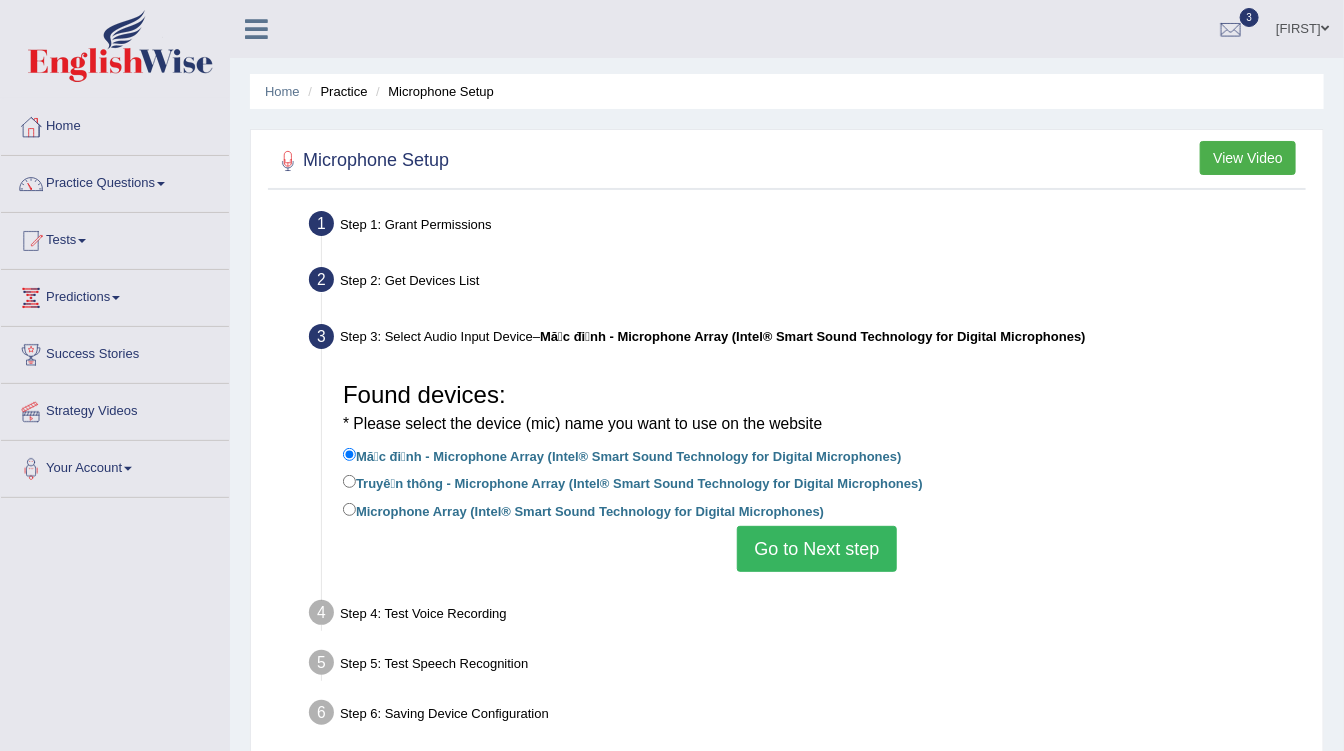 click on "Go to Next step" at bounding box center [816, 549] 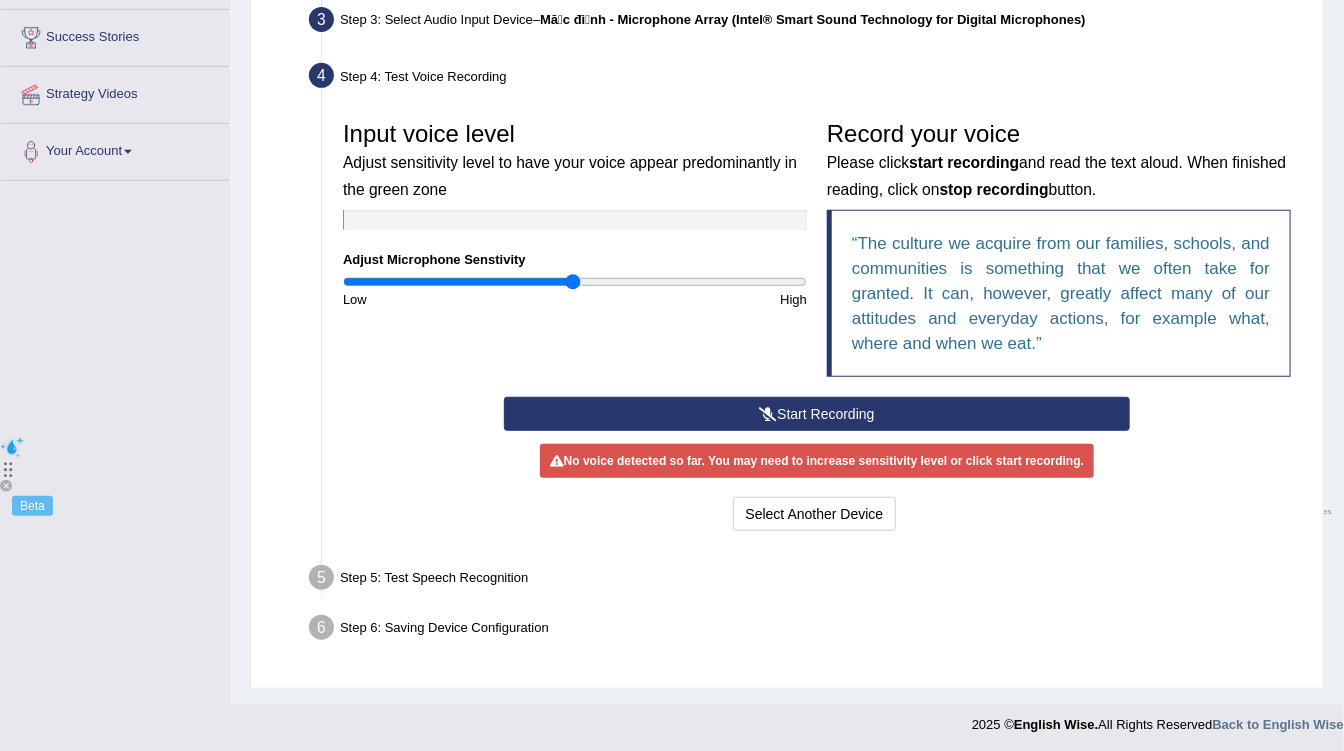 scroll, scrollTop: 315, scrollLeft: 0, axis: vertical 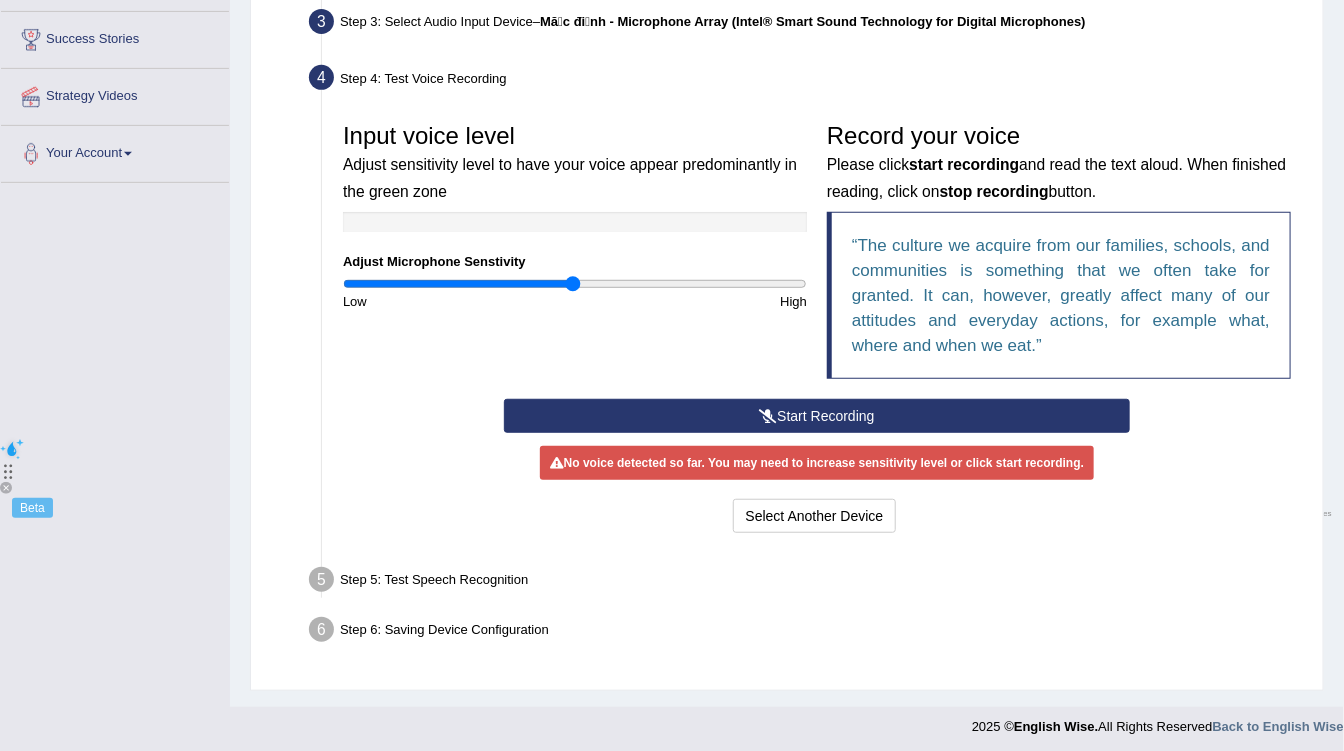 click on "Start Recording" at bounding box center [816, 416] 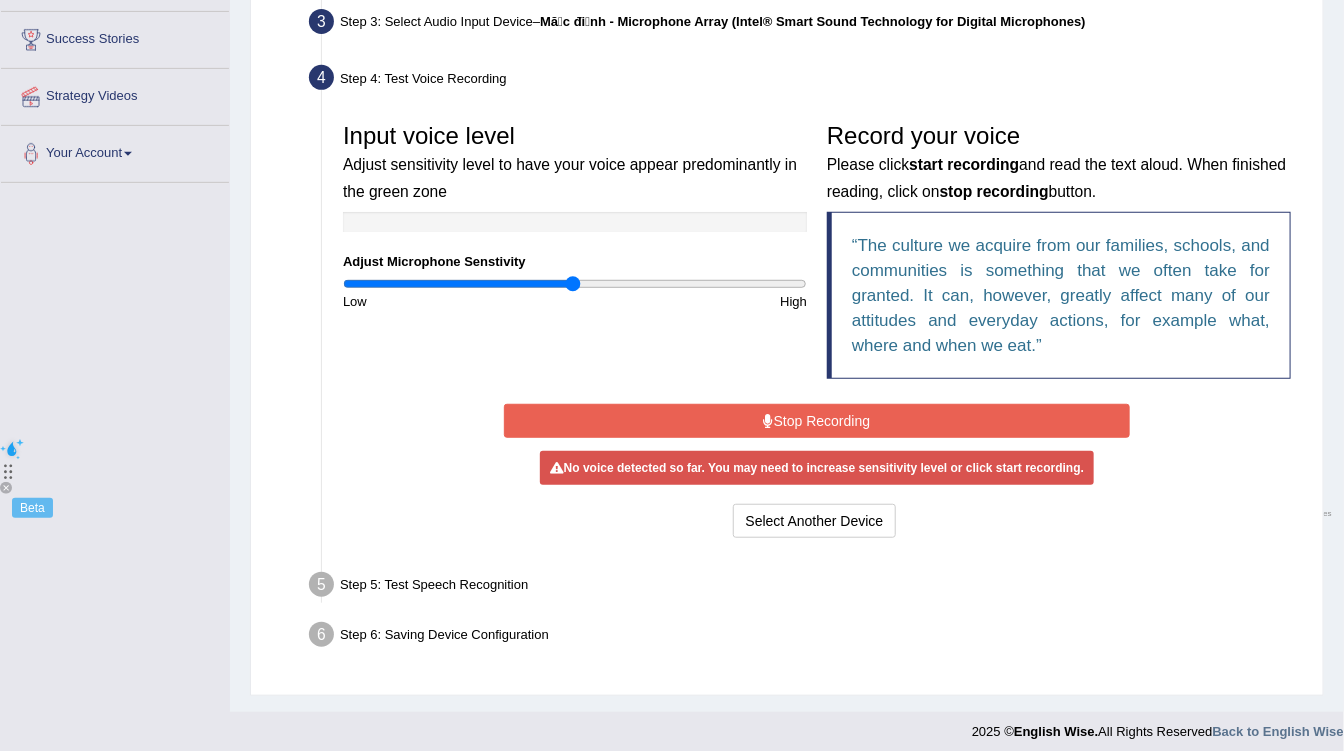 click on "Stop Recording" at bounding box center (816, 421) 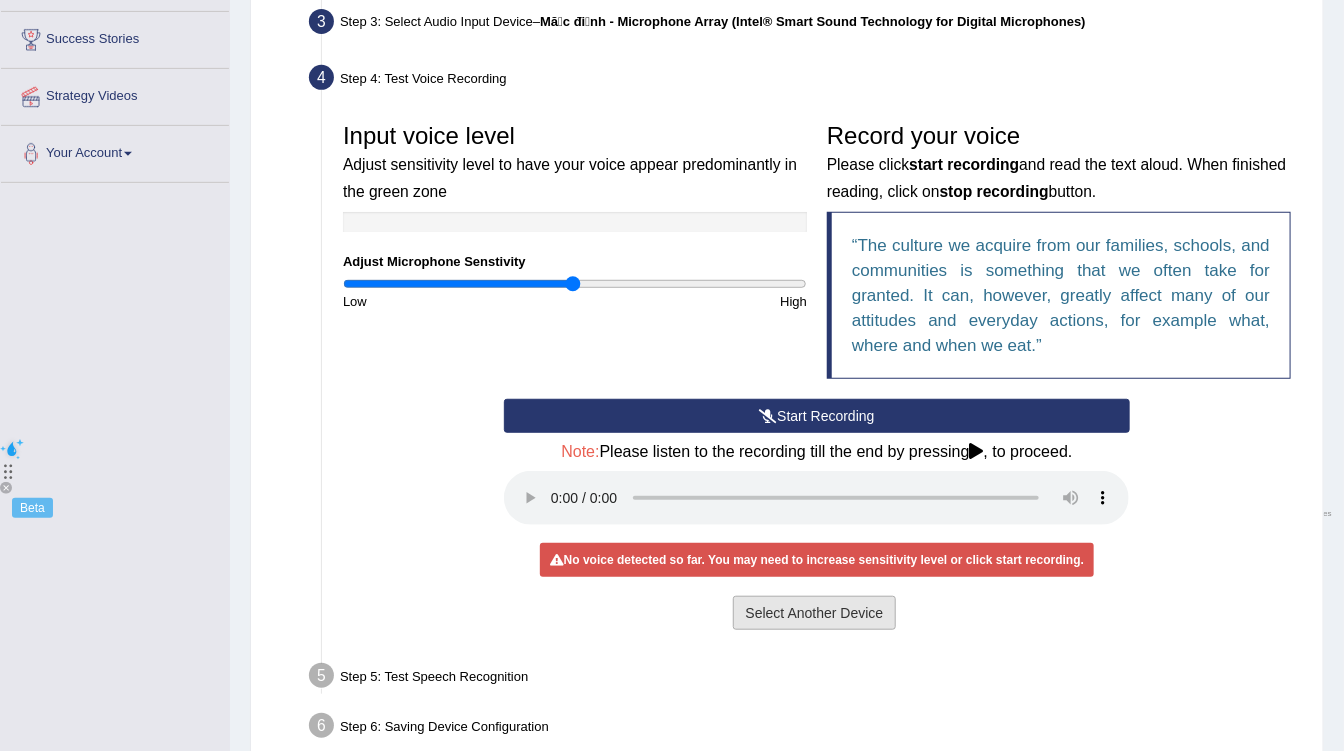 click on "Select Another Device" at bounding box center [815, 613] 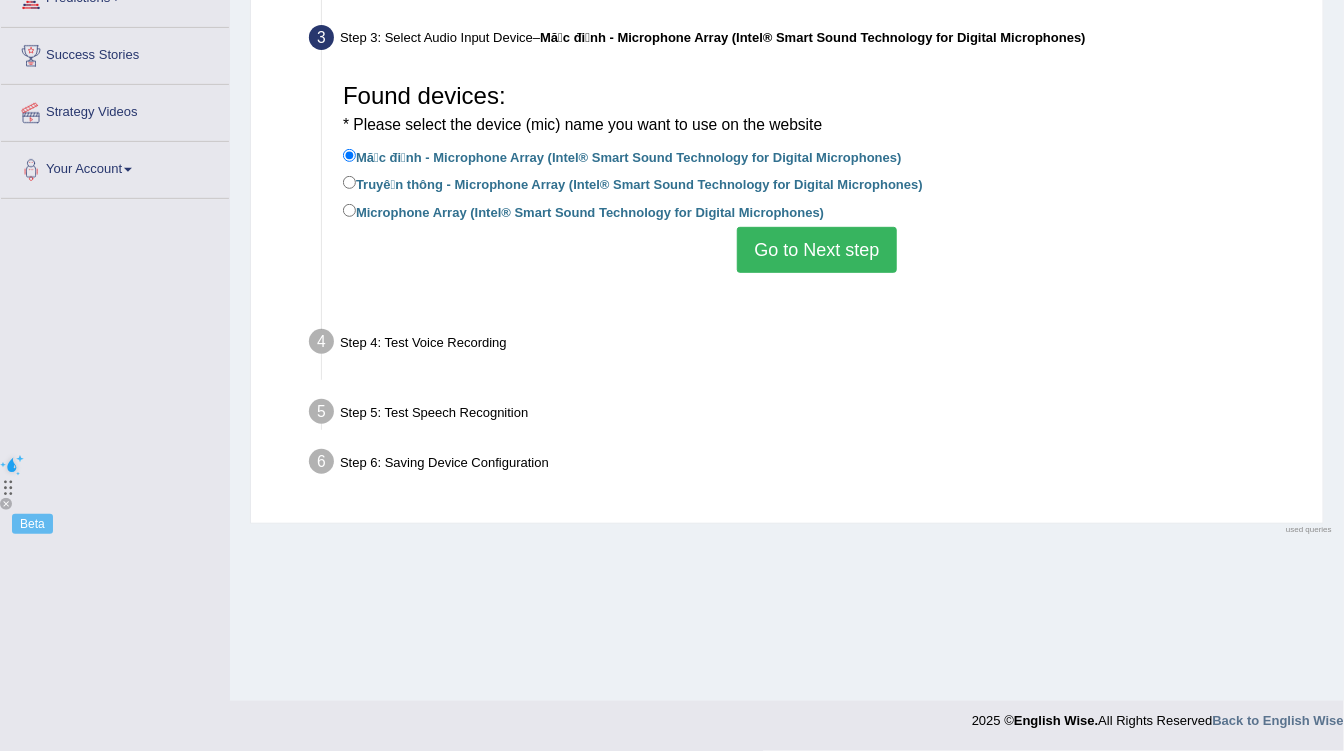 scroll, scrollTop: 298, scrollLeft: 0, axis: vertical 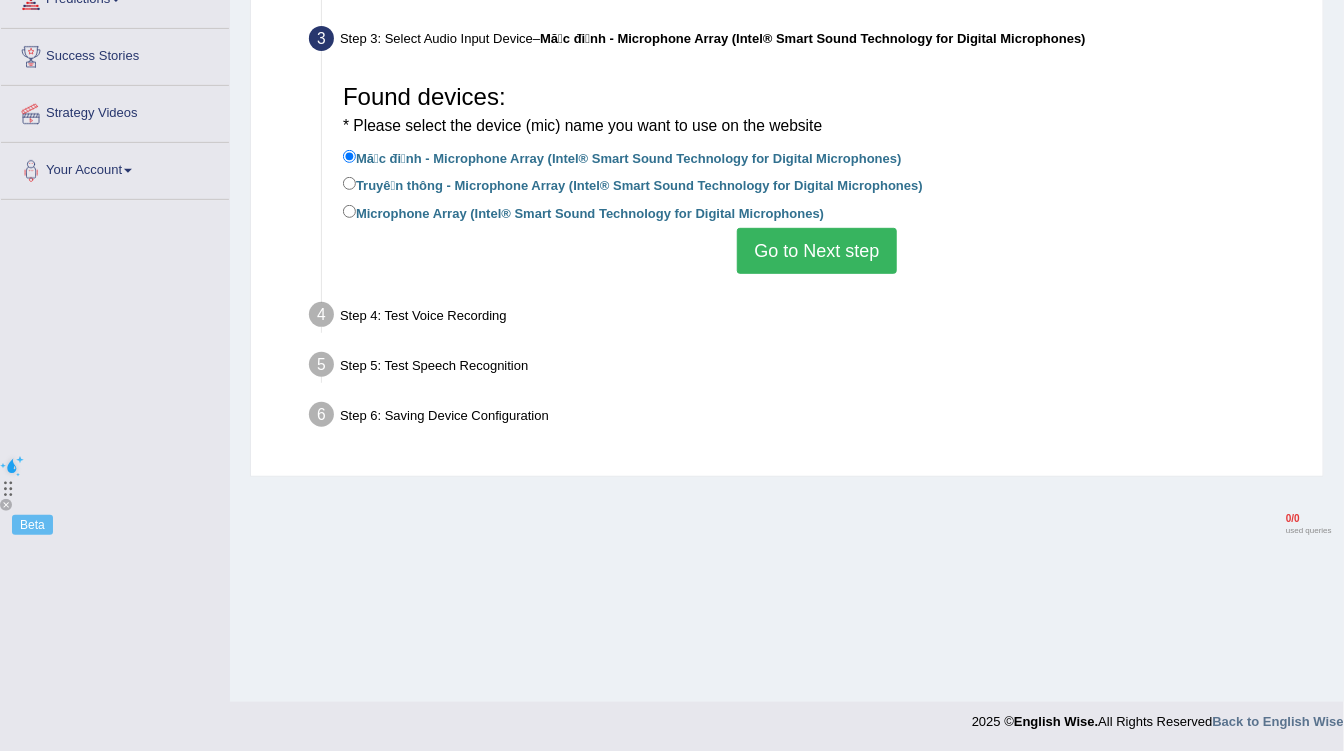 click on "Go to Next step" at bounding box center (816, 251) 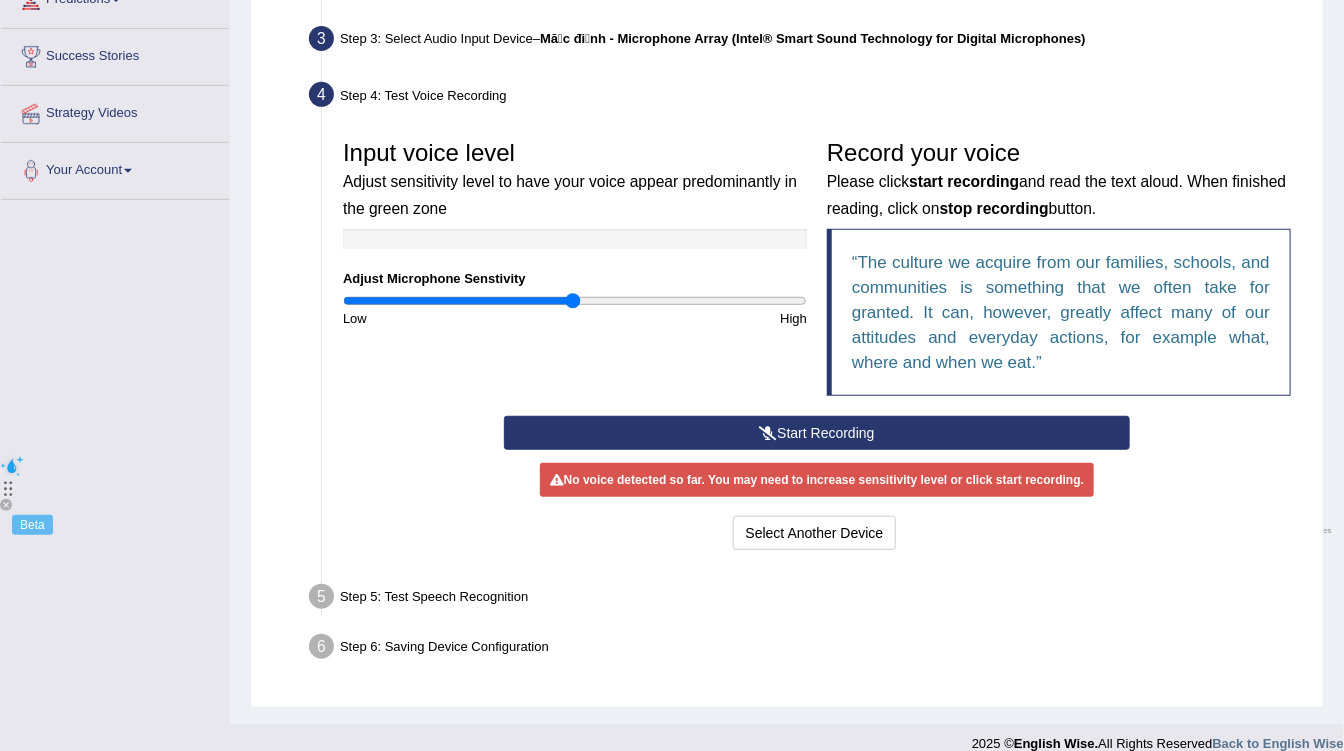 click on "No voice detected so far. You may need to increase sensitivity level or click start recording." at bounding box center [817, 480] 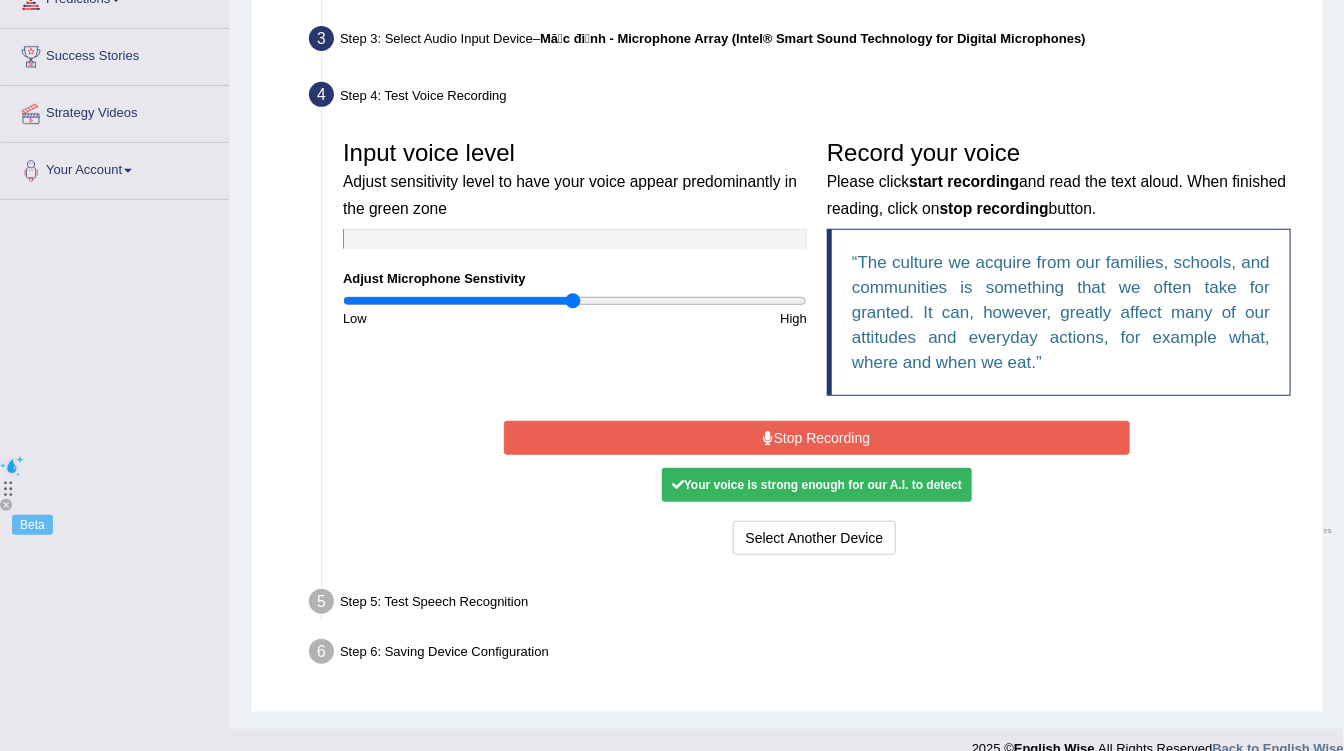 click on "Your voice is strong enough for our A.I. to detect" at bounding box center (817, 485) 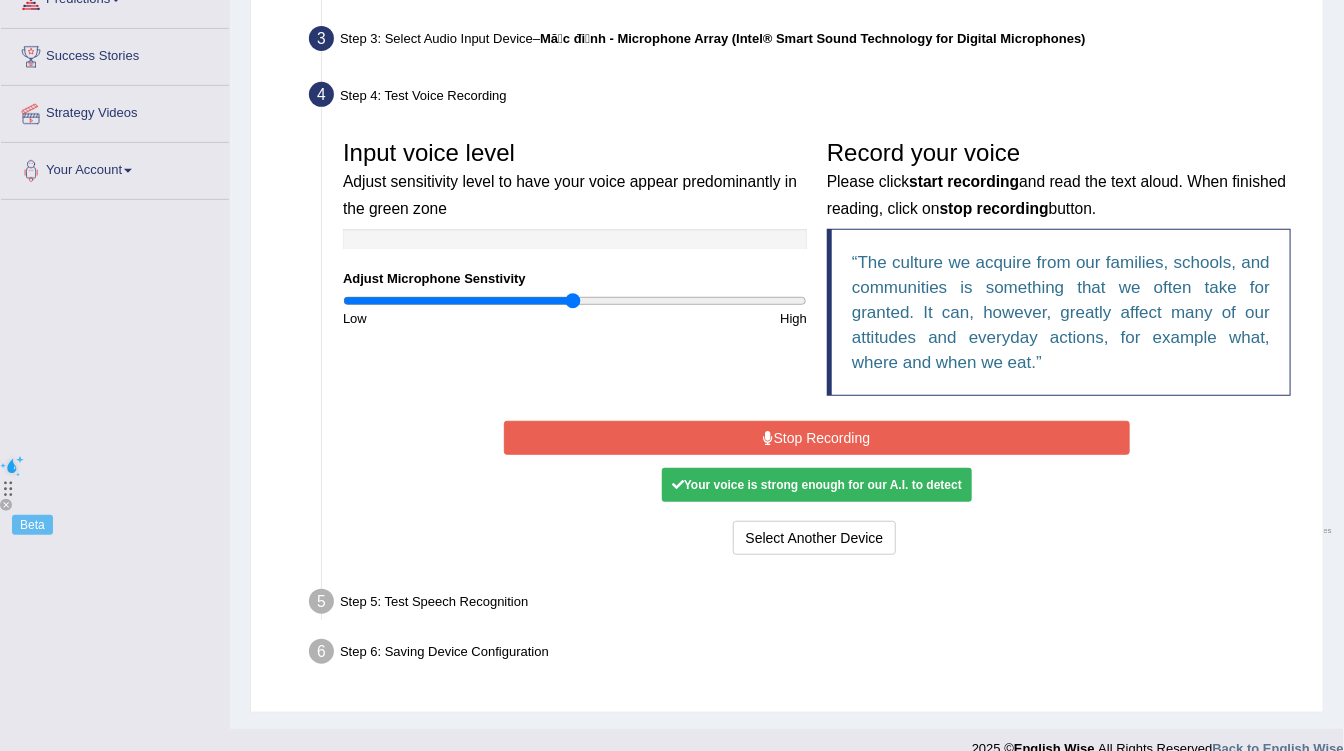 click at bounding box center (678, 485) 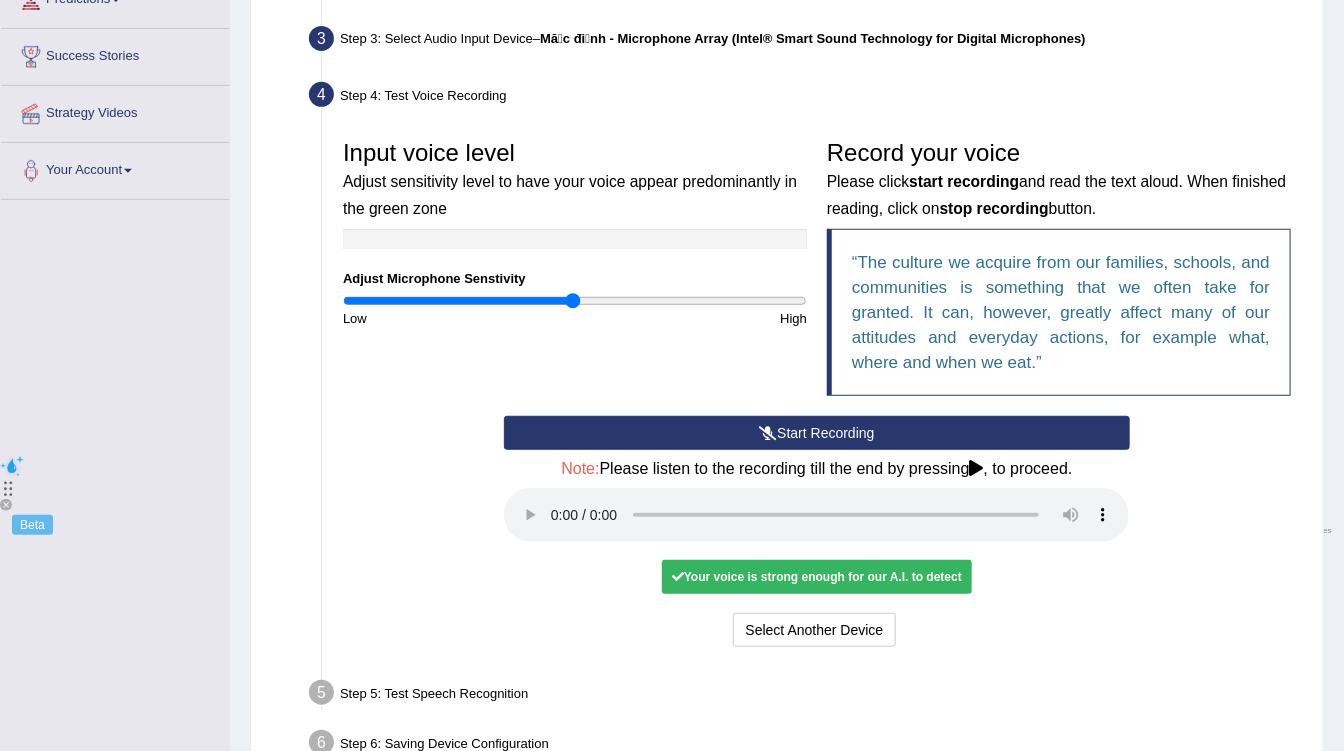 click on "Your voice is strong enough for our A.I. to detect" at bounding box center (817, 577) 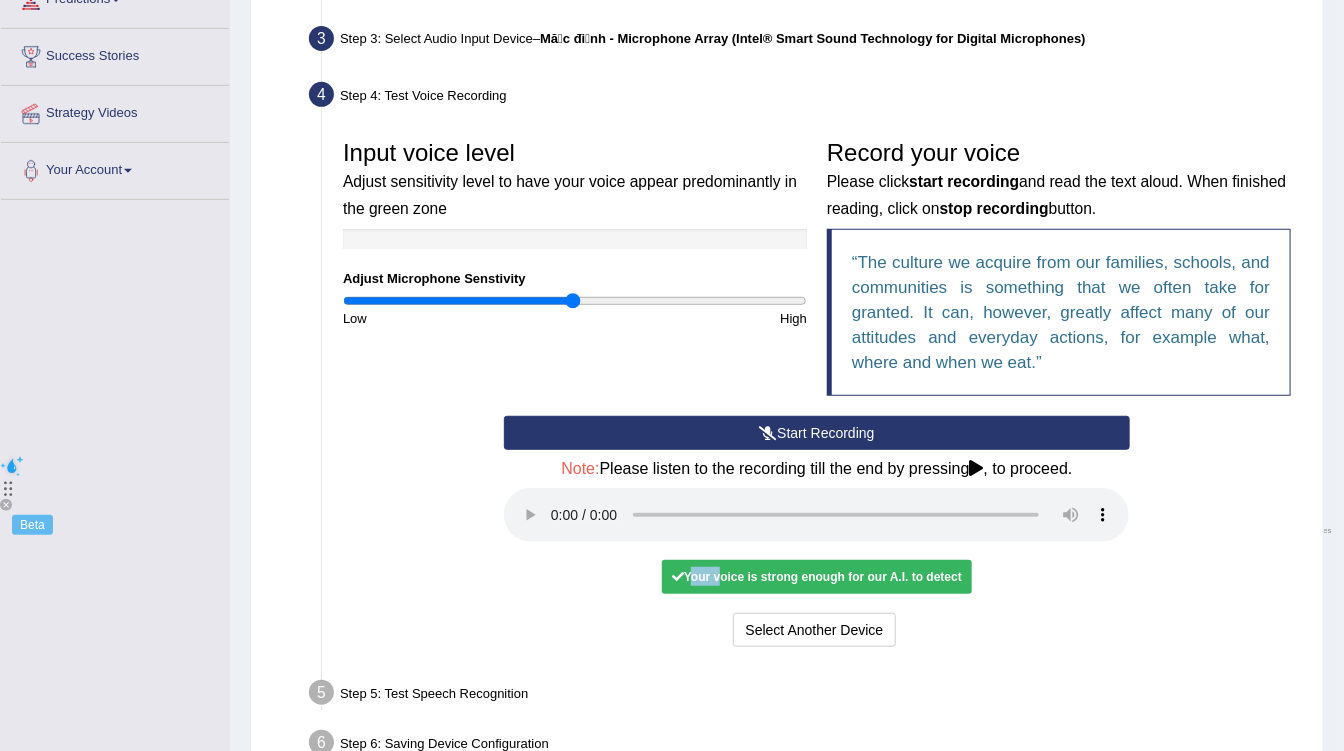 click on "Your voice is strong enough for our A.I. to detect" at bounding box center (817, 577) 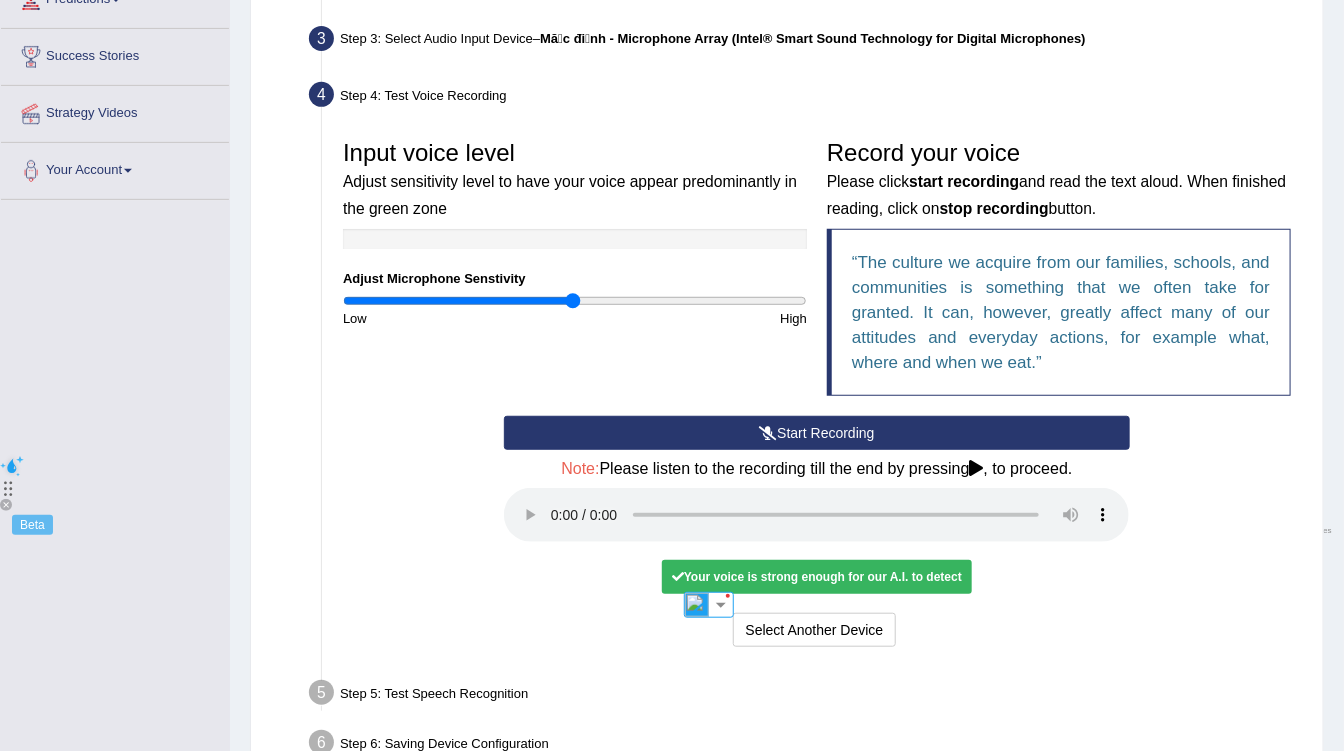 click on "Step 5: Test Speech Recognition" at bounding box center (807, 696) 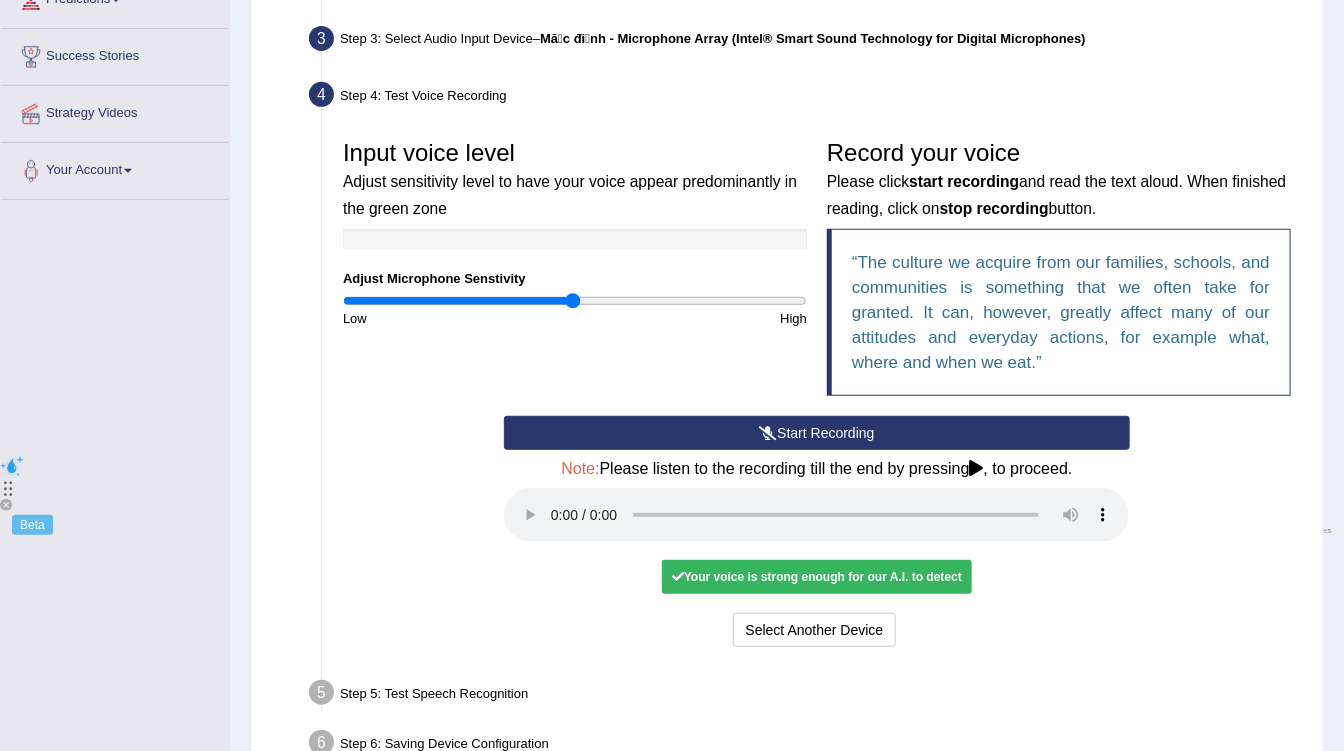 drag, startPoint x: 521, startPoint y: 687, endPoint x: 1050, endPoint y: 593, distance: 537.2867 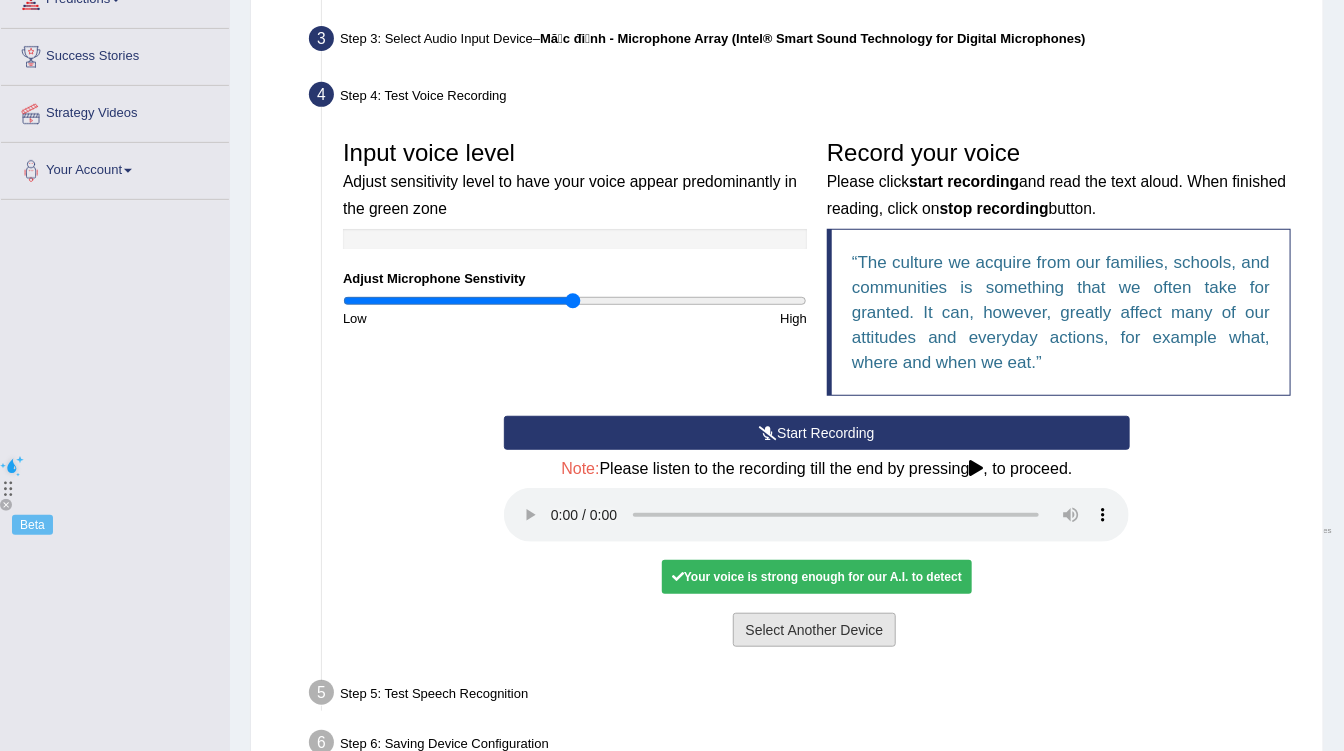 click on "Select Another Device" at bounding box center [815, 630] 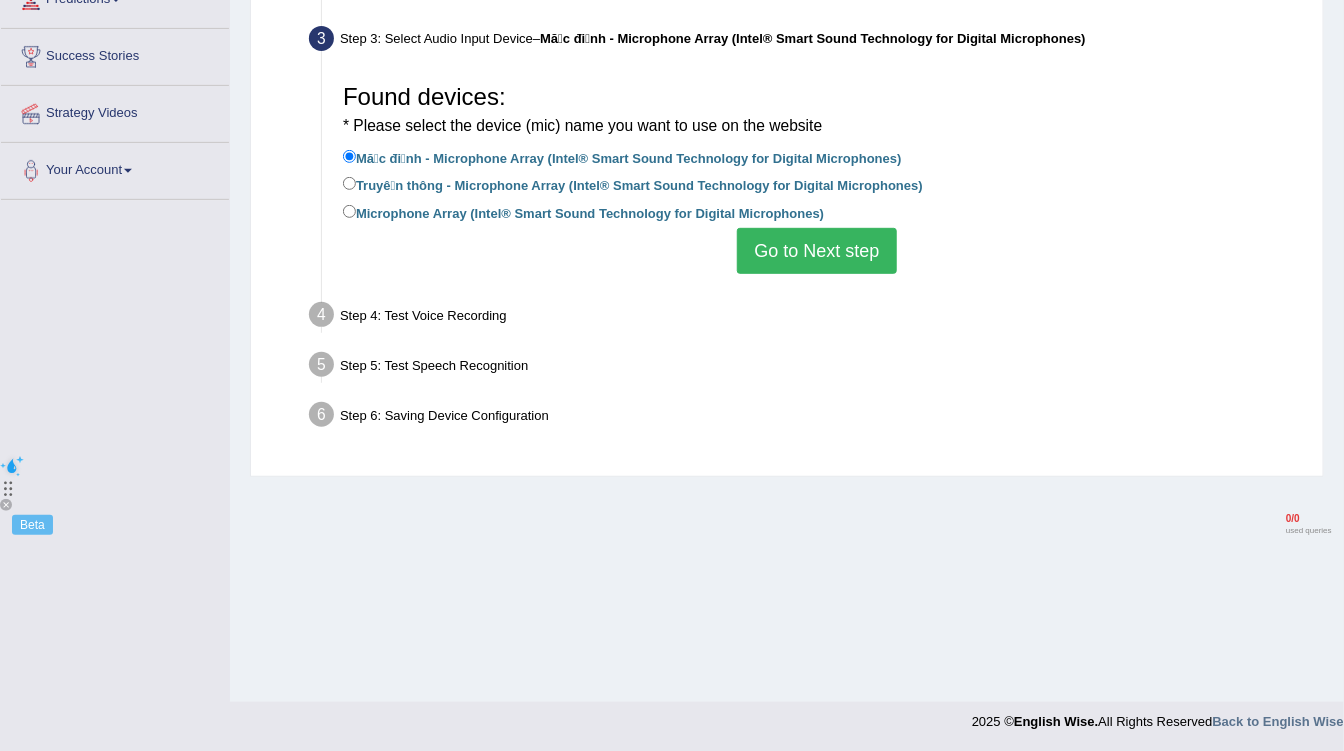 click on "Mặc định - Microphone Array (Intel® Smart Sound Technology for Digital Microphones)" at bounding box center (622, 157) 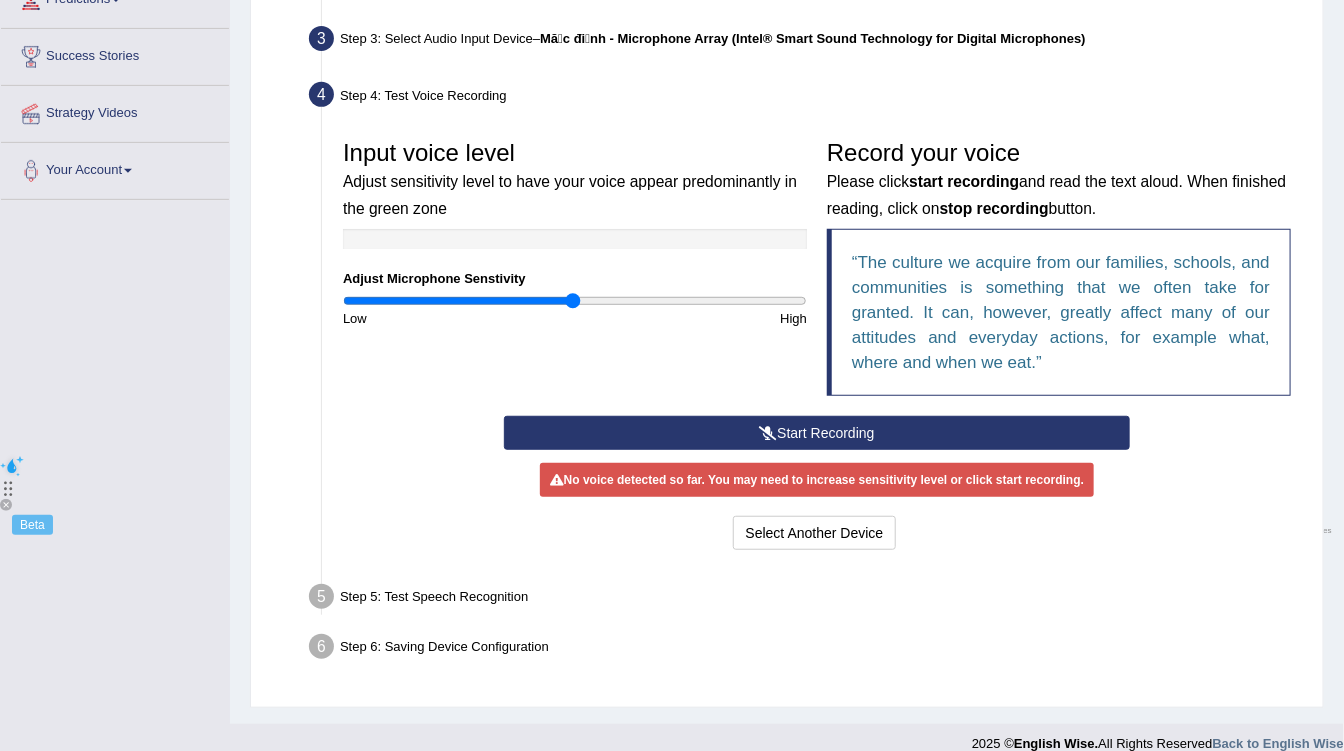 scroll, scrollTop: 317, scrollLeft: 0, axis: vertical 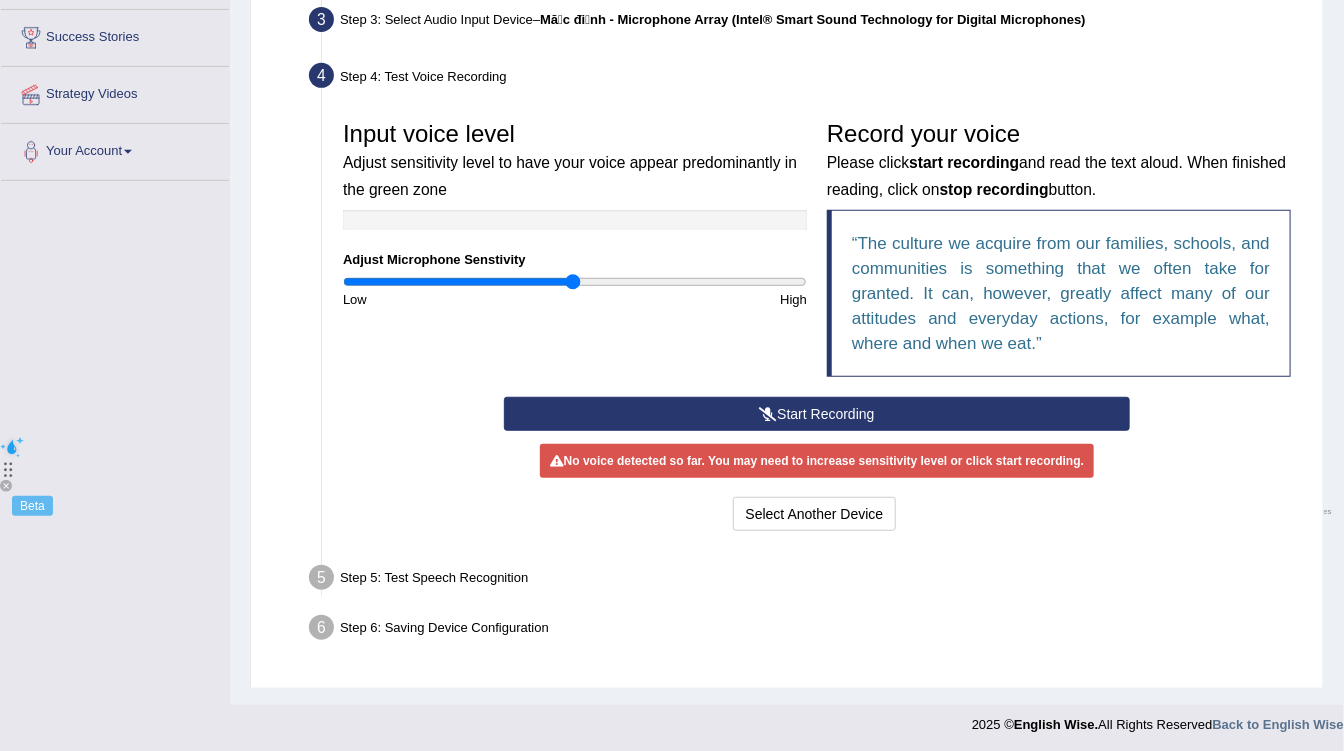 click on "No voice detected so far. You may need to increase sensitivity level or click start recording." at bounding box center [817, 461] 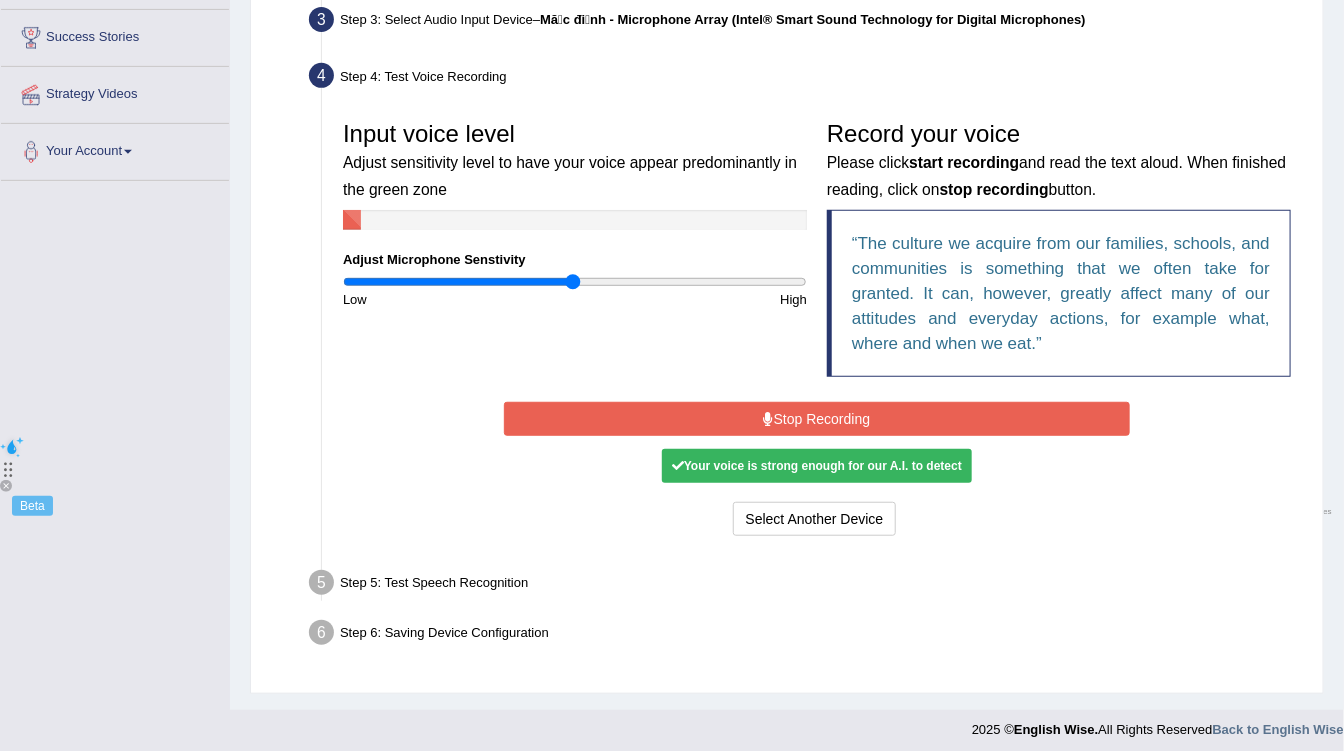 click on "Stop Recording" at bounding box center [816, 419] 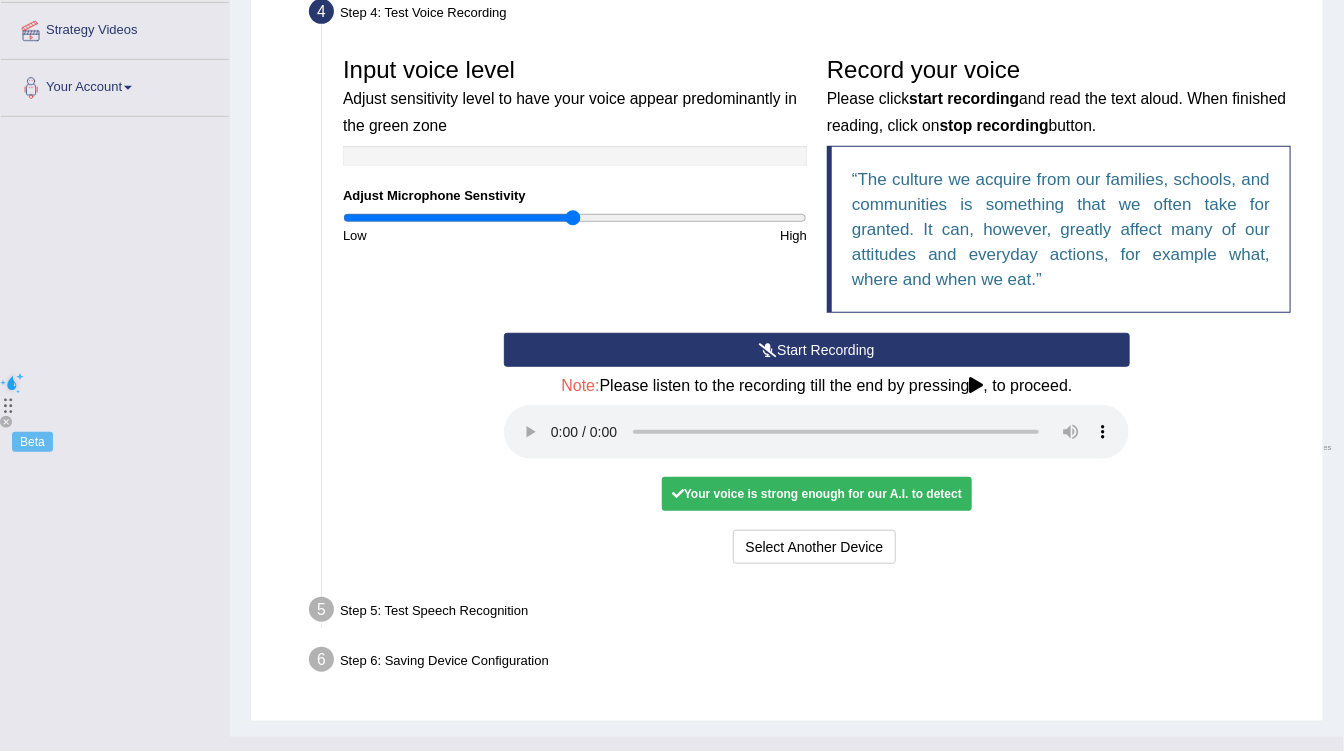 scroll, scrollTop: 414, scrollLeft: 0, axis: vertical 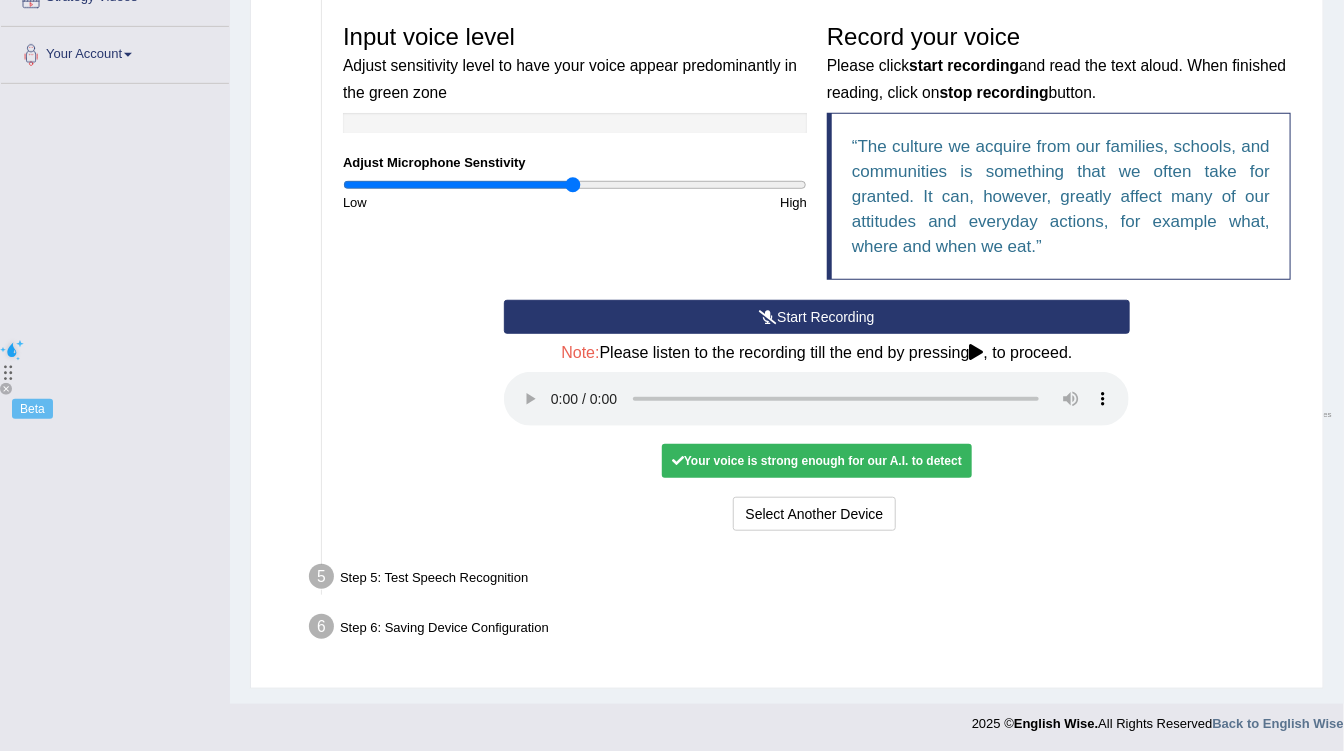 type 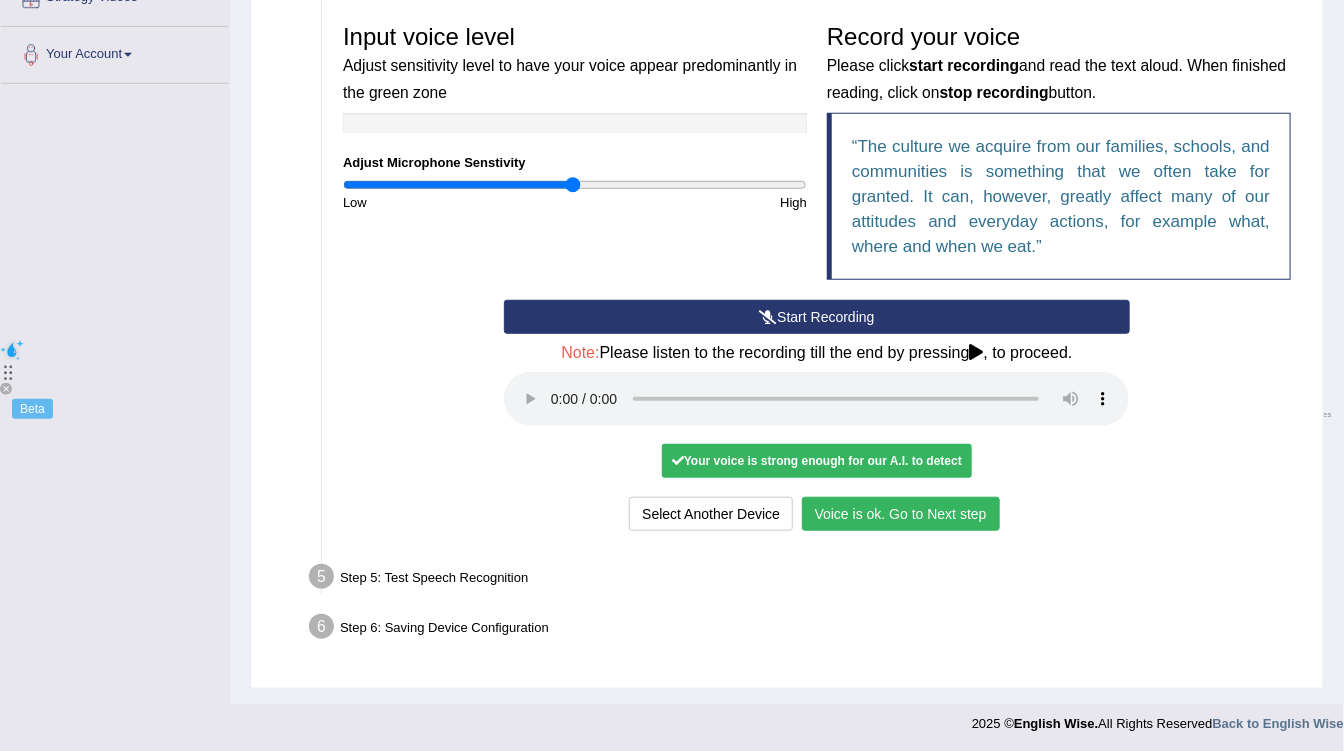 click on "Voice is ok. Go to Next step" at bounding box center [901, 514] 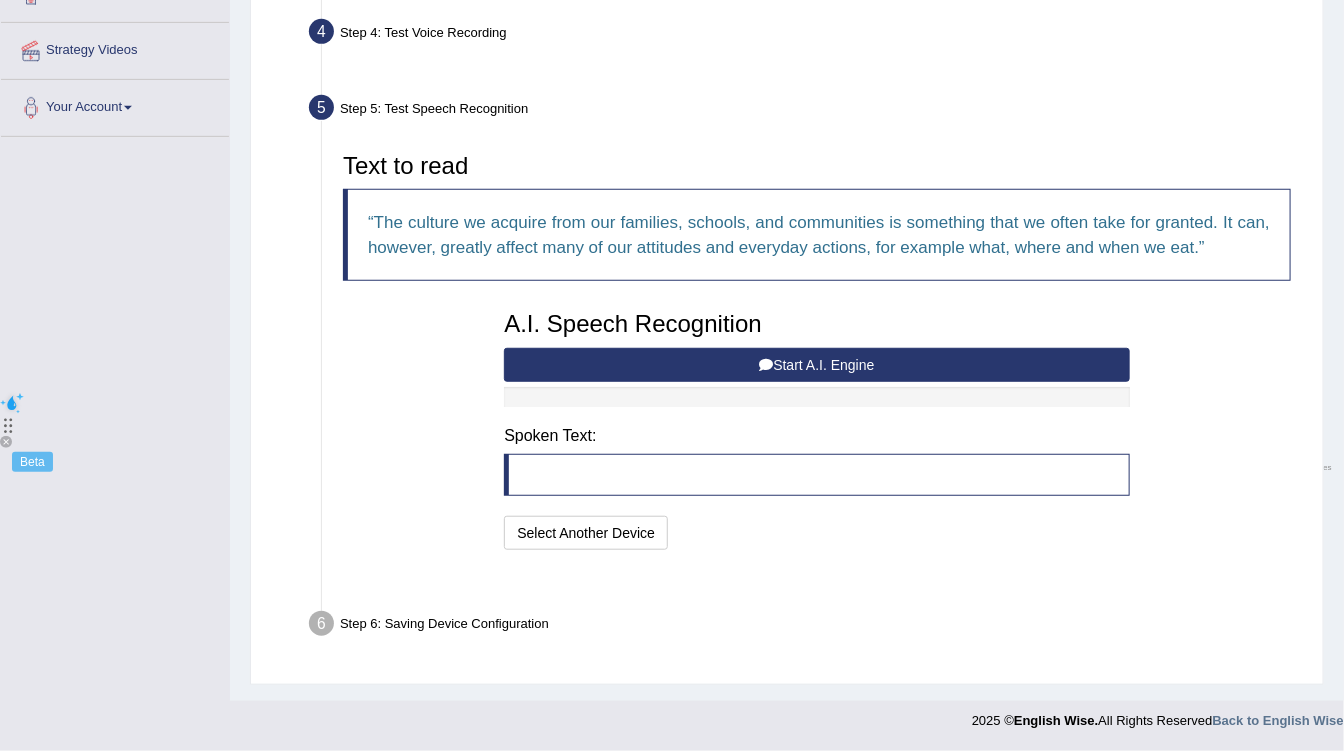 scroll, scrollTop: 310, scrollLeft: 0, axis: vertical 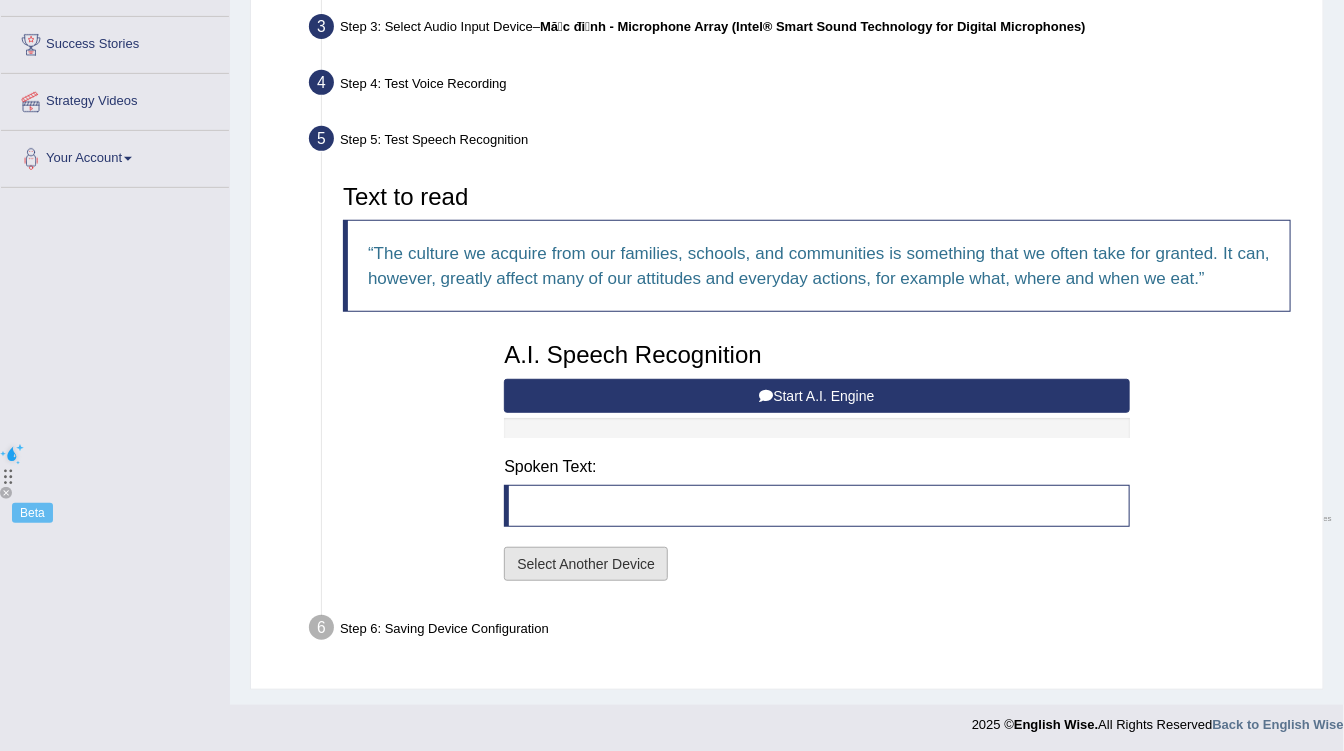 click on "Select Another Device" at bounding box center [586, 564] 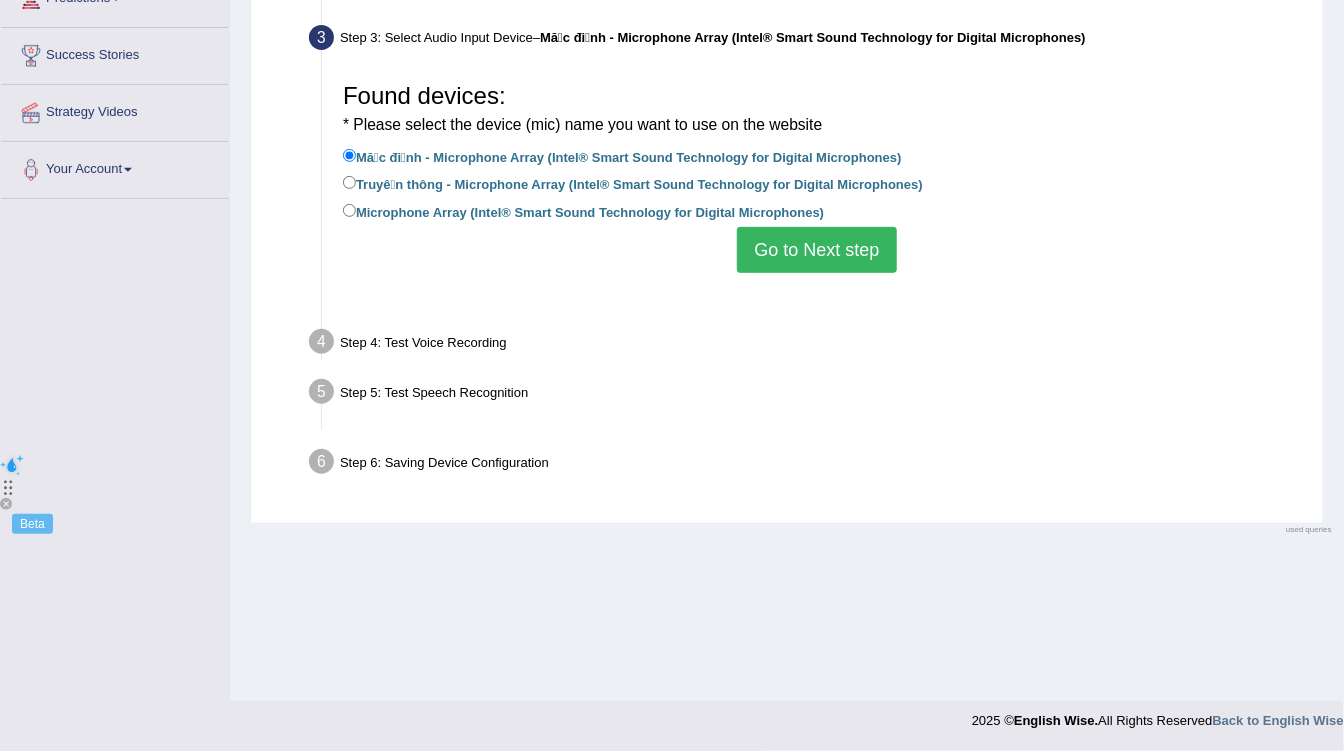 scroll, scrollTop: 298, scrollLeft: 0, axis: vertical 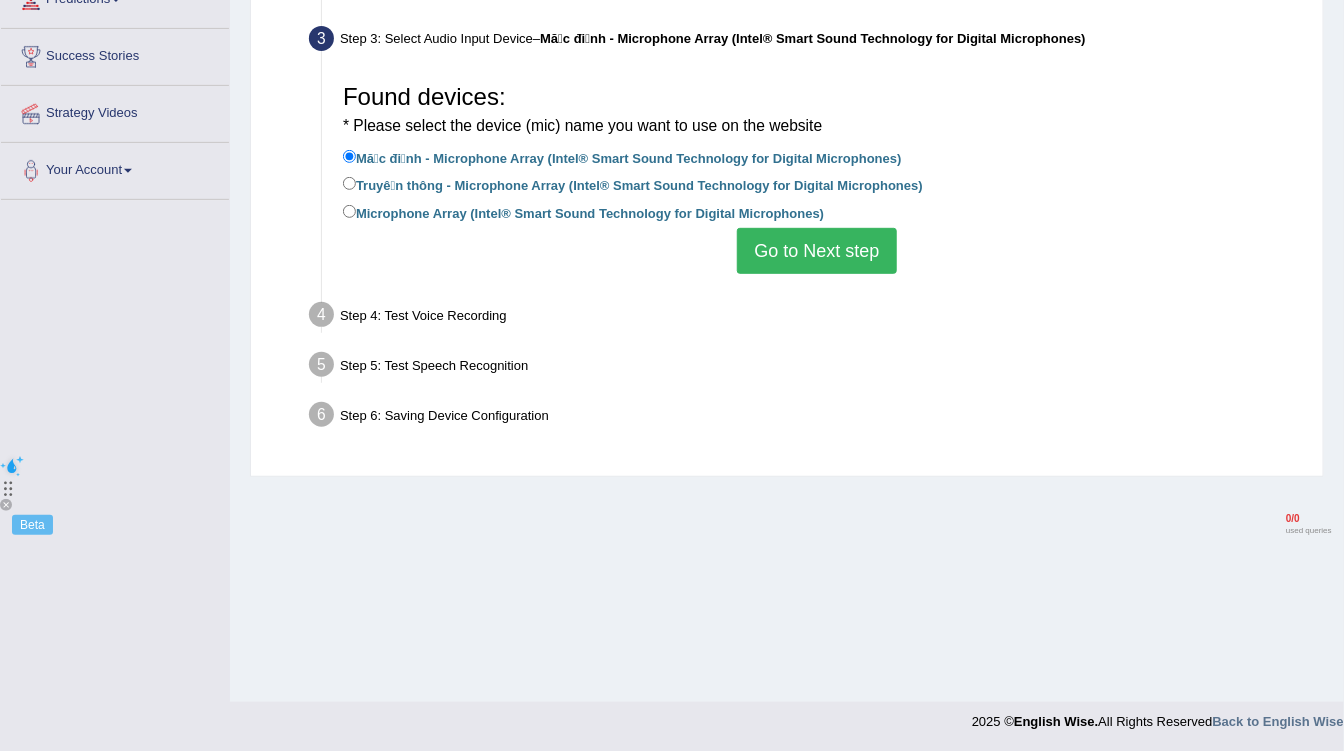 click on "Go to Next step" at bounding box center [816, 251] 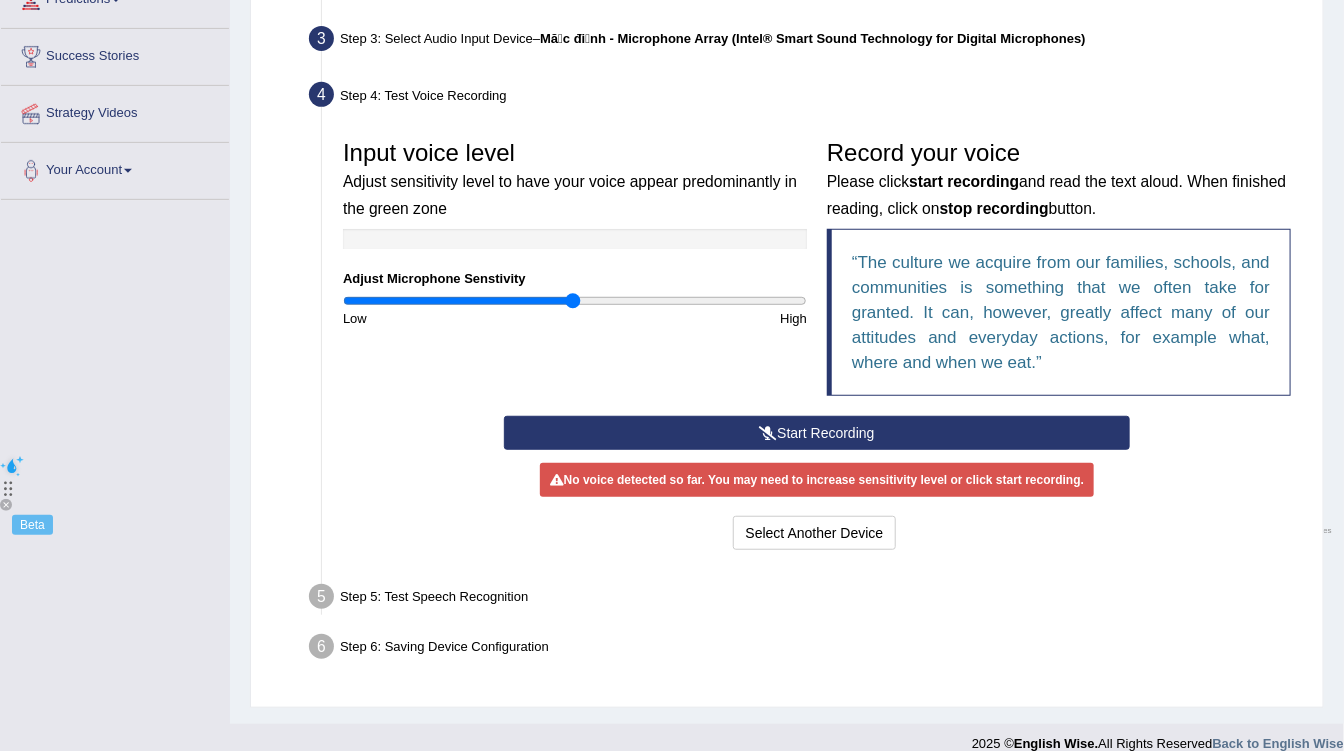 click on "Start Recording" at bounding box center (816, 433) 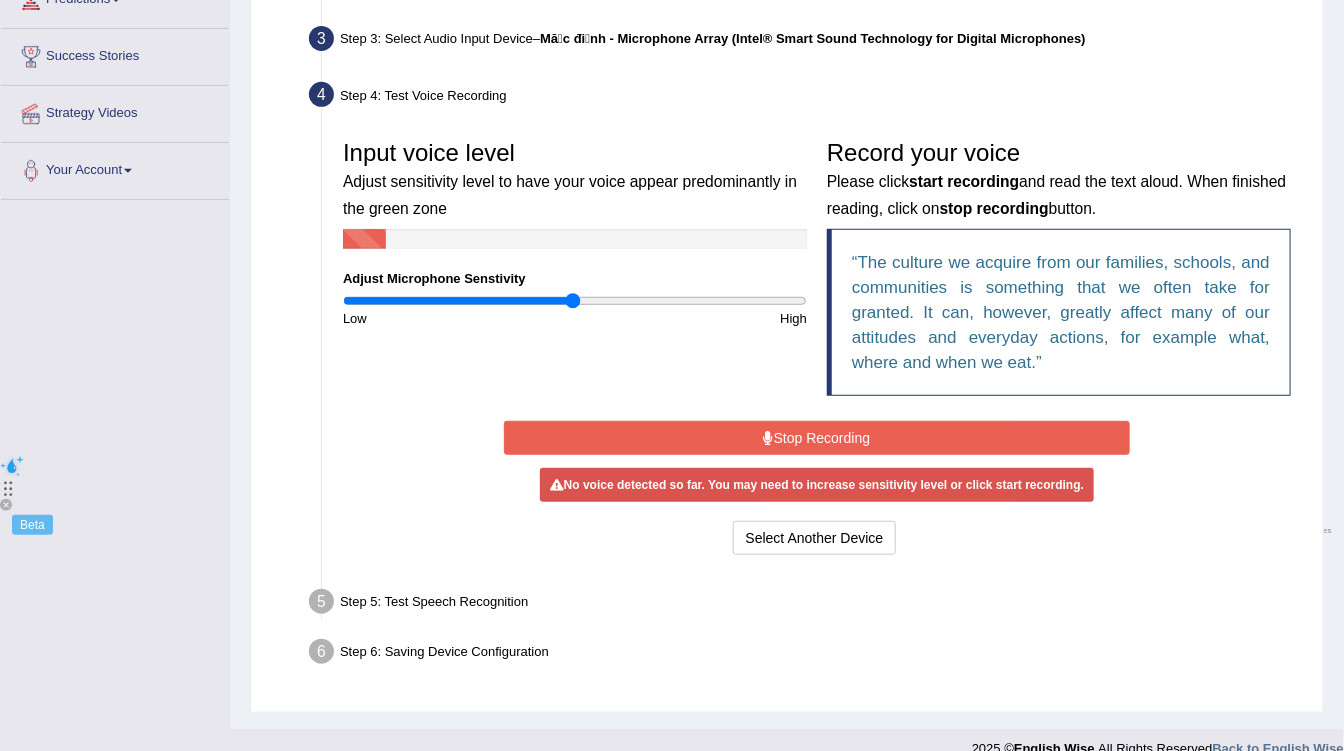 click on "Stop Recording" at bounding box center [816, 438] 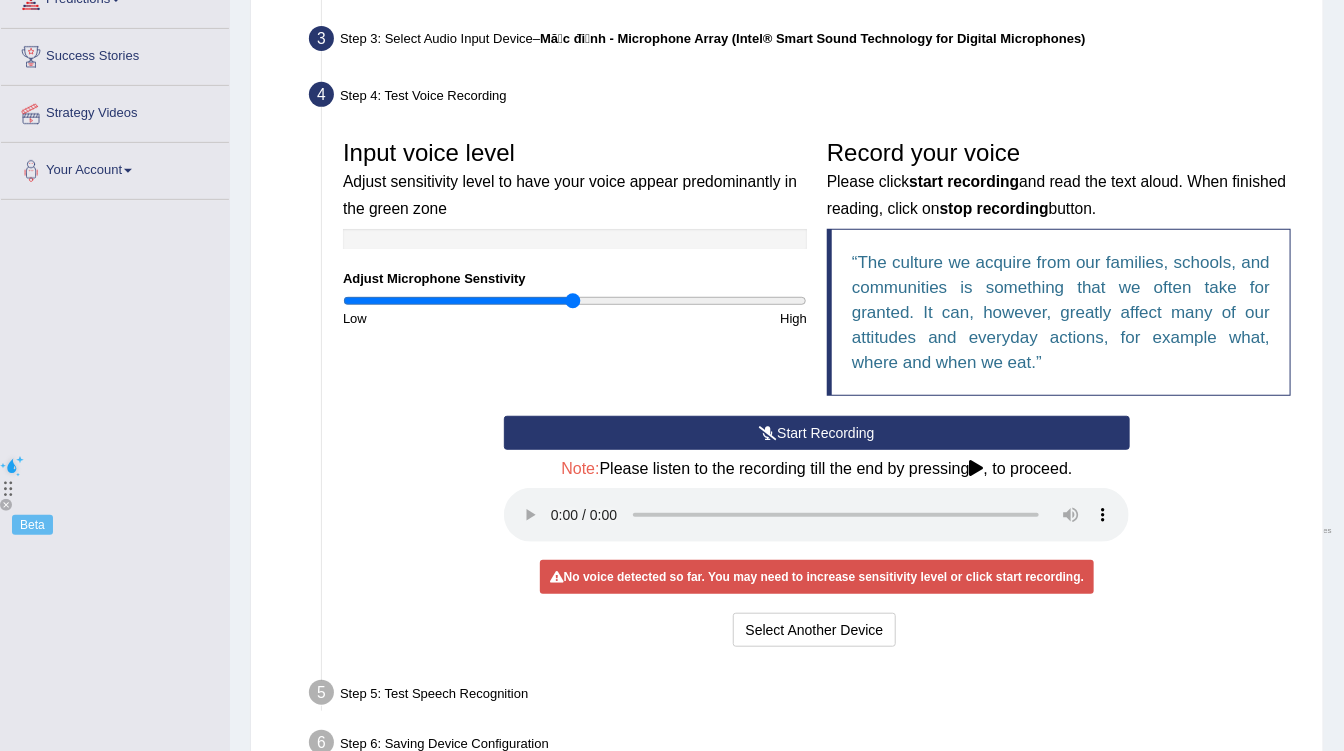 scroll, scrollTop: 414, scrollLeft: 0, axis: vertical 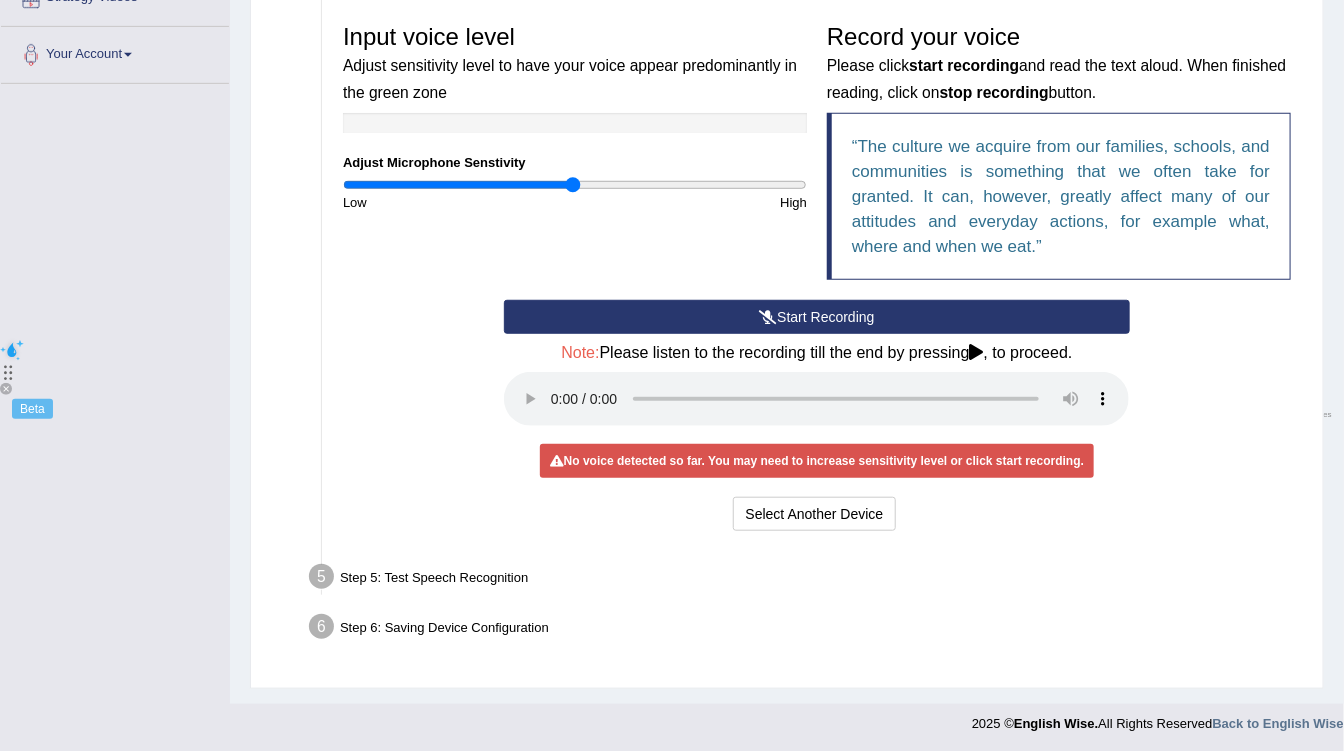 click on "Start Recording" at bounding box center [816, 317] 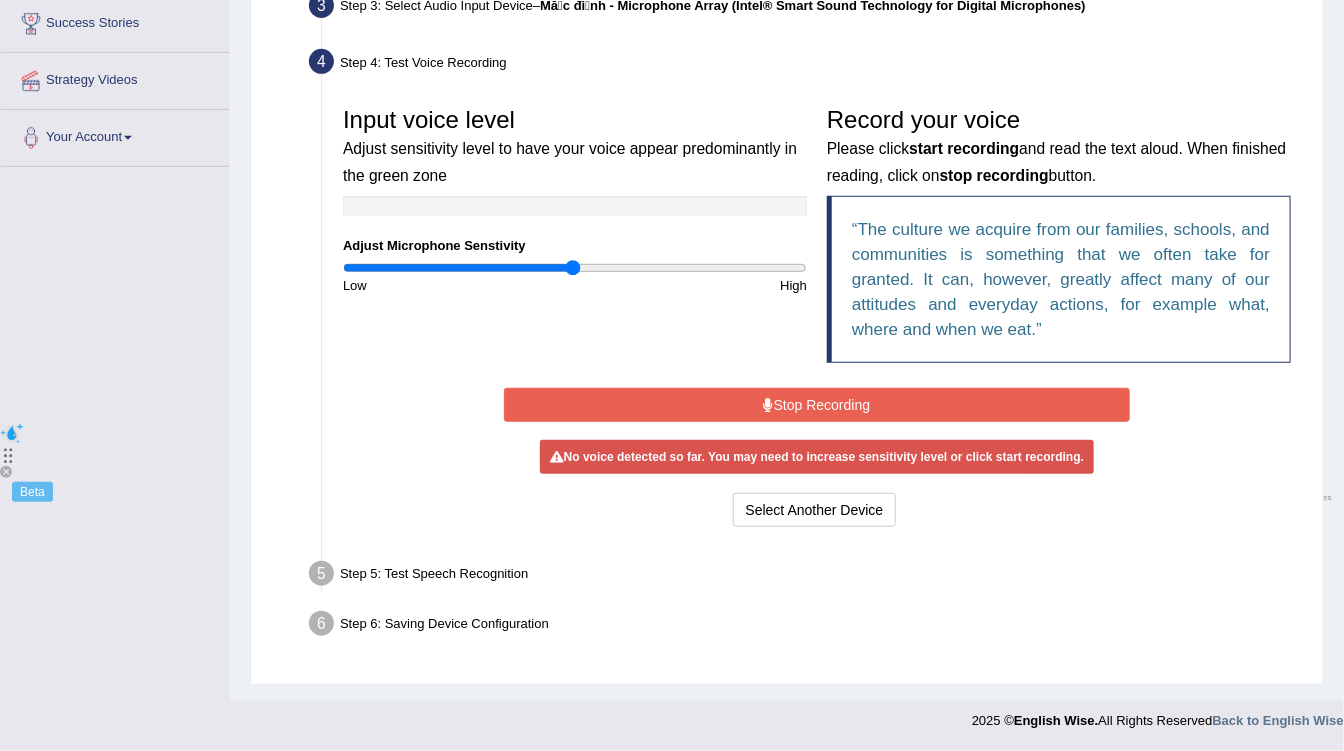 scroll, scrollTop: 322, scrollLeft: 0, axis: vertical 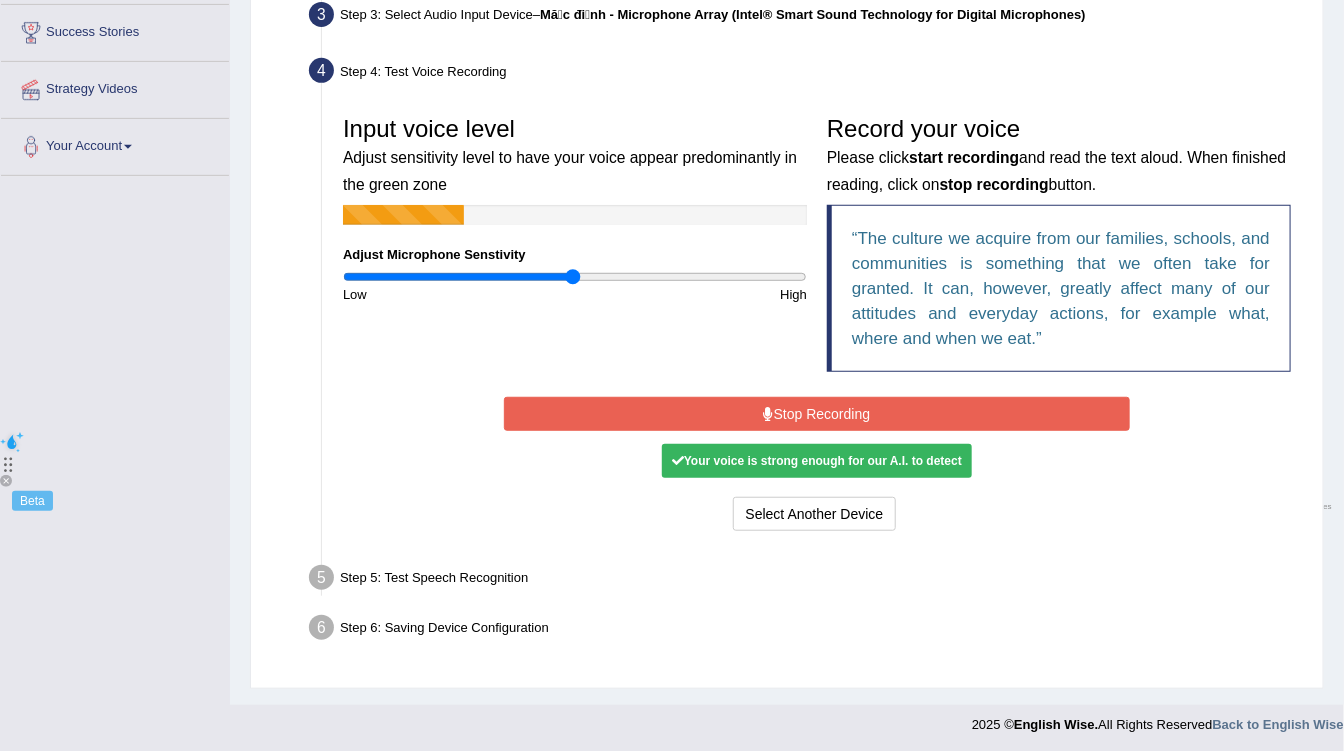 click on "Stop Recording" at bounding box center [816, 414] 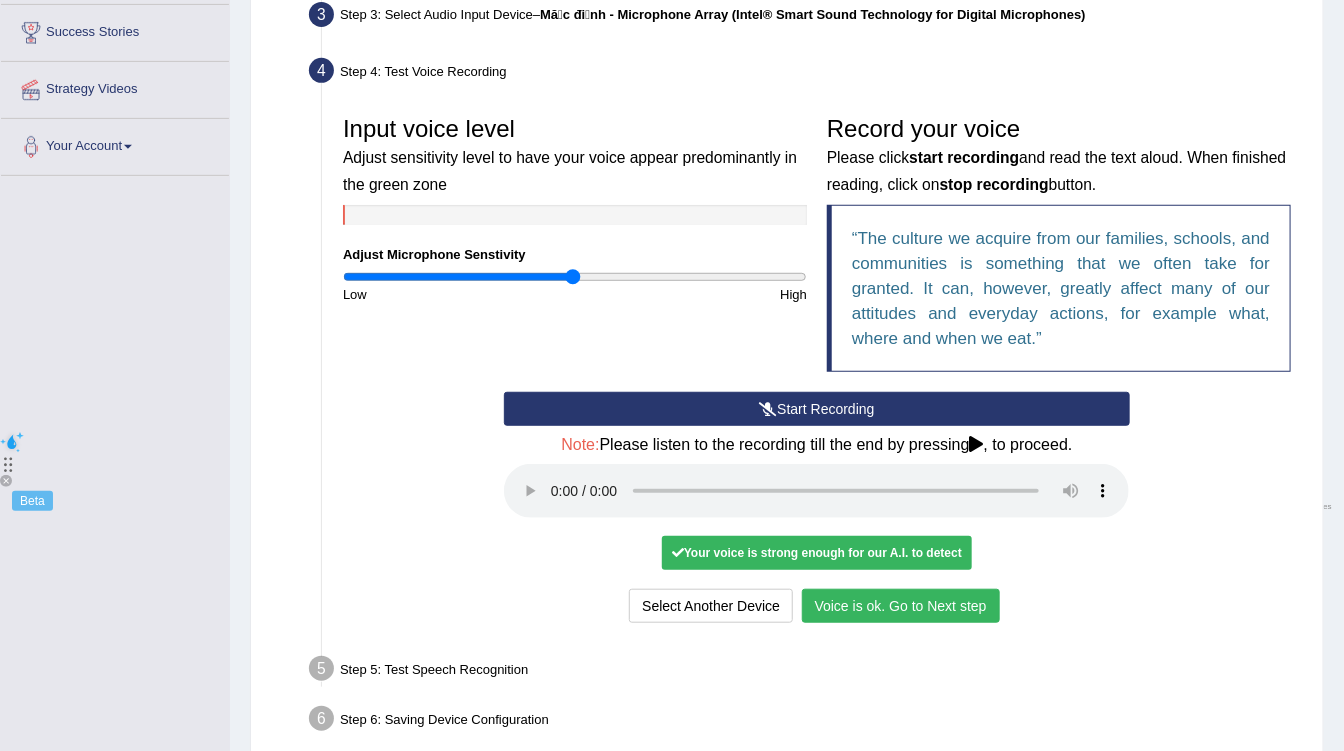 click on "Voice is ok. Go to Next step" at bounding box center (901, 606) 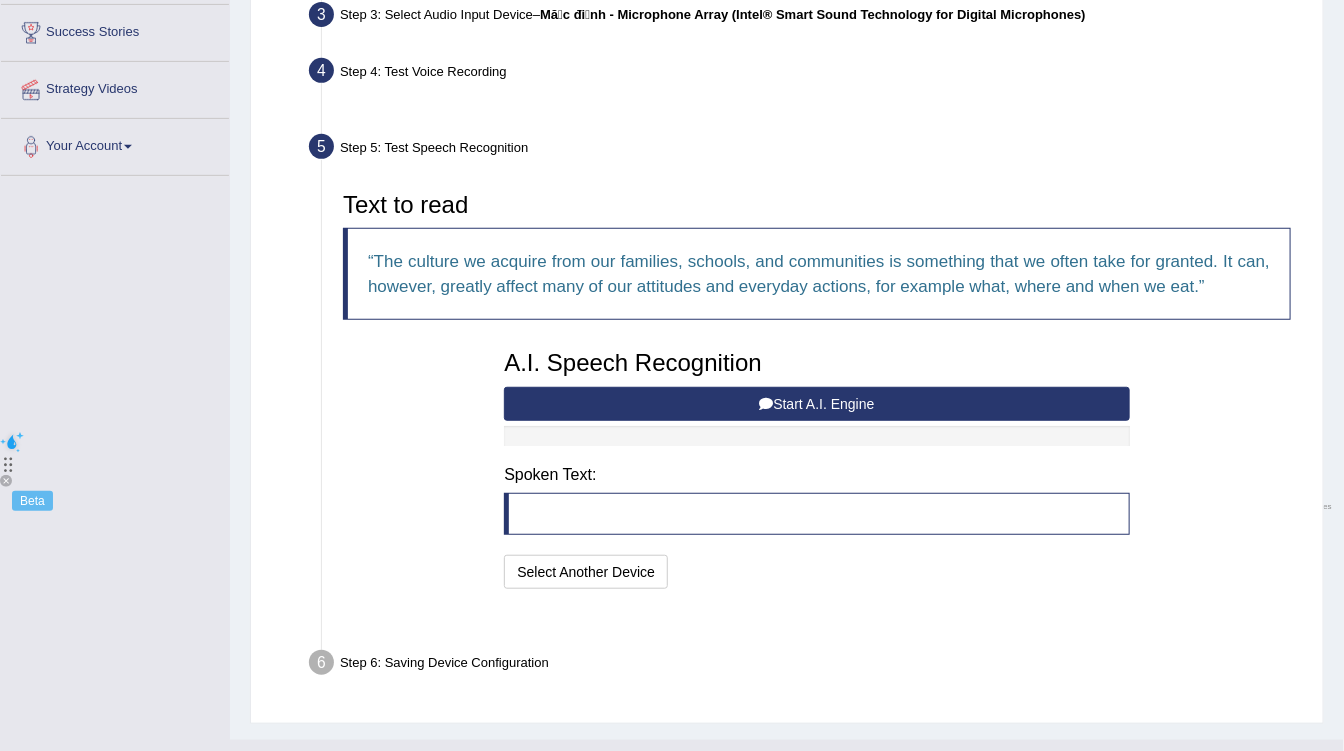 scroll, scrollTop: 310, scrollLeft: 0, axis: vertical 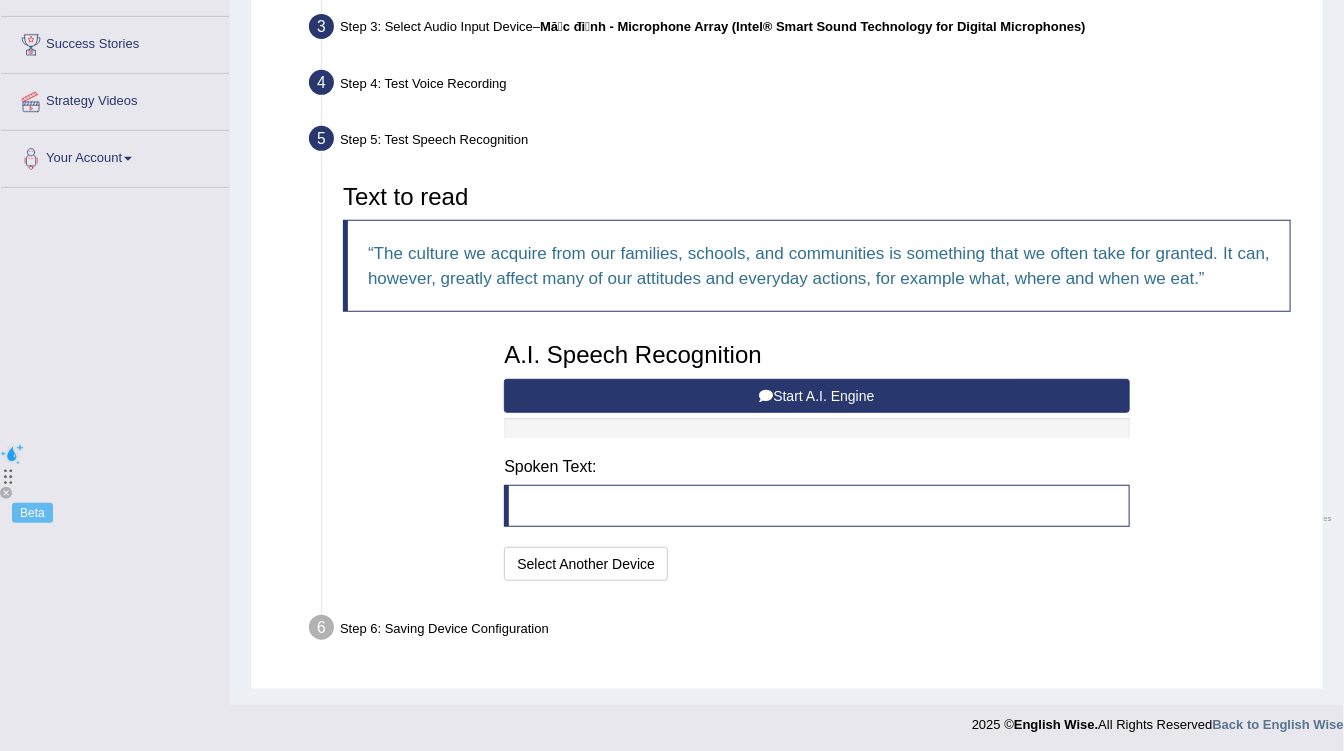 drag, startPoint x: 792, startPoint y: 395, endPoint x: 727, endPoint y: 392, distance: 65.06919 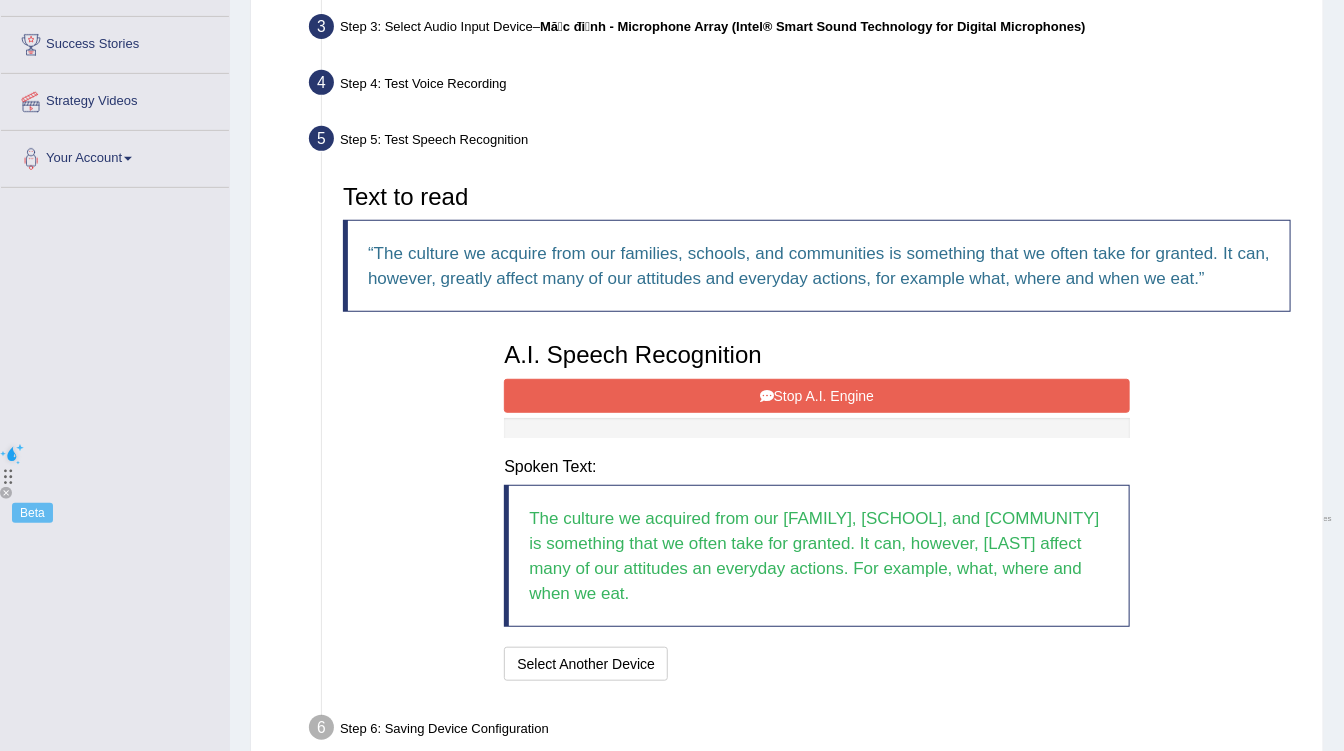 click on "Stop A.I. Engine" at bounding box center (816, 396) 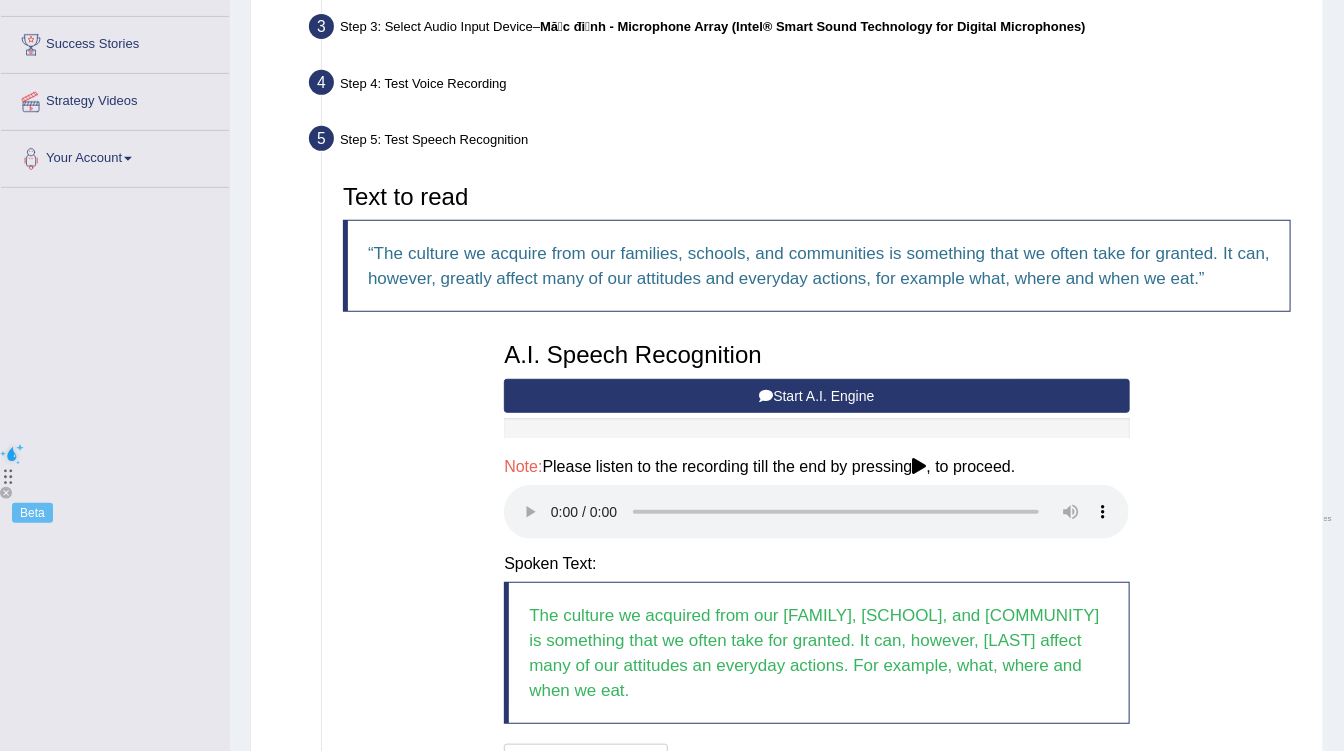 type 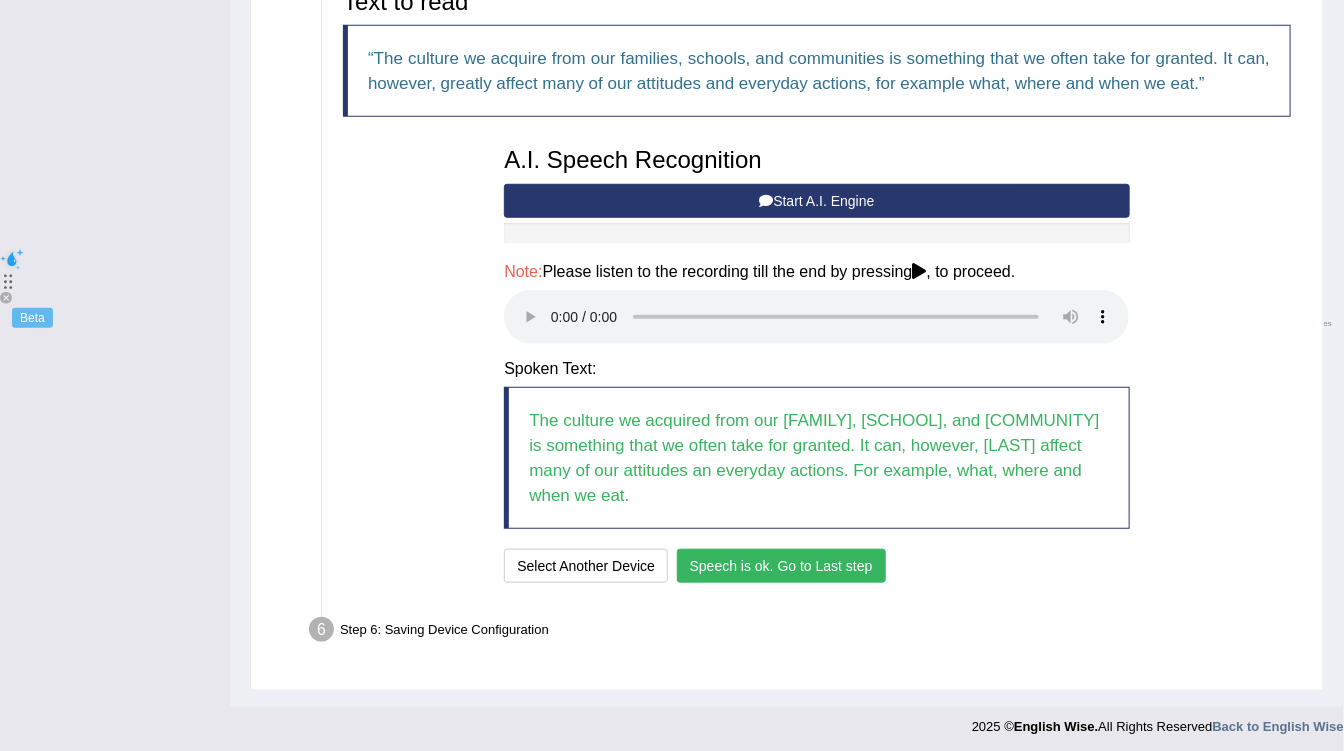 click on "Speech is ok. Go to Last step" at bounding box center [781, 566] 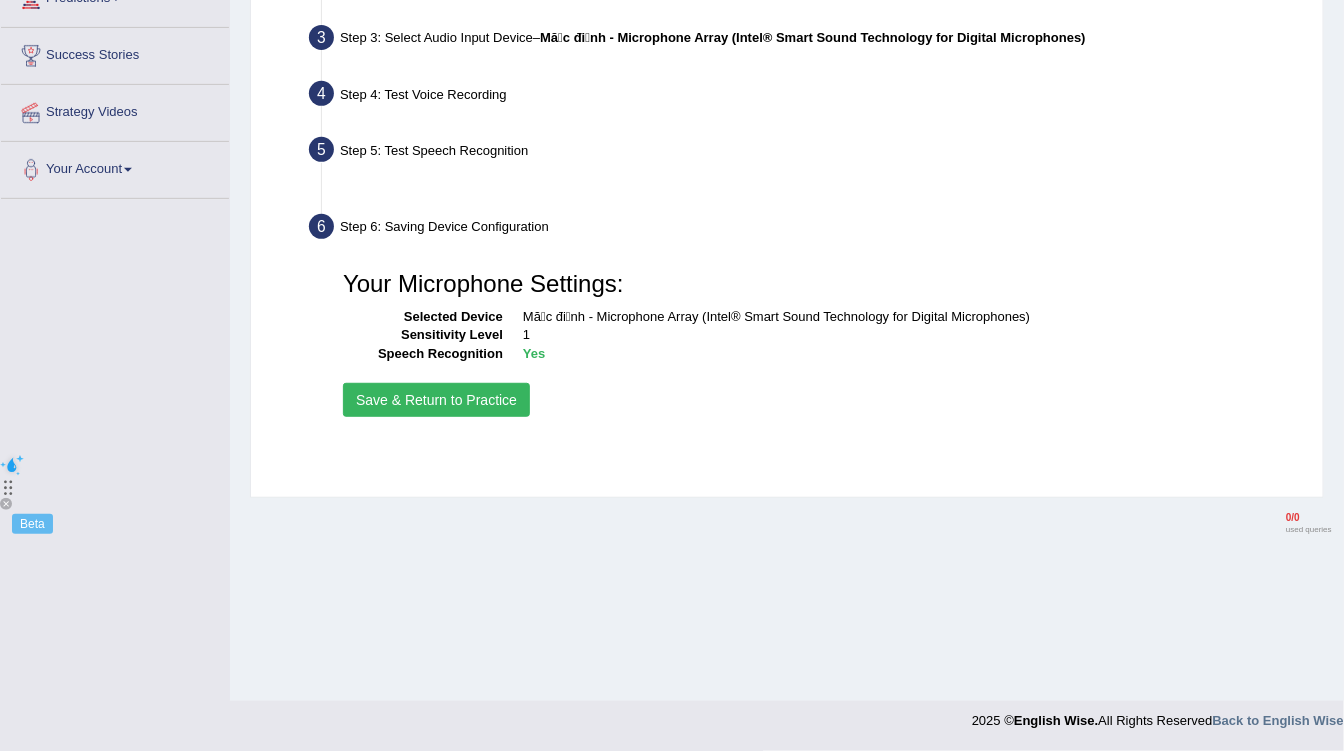 scroll, scrollTop: 298, scrollLeft: 0, axis: vertical 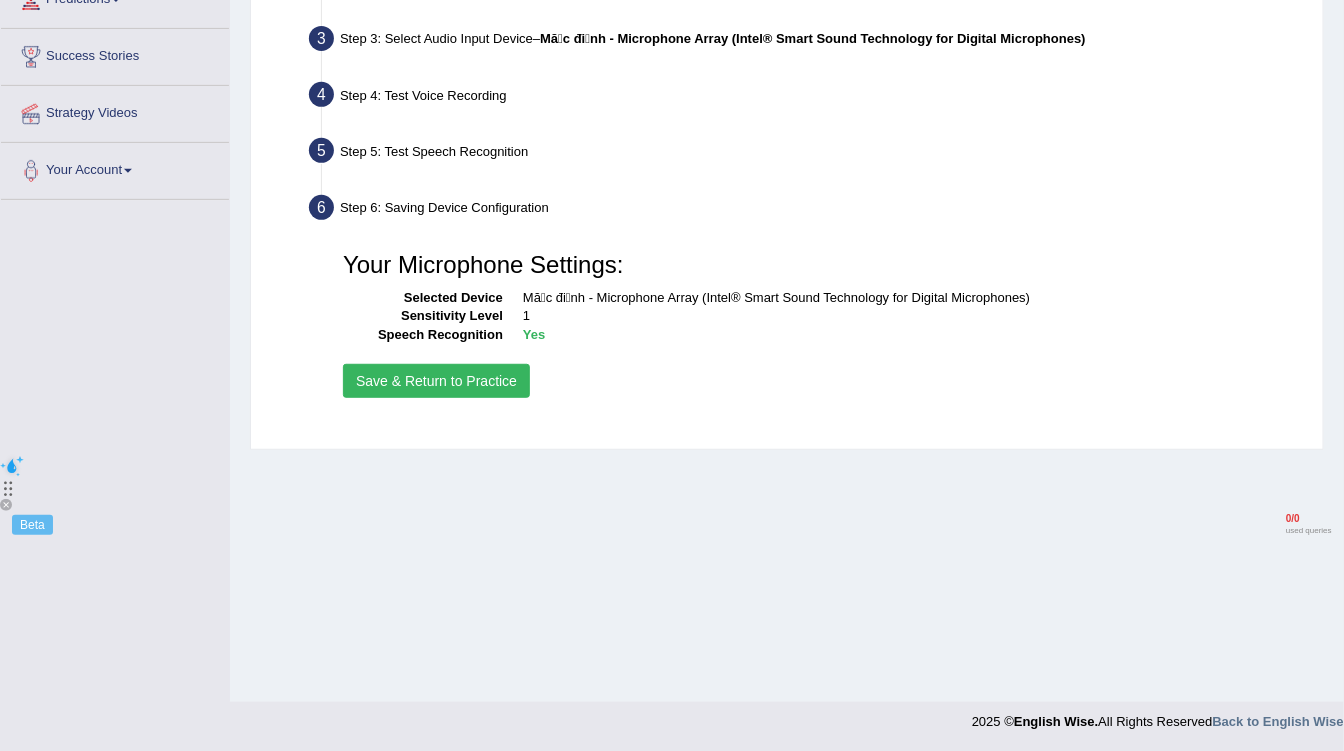 click on "Your Microphone Settings:   Selected Device   Mặc định - Microphone Array (Intel® Smart Sound Technology for Digital Microphones)   Sensitivity Level   1   Speech Recognition   Yes   Save & Return to Practice" at bounding box center [817, 322] 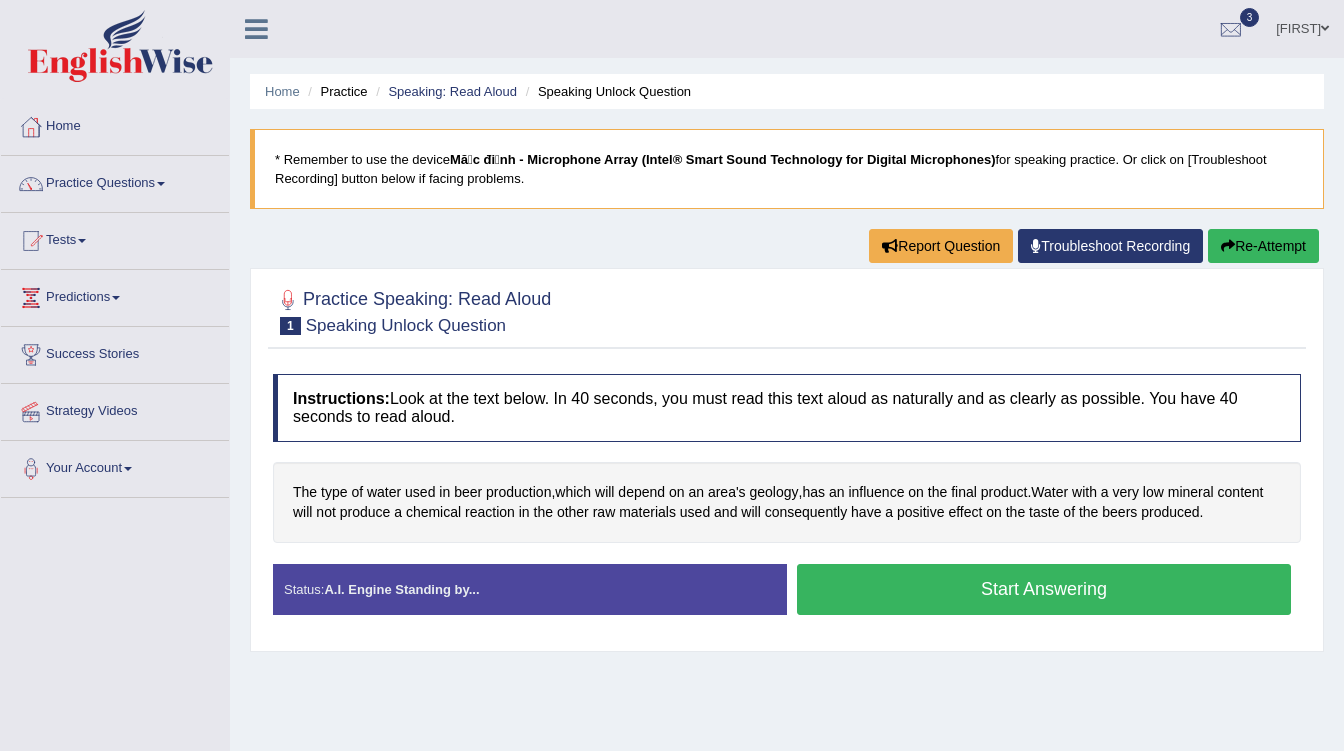 scroll, scrollTop: 0, scrollLeft: 0, axis: both 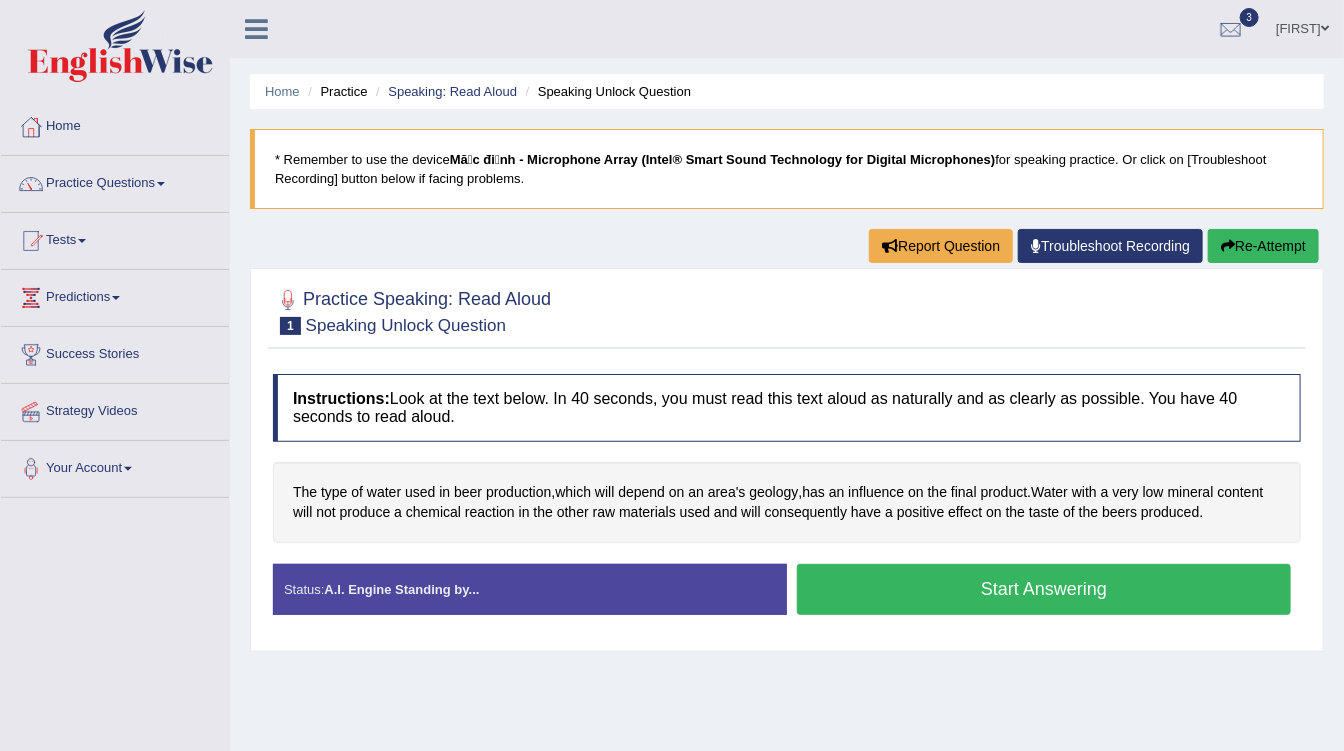 drag, startPoint x: 0, startPoint y: 0, endPoint x: 1083, endPoint y: 376, distance: 1146.414 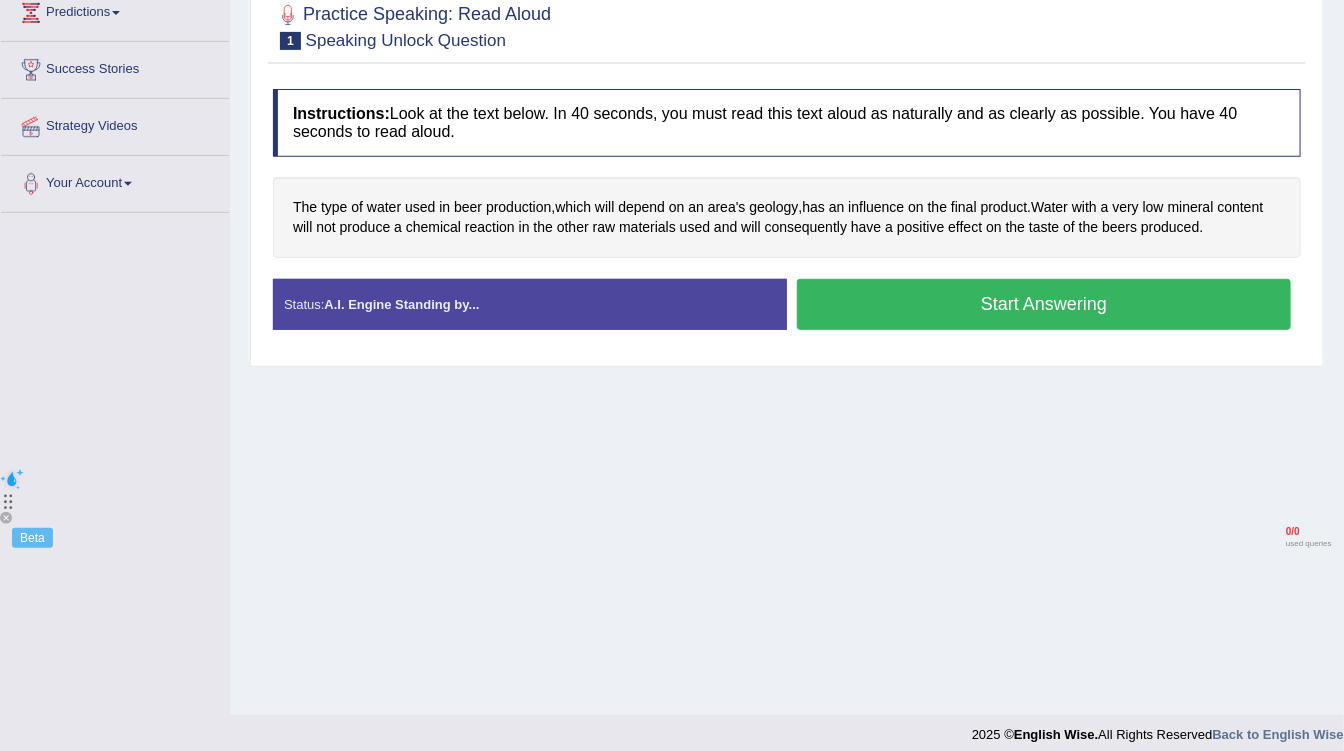 scroll, scrollTop: 0, scrollLeft: 0, axis: both 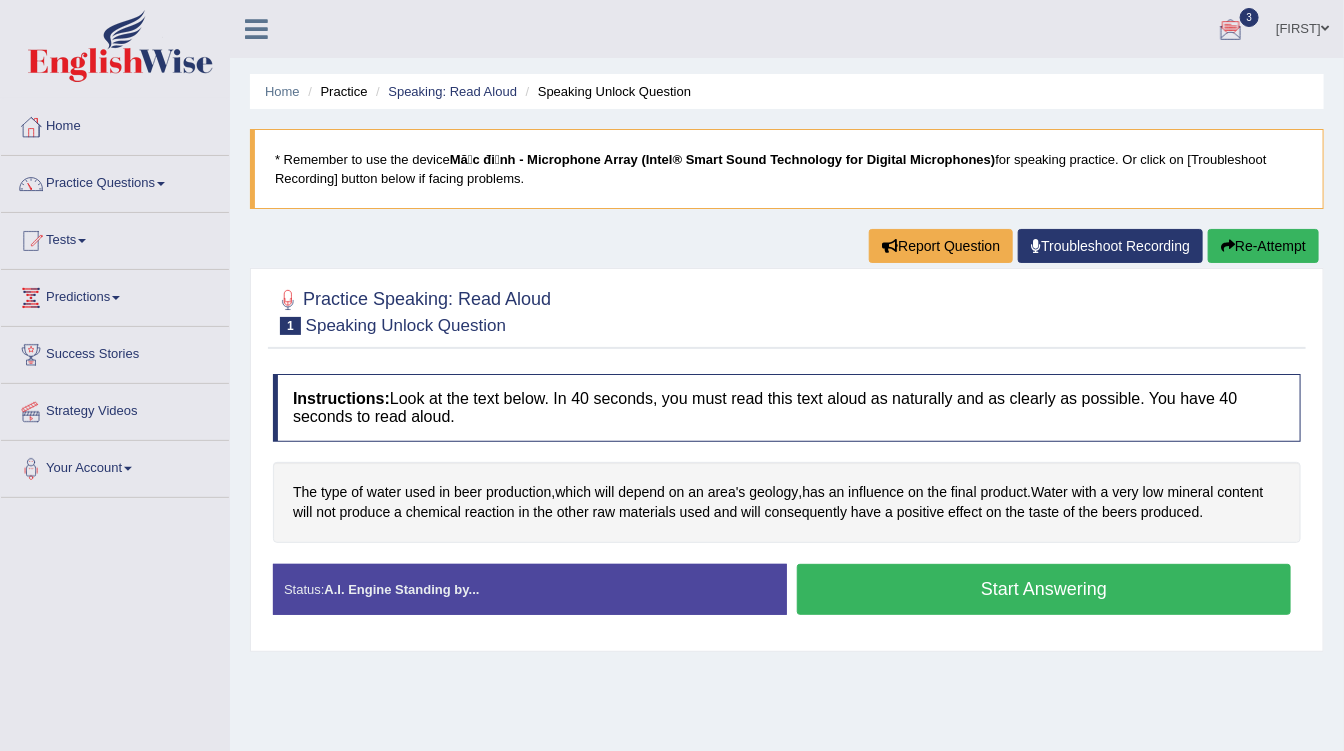 click on "Start Answering" at bounding box center (1044, 589) 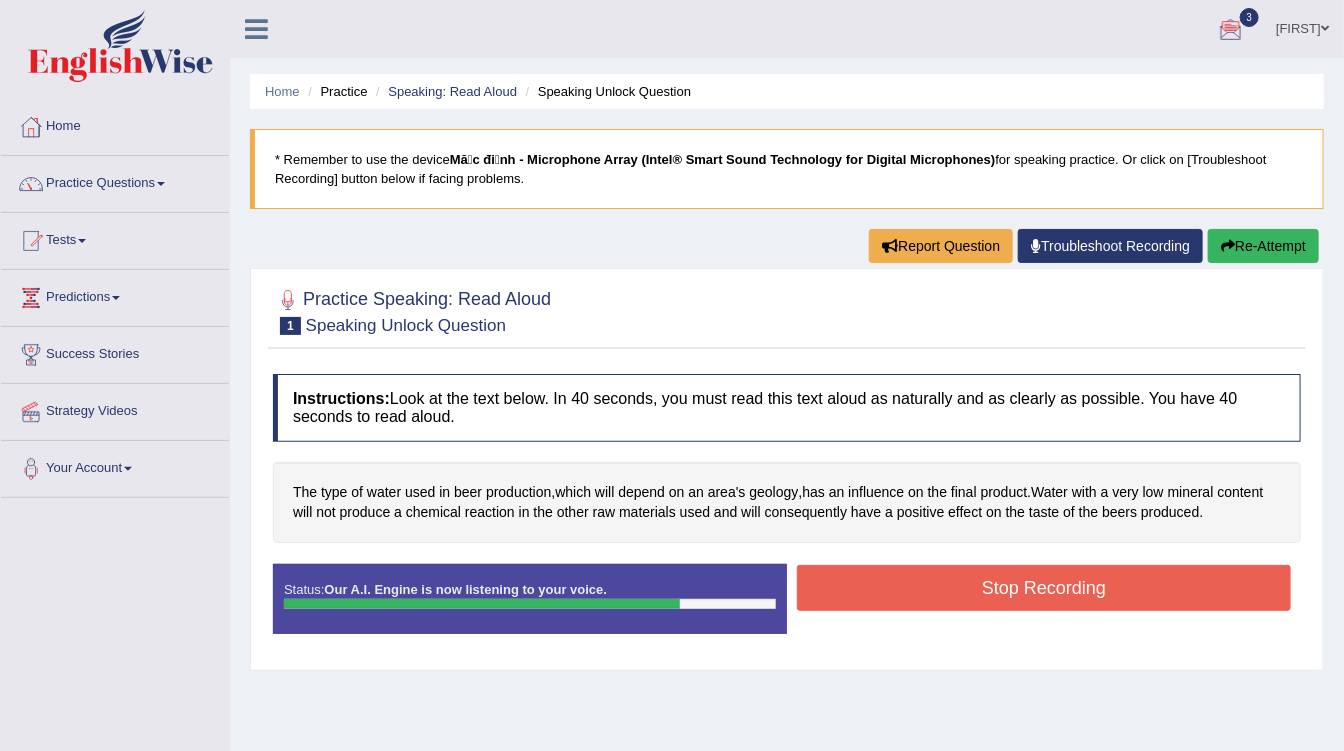 click on "Stop Recording" at bounding box center [1044, 588] 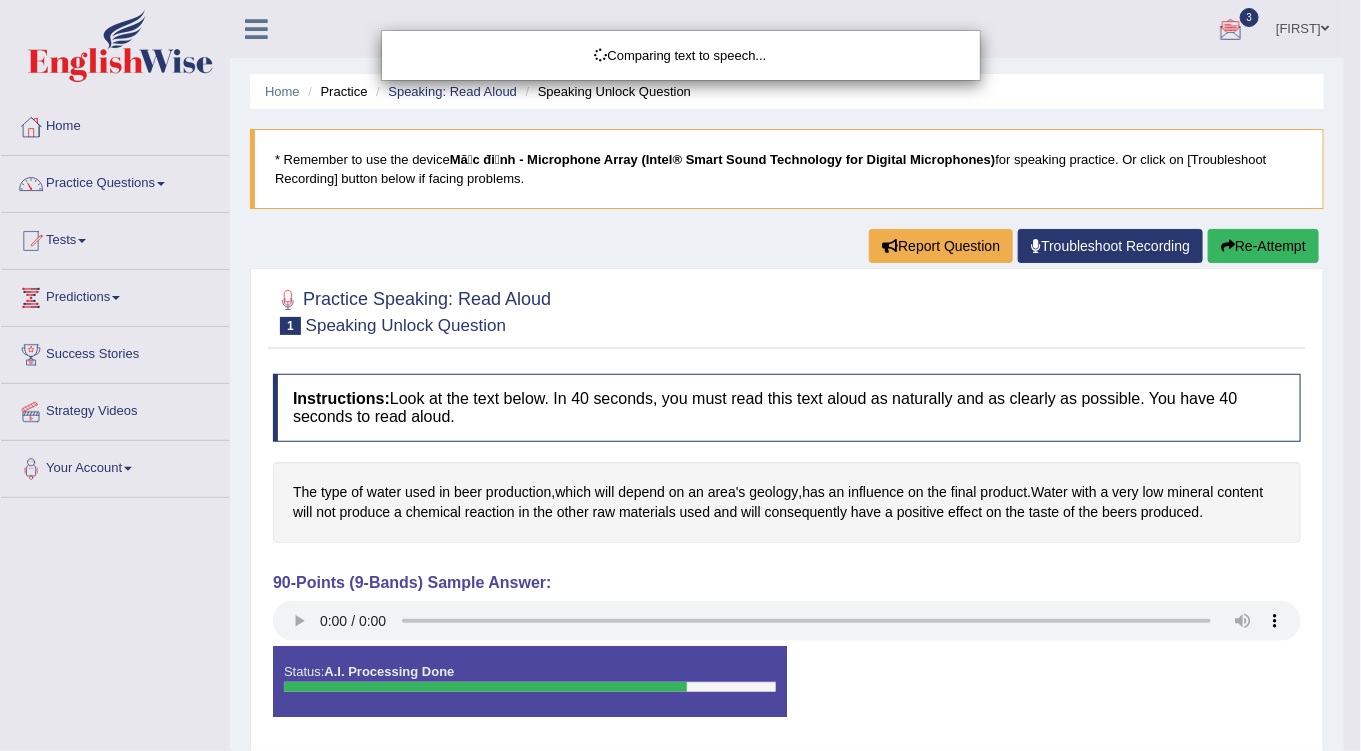click on "Toggle navigation
Home
Practice Questions   Speaking Practice Read Aloud
Repeat Sentence
Describe Image
Re-tell Lecture
Answer Short Question
Summarize Group Discussion
Respond To A Situation
Writing Practice  Summarize Written Text
Write Essay
Reading Practice  Reading & Writing: Fill In The Blanks
Choose Multiple Answers
Re-order Paragraphs
Fill In The Blanks
Choose Single Answer
Listening Practice  Summarize Spoken Text
Highlight Incorrect Words
Highlight Correct Summary
Select Missing Word
Choose Single Answer
Choose Multiple Answers
Fill In The Blanks
Write From Dictation
Pronunciation
Tests  Take Practice Sectional Test" at bounding box center (680, 375) 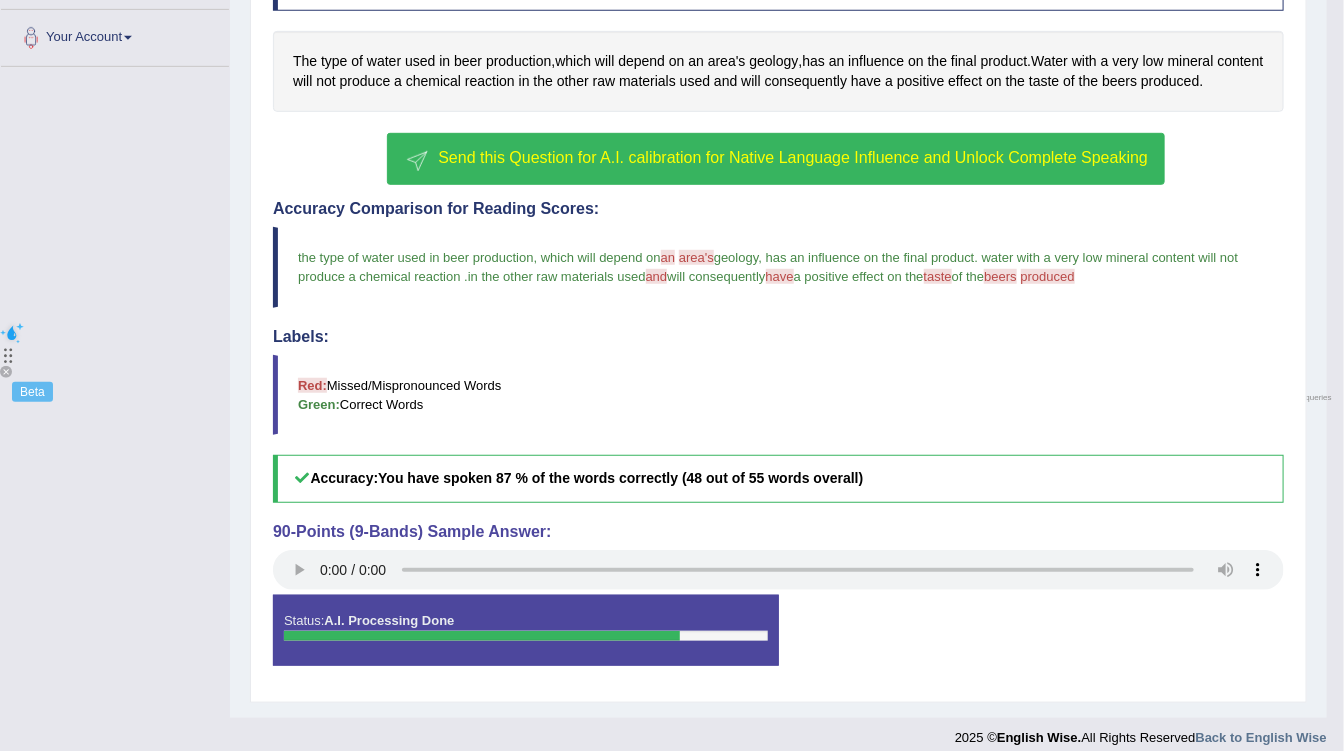 scroll, scrollTop: 442, scrollLeft: 0, axis: vertical 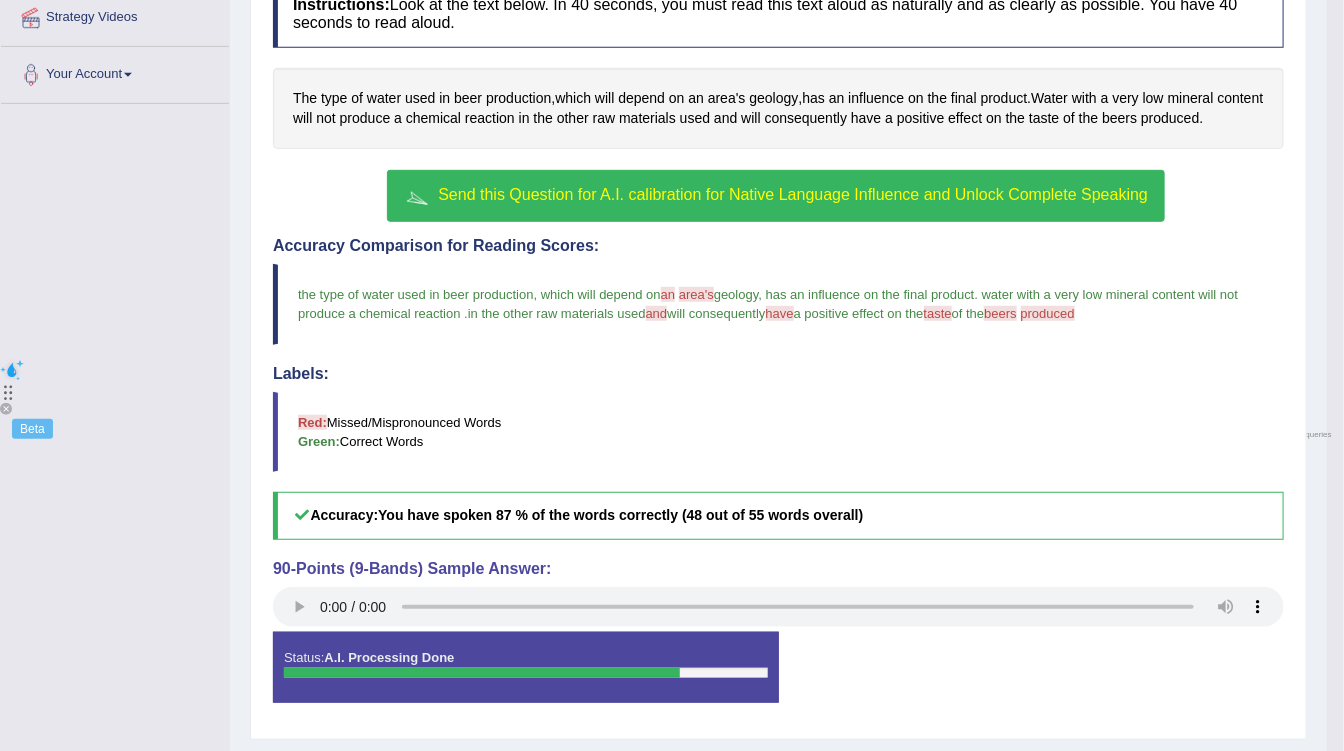 type 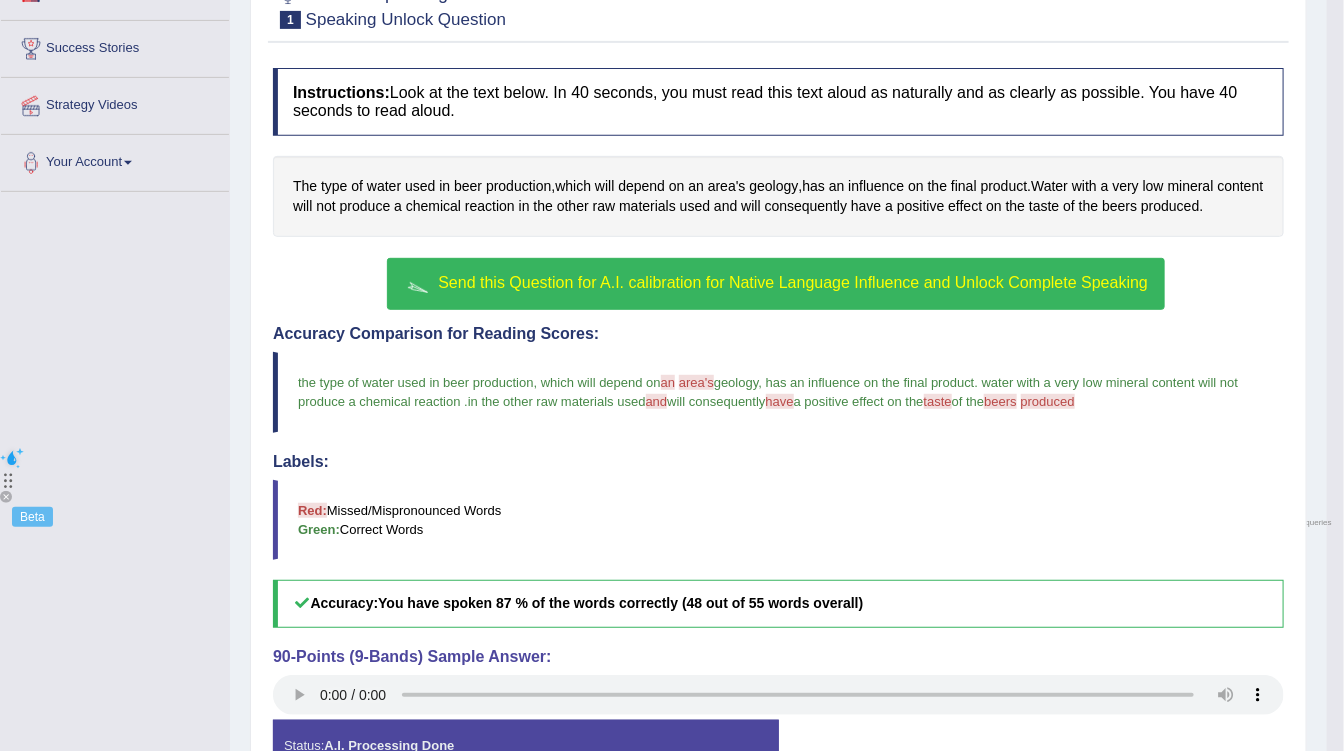 scroll, scrollTop: 257, scrollLeft: 0, axis: vertical 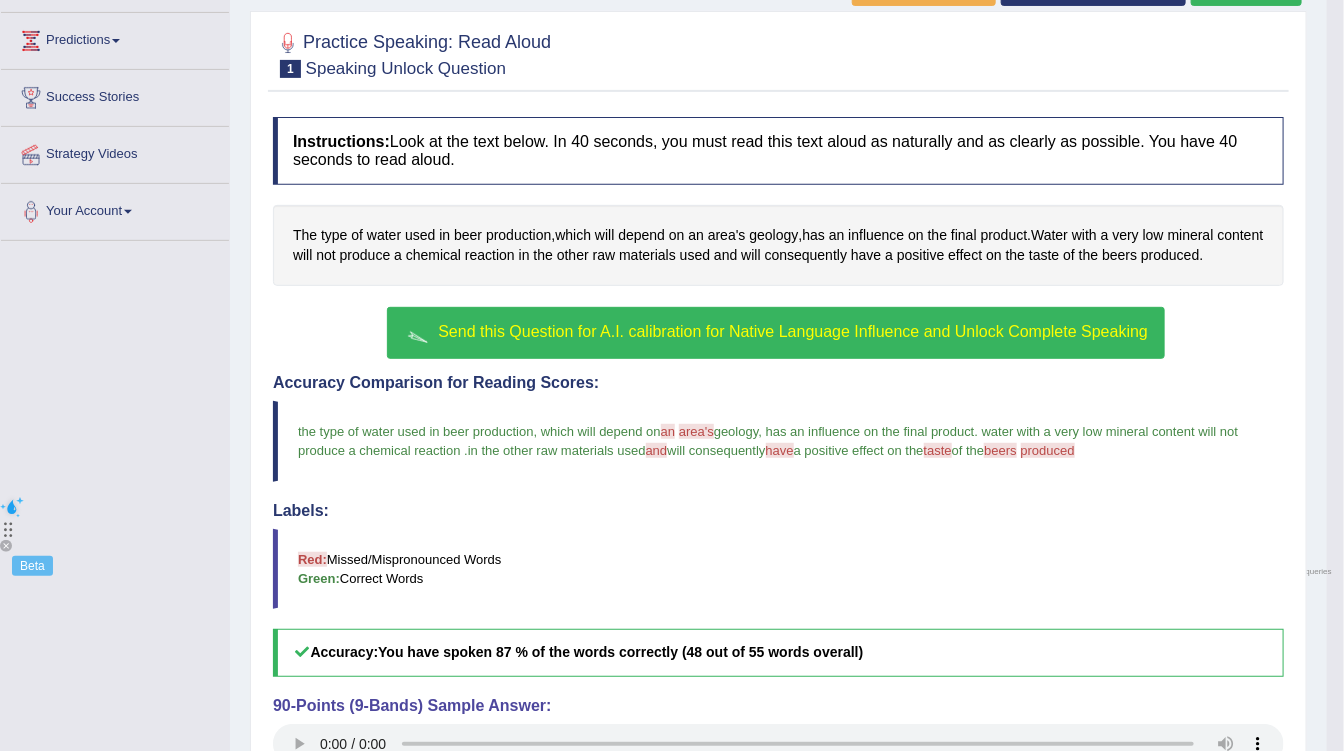 click on "Send this Question for A.I. calibration for Native Language Influence and Unlock Complete Speaking" at bounding box center (776, 333) 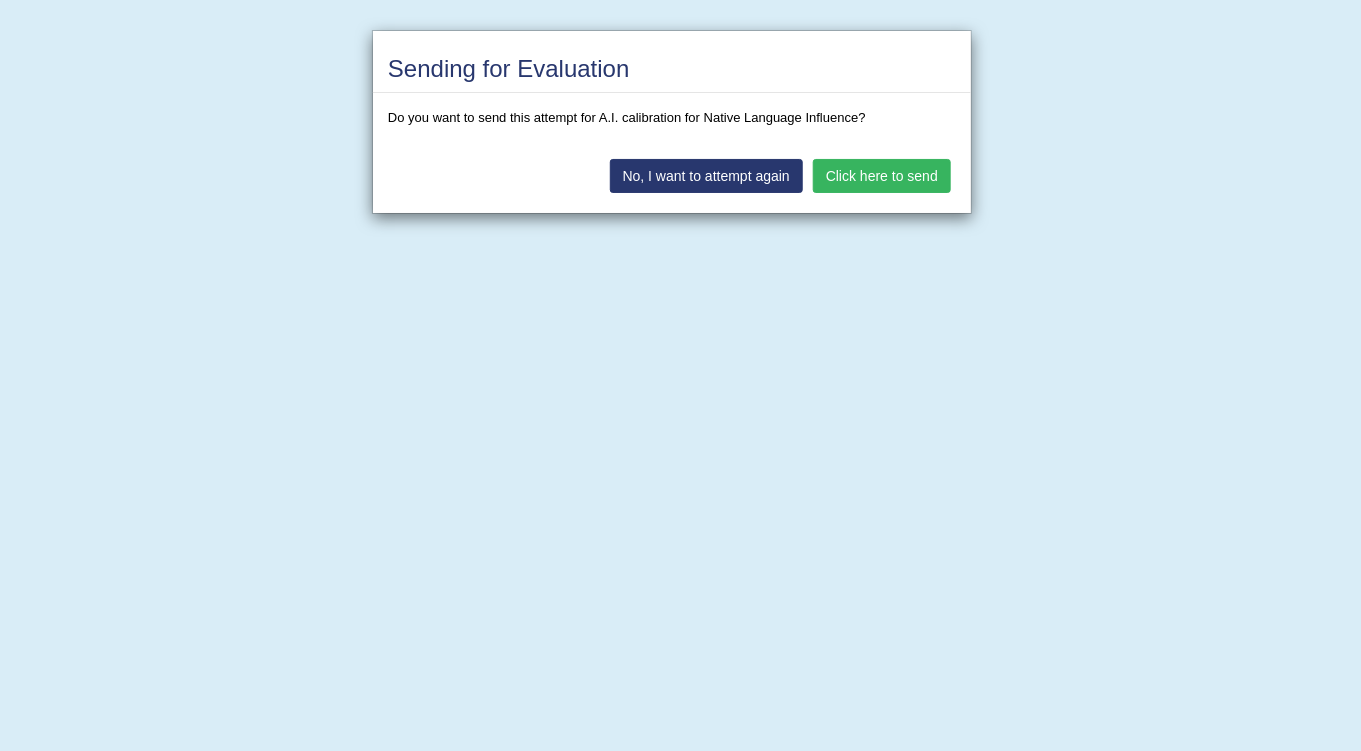 click on "Click here to send" at bounding box center [882, 176] 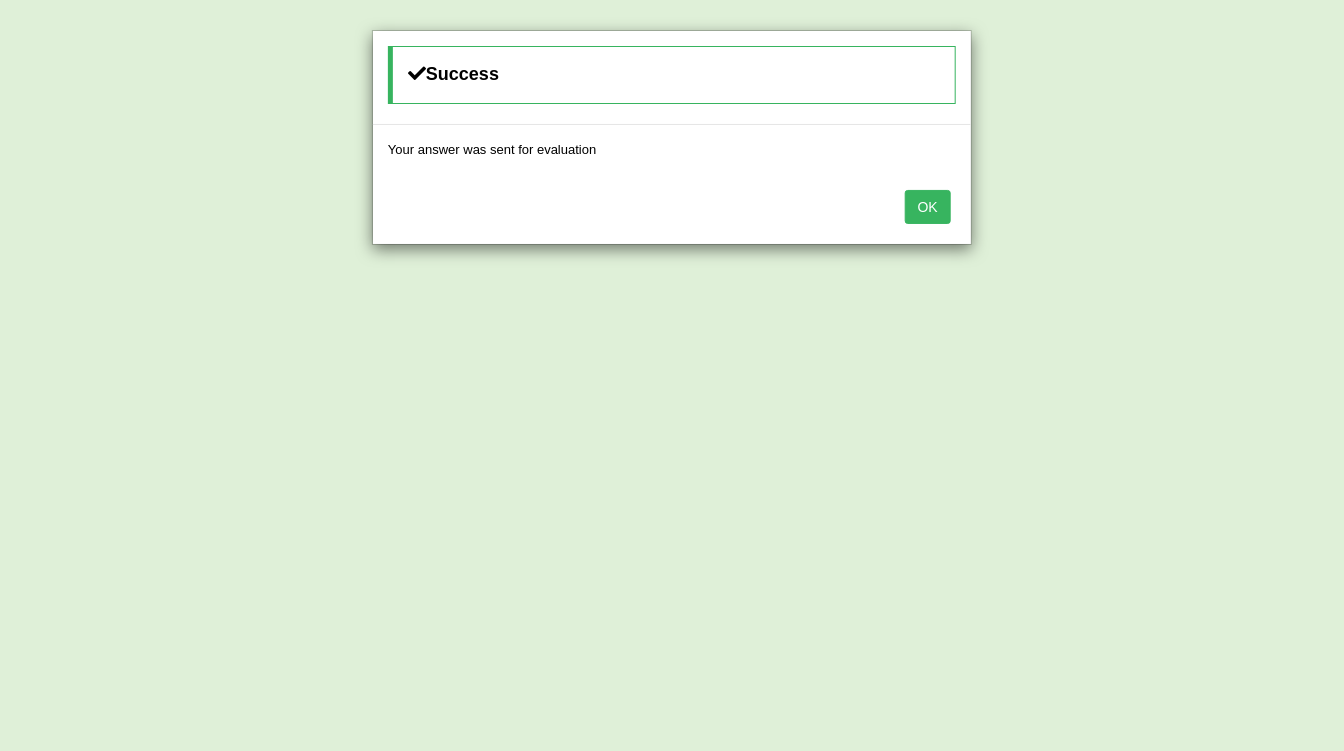 click on "OK" at bounding box center (928, 207) 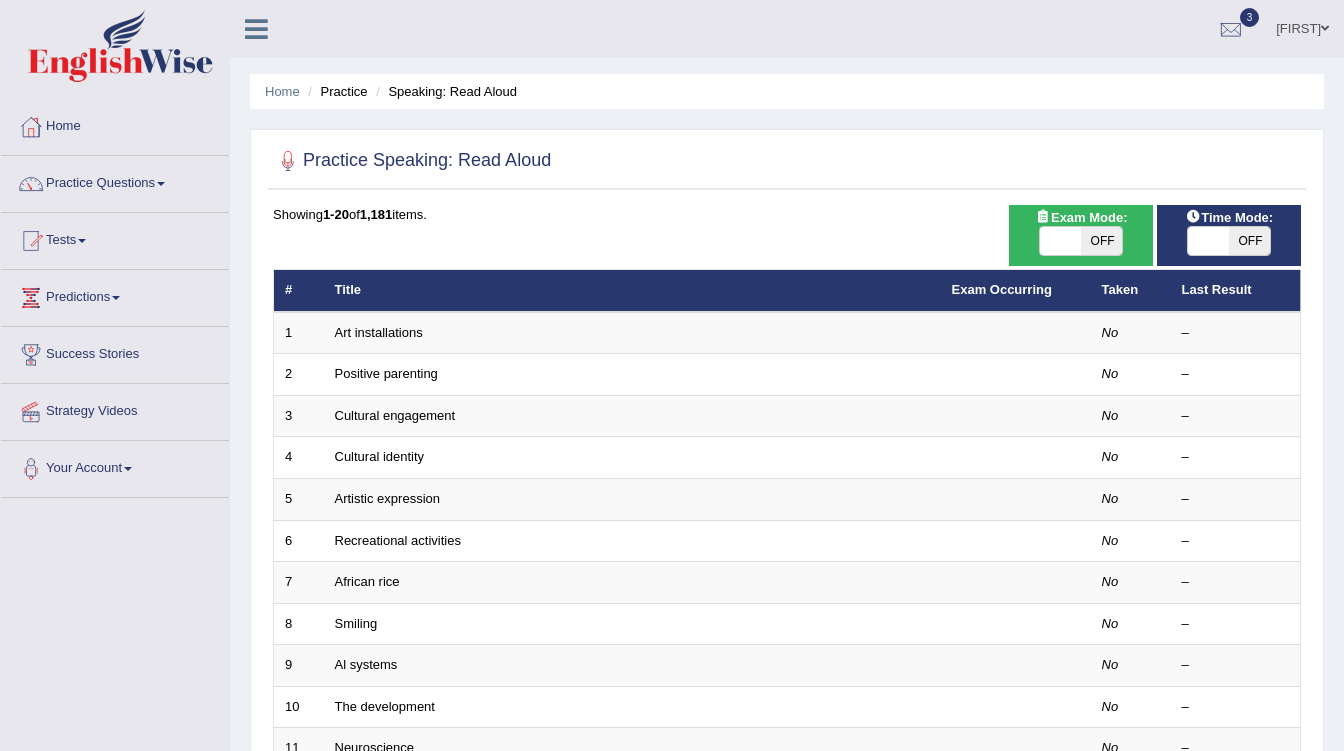 scroll, scrollTop: 0, scrollLeft: 0, axis: both 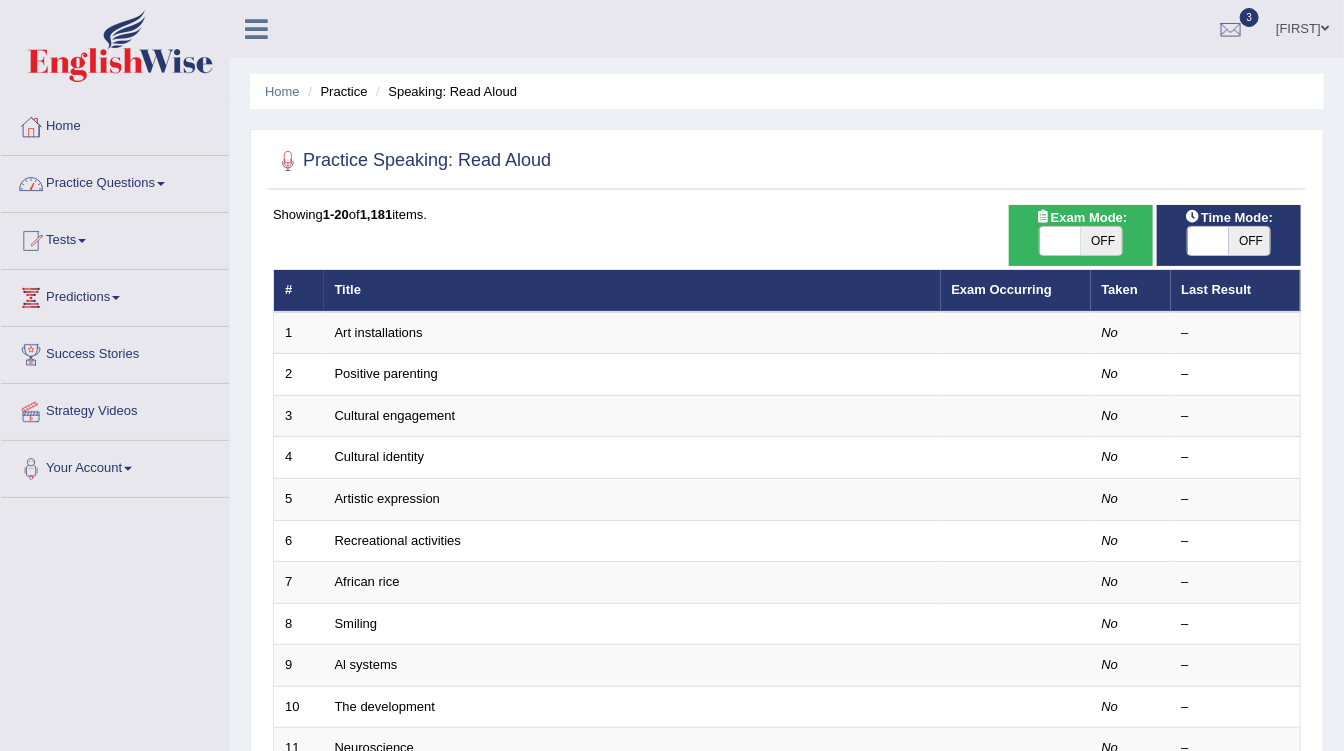 click on "Practice Questions" at bounding box center (115, 181) 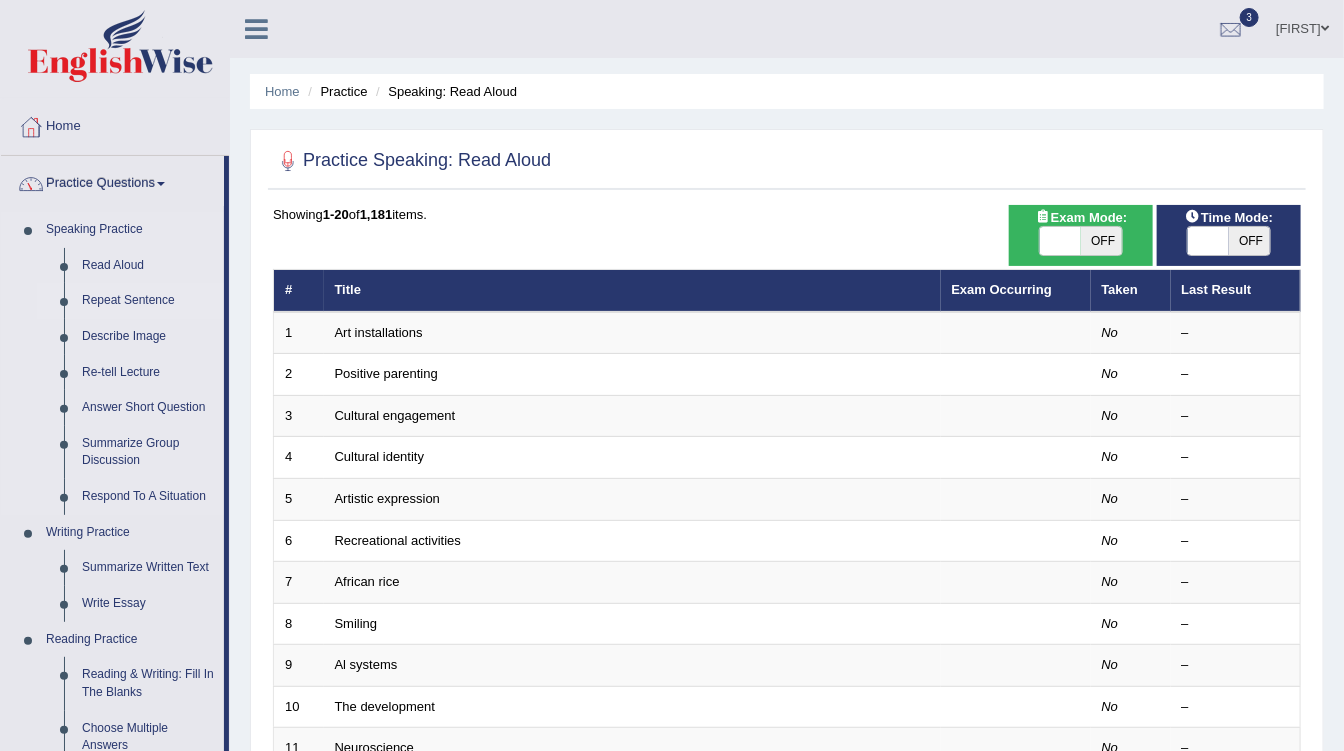 click on "Repeat Sentence" at bounding box center [148, 301] 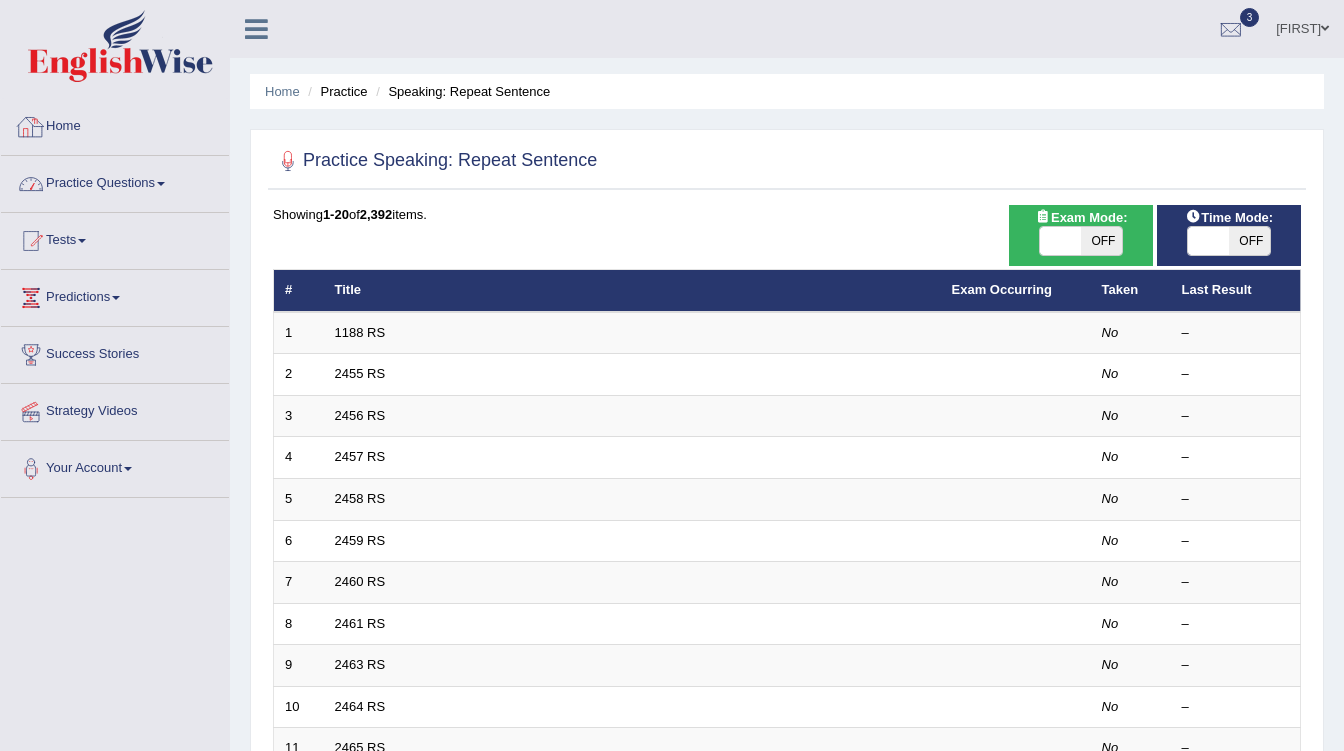 scroll, scrollTop: 0, scrollLeft: 0, axis: both 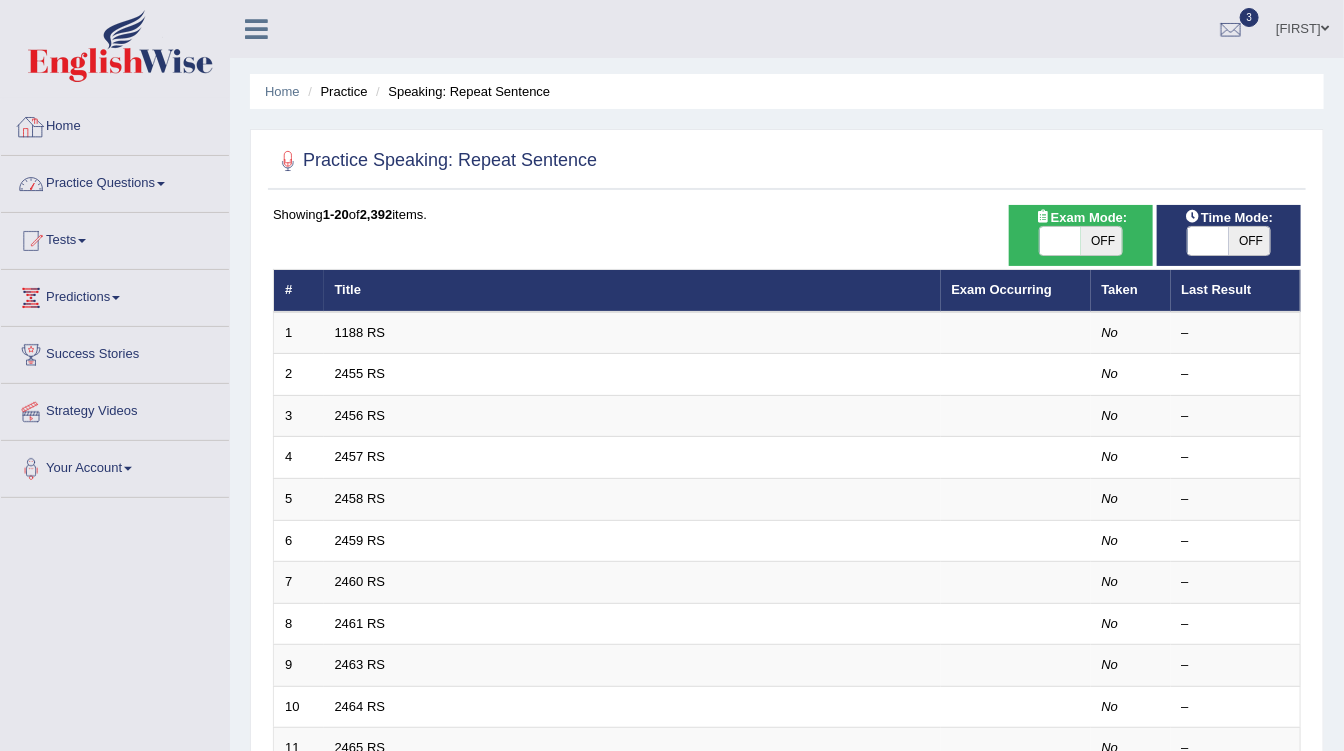 click on "Practice Questions" at bounding box center [115, 181] 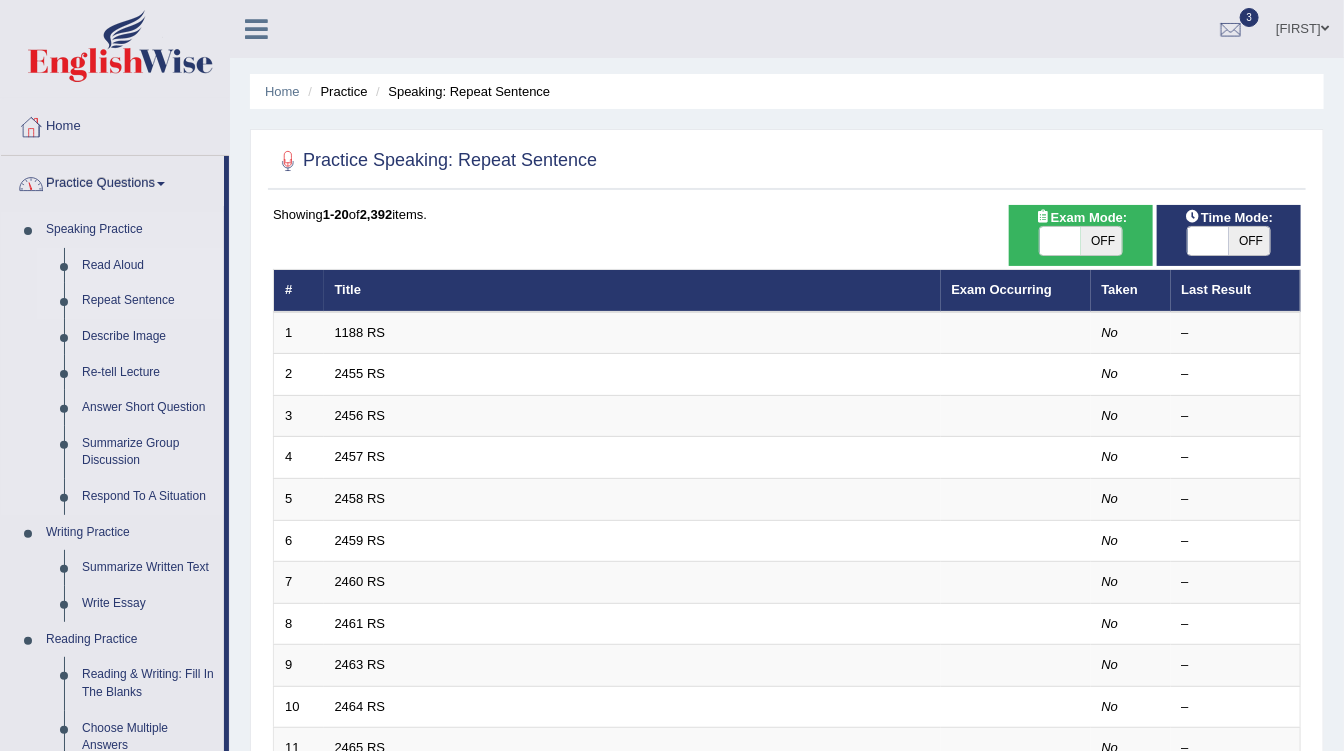 click on "Read Aloud" at bounding box center (148, 266) 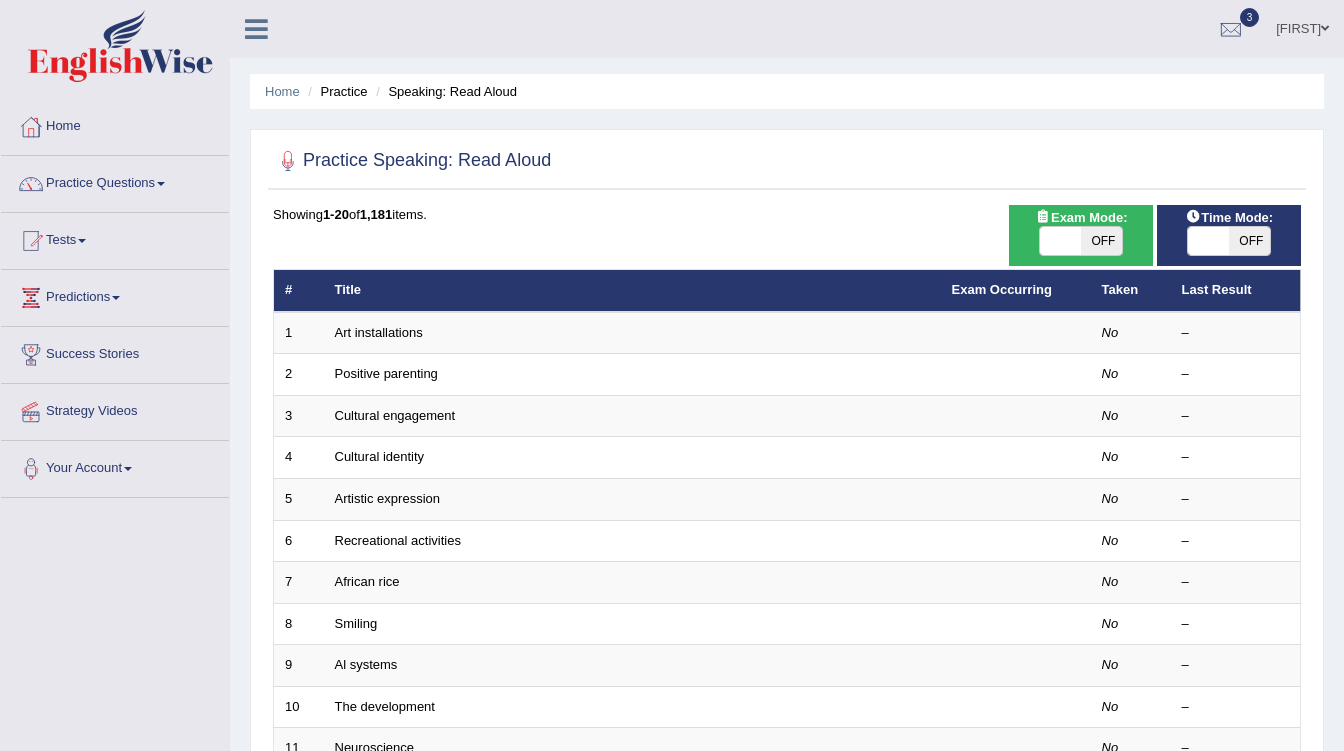 scroll, scrollTop: 0, scrollLeft: 0, axis: both 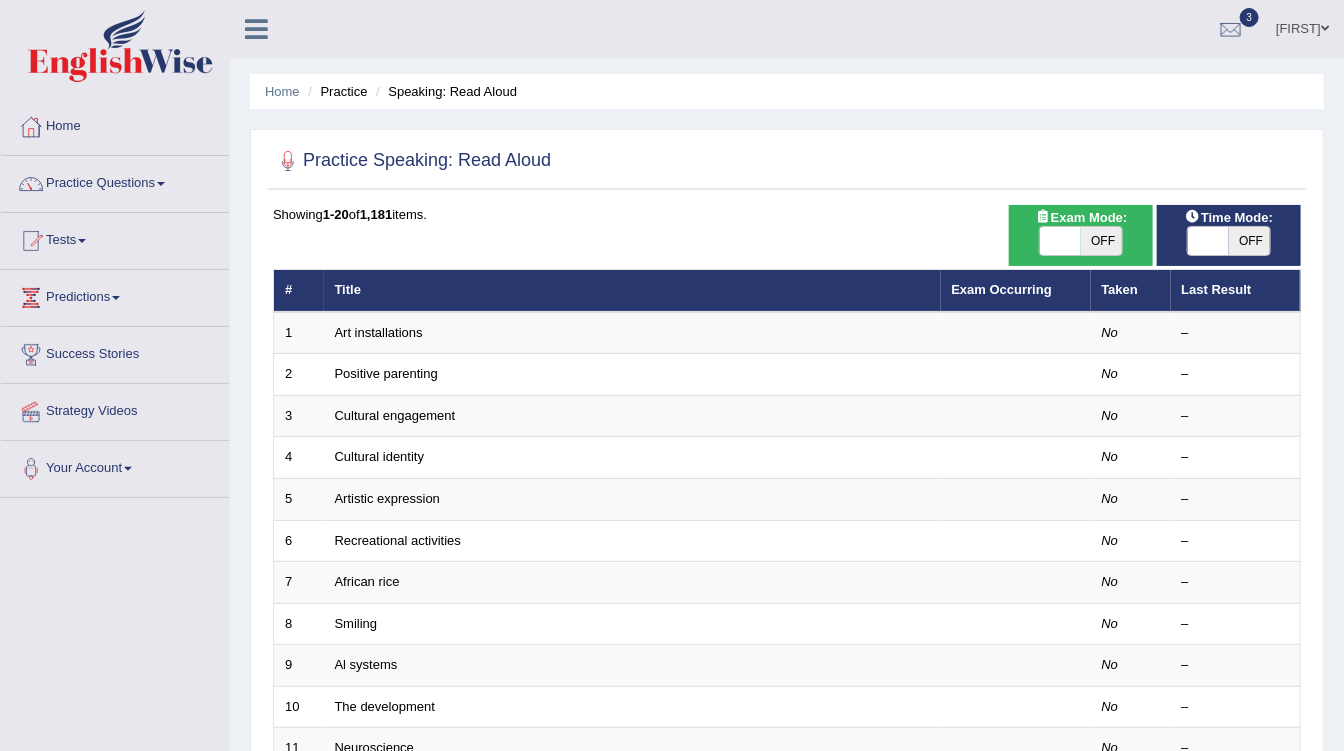 click on "Art installations" at bounding box center (632, 333) 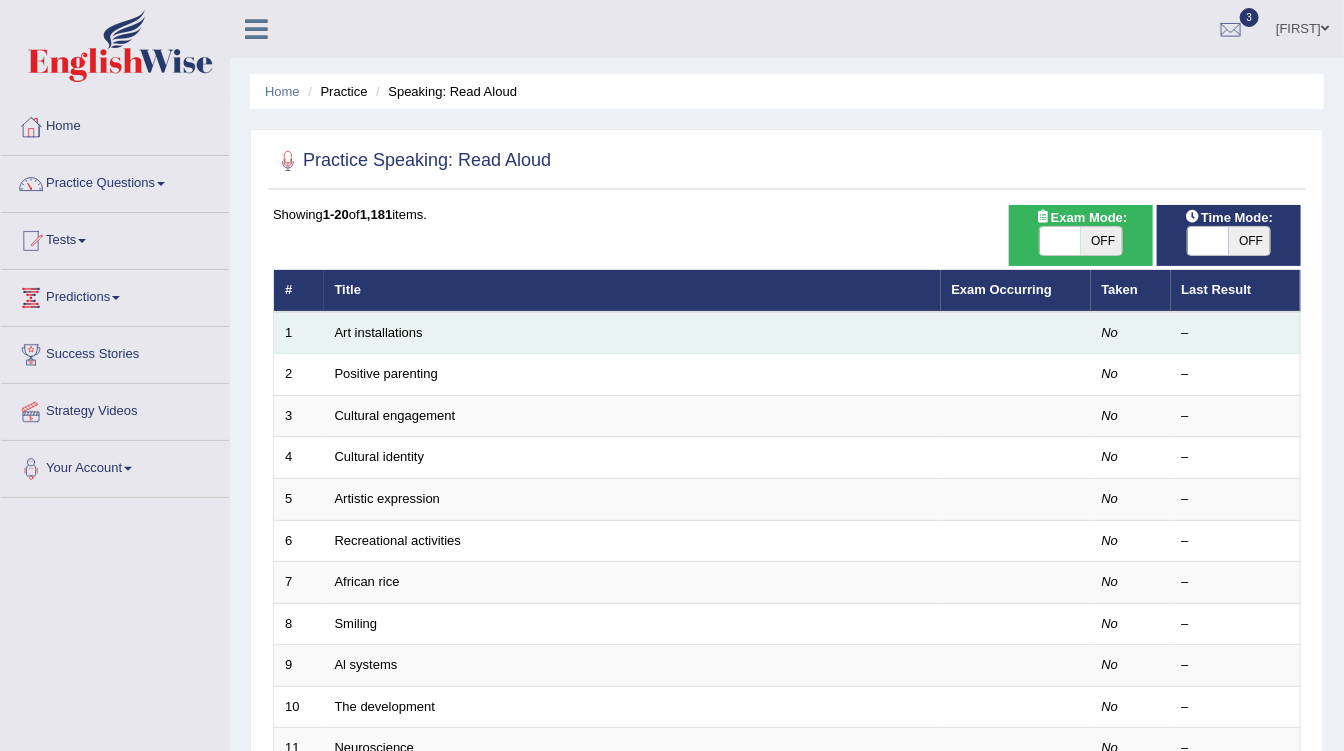 click on "Art installations" at bounding box center (632, 333) 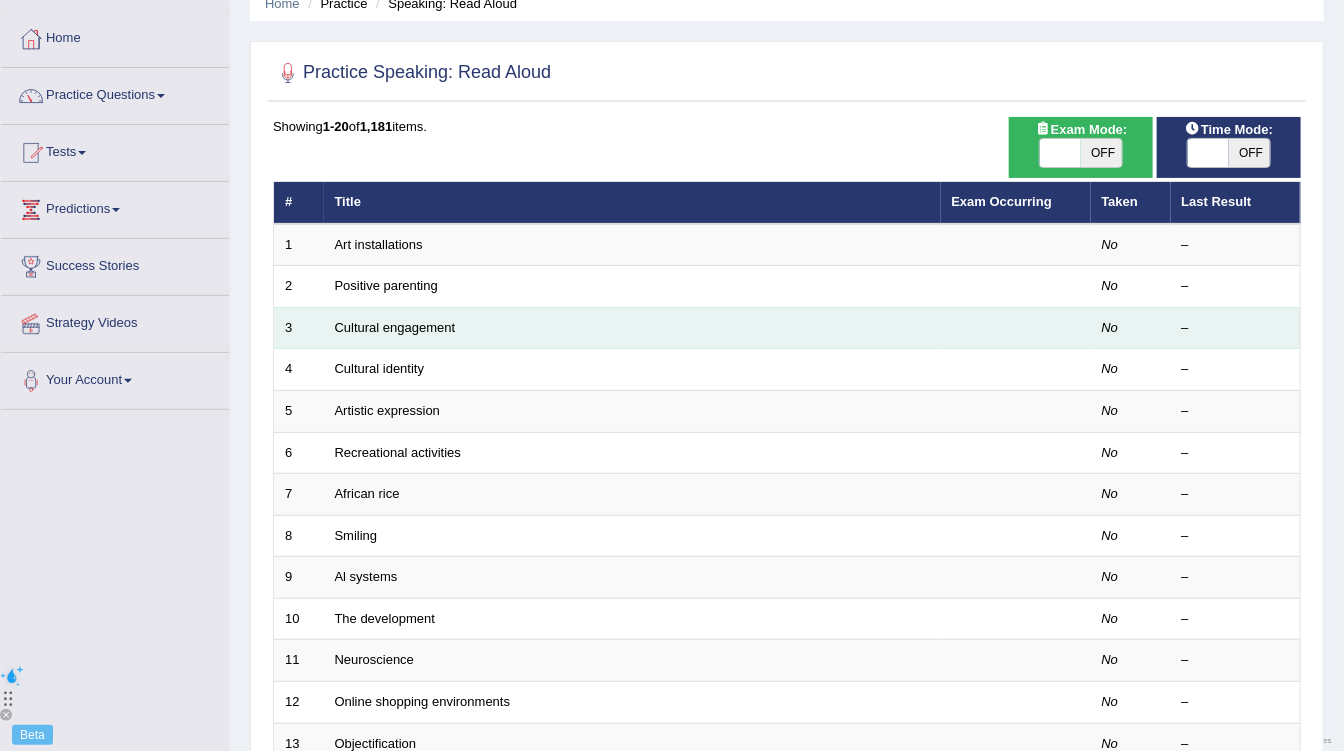 scroll, scrollTop: 88, scrollLeft: 0, axis: vertical 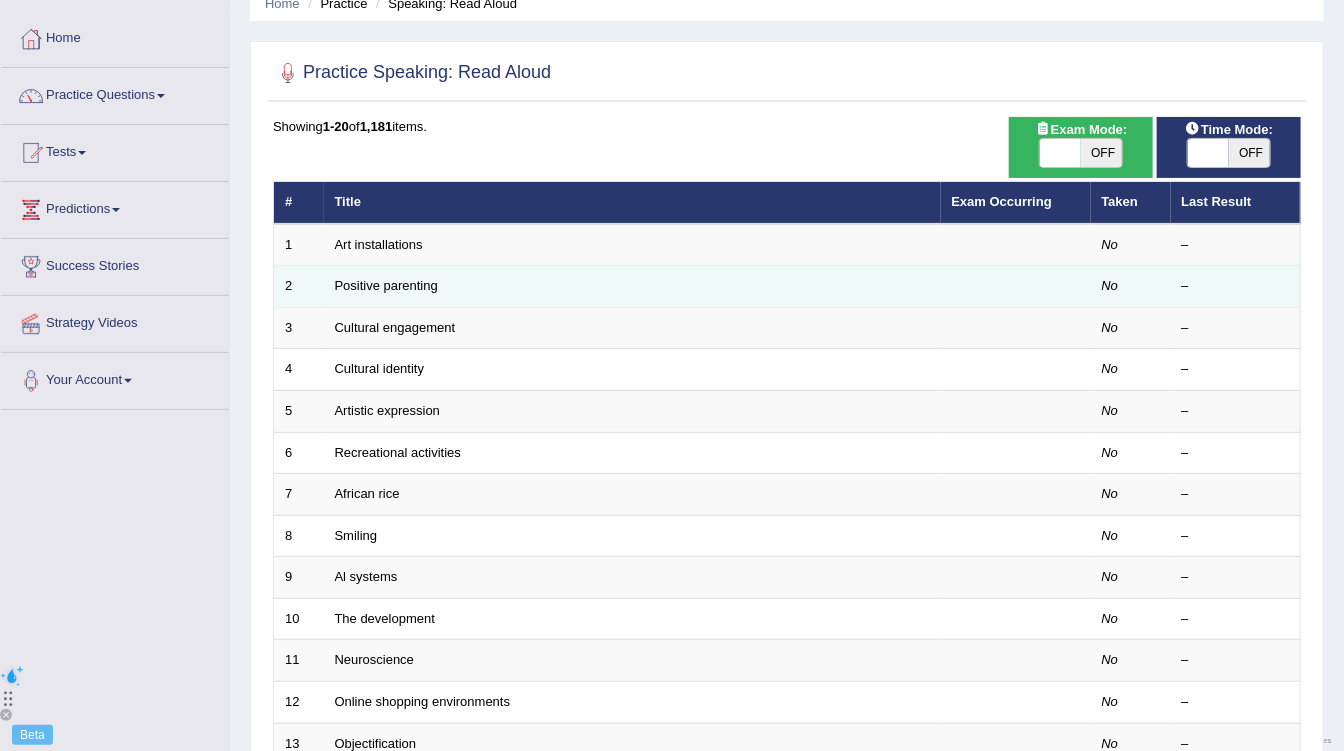 click on "Positive parenting" at bounding box center [632, 287] 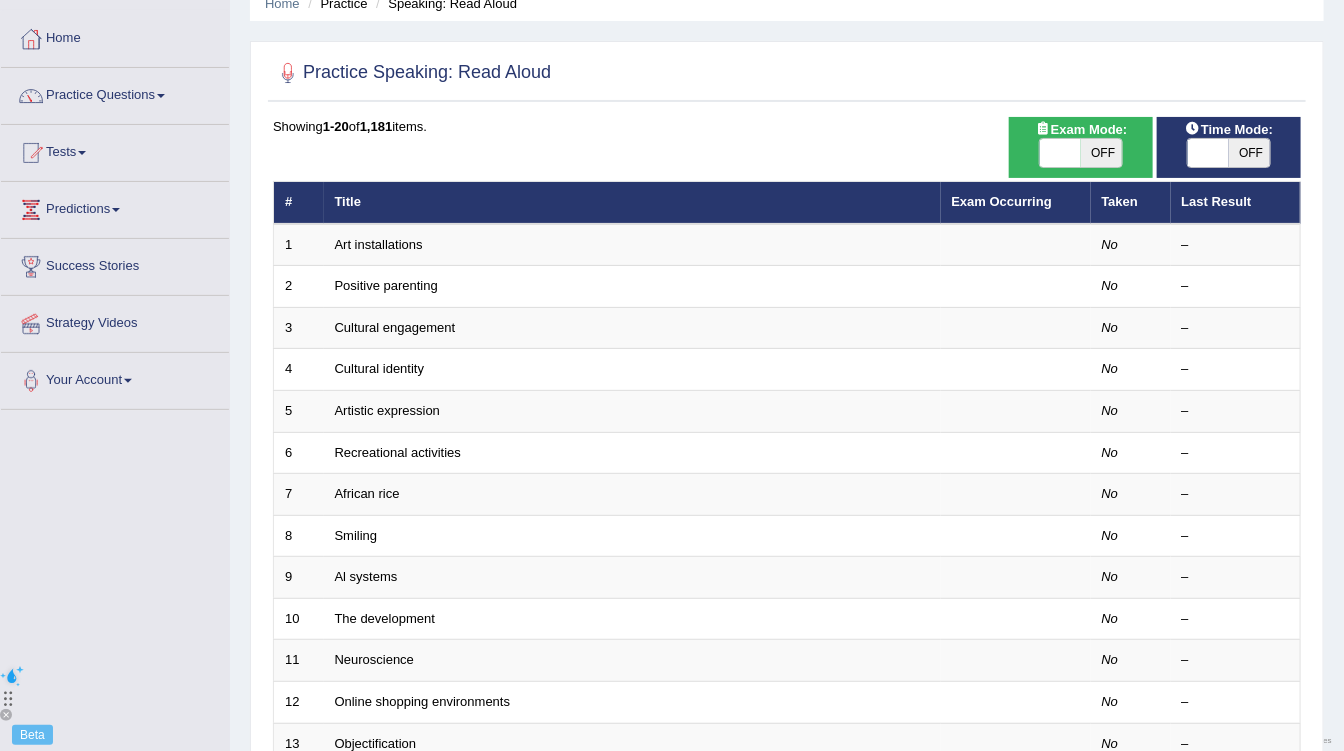 drag, startPoint x: 516, startPoint y: 294, endPoint x: 346, endPoint y: 144, distance: 226.71568 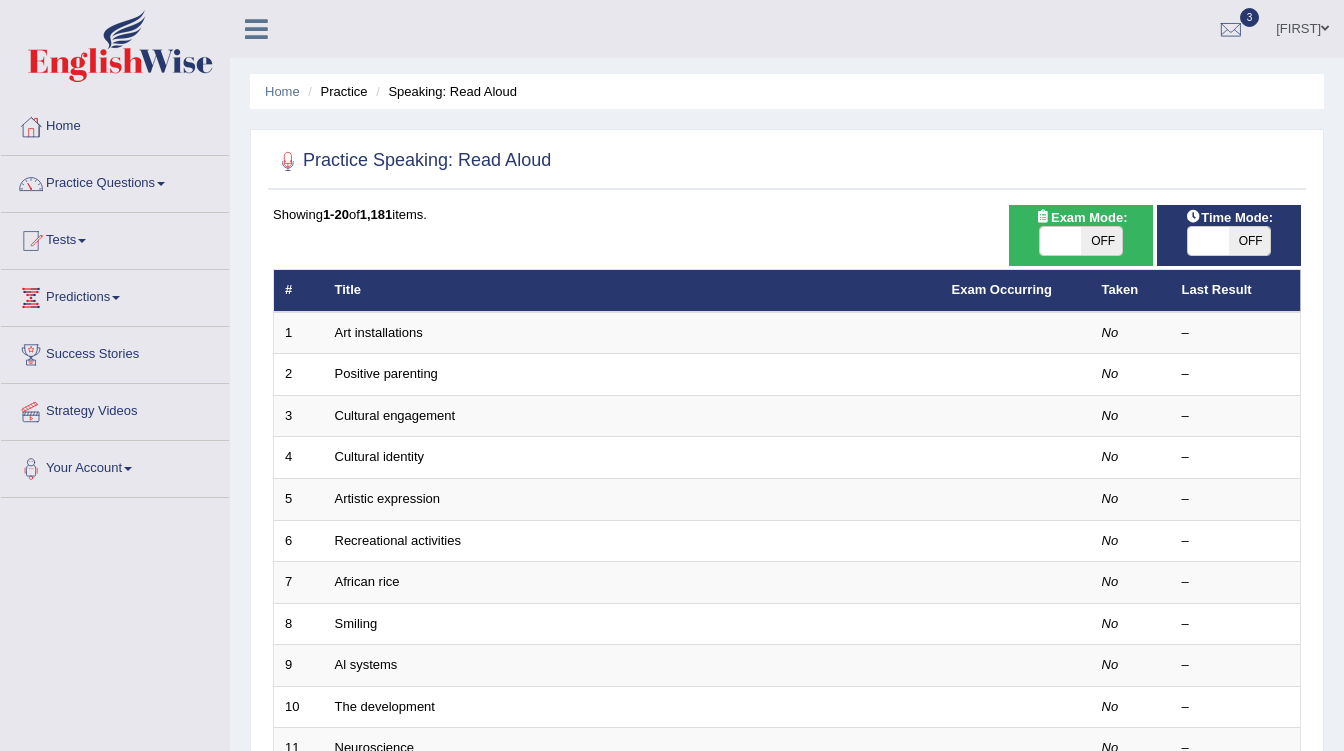 scroll, scrollTop: 0, scrollLeft: 0, axis: both 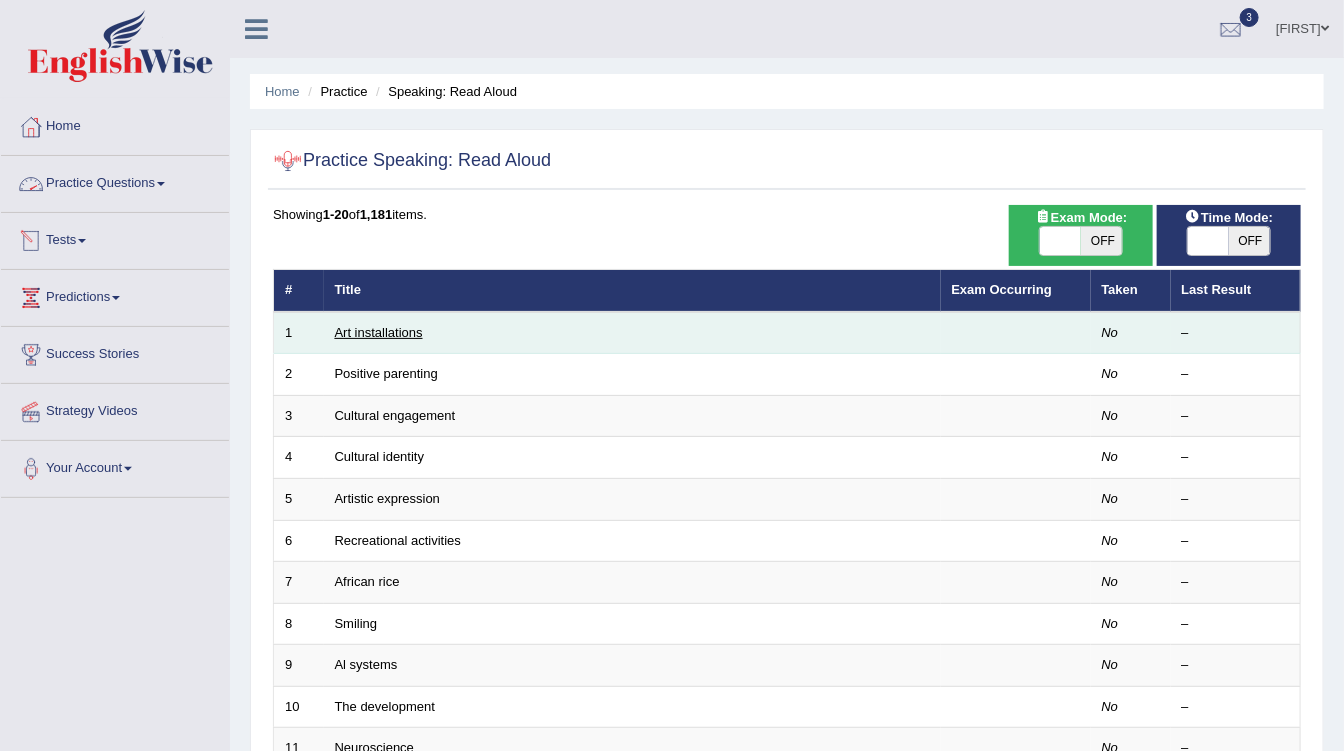 click on "Art installations" at bounding box center [379, 332] 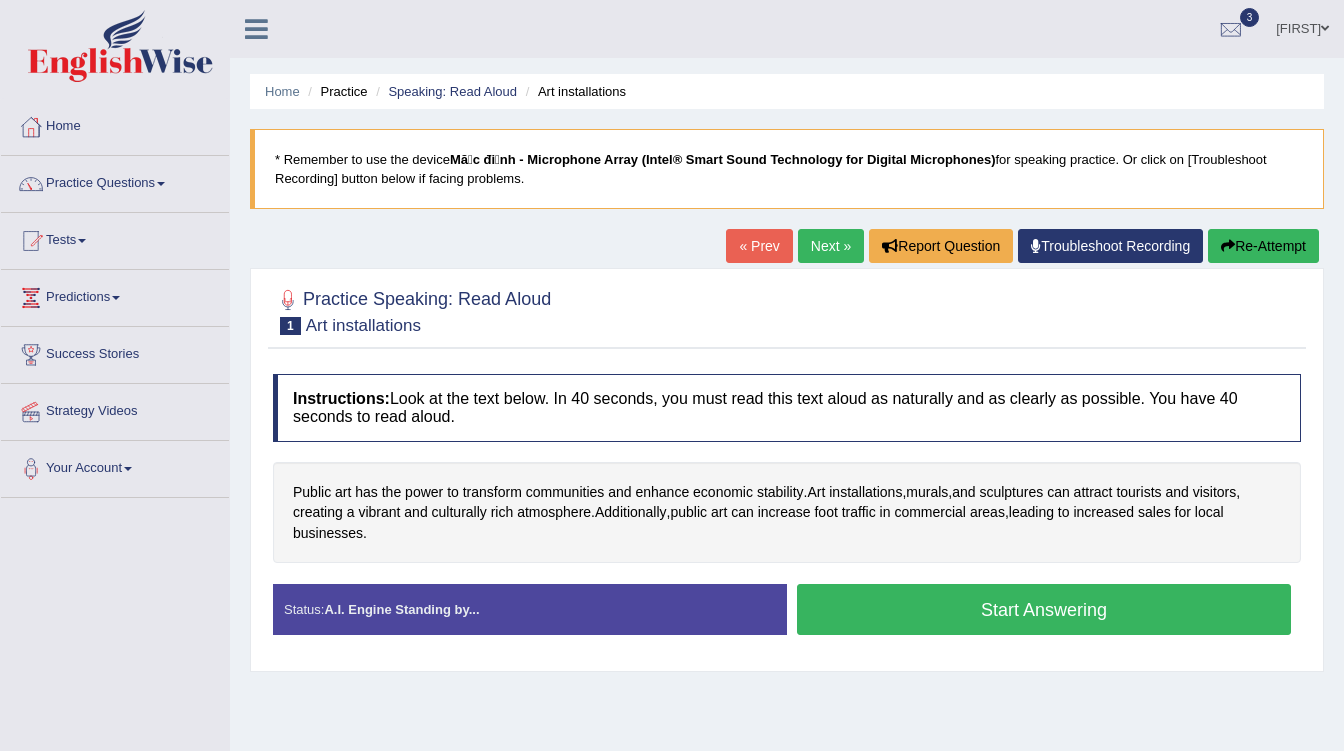 scroll, scrollTop: 0, scrollLeft: 0, axis: both 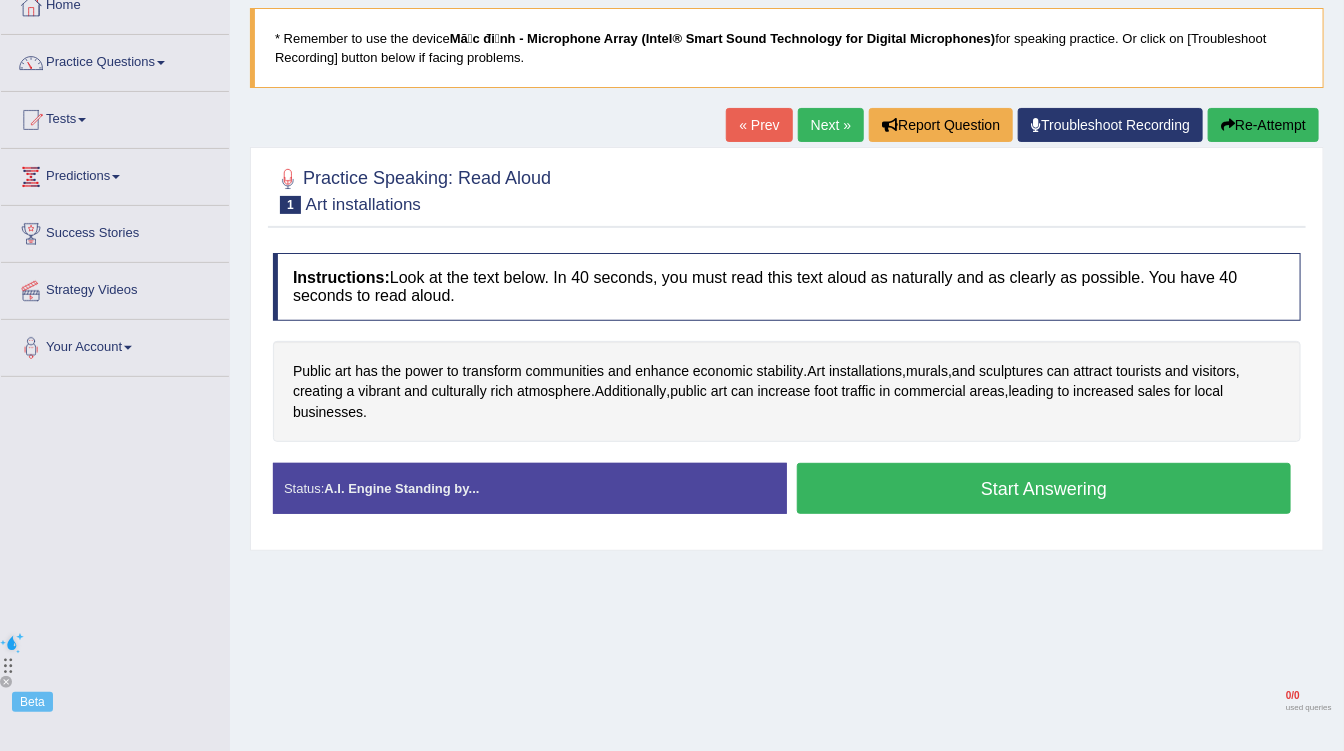 click on "Status:  A.I. Engine Standing by... Start Answering Stop Recording" at bounding box center [787, 498] 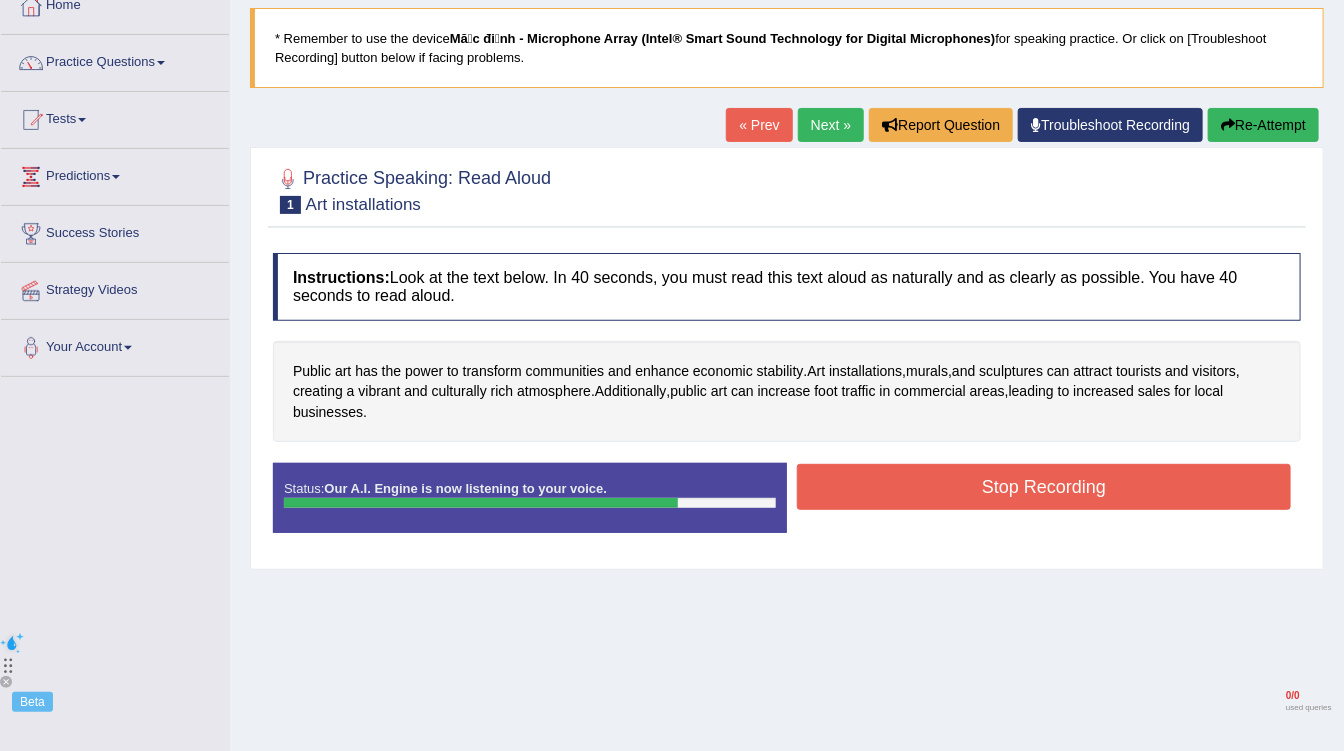 click on "Stop Recording" at bounding box center [1044, 487] 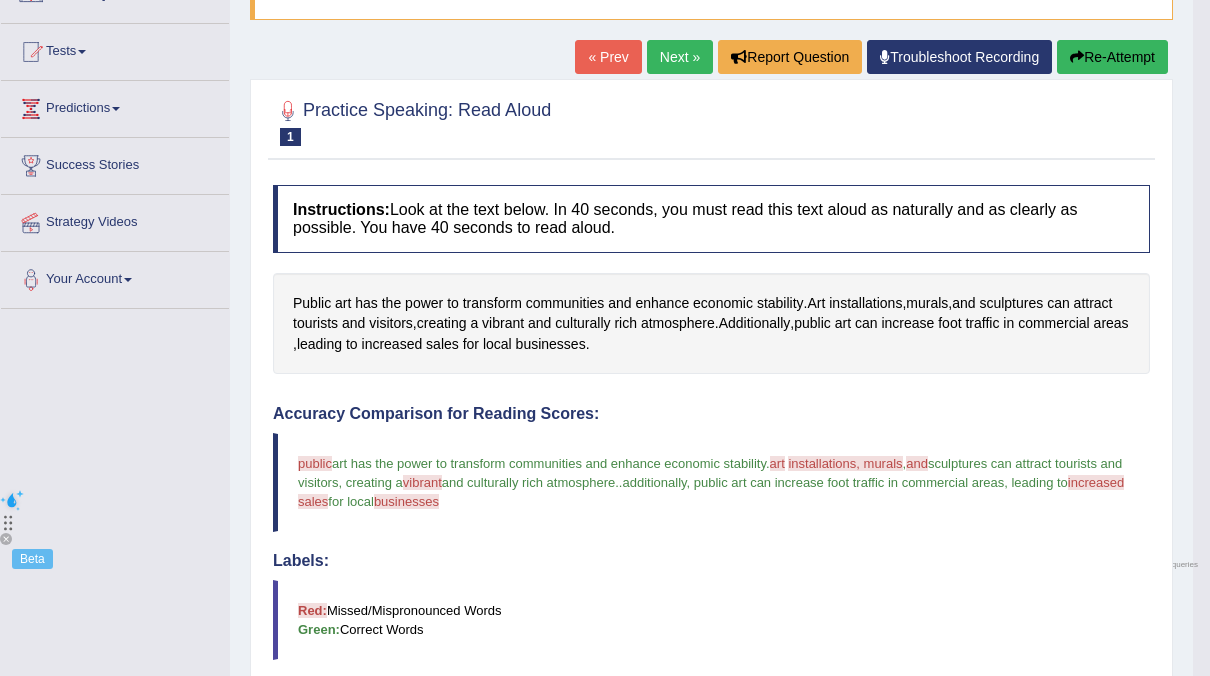 scroll, scrollTop: 135, scrollLeft: 0, axis: vertical 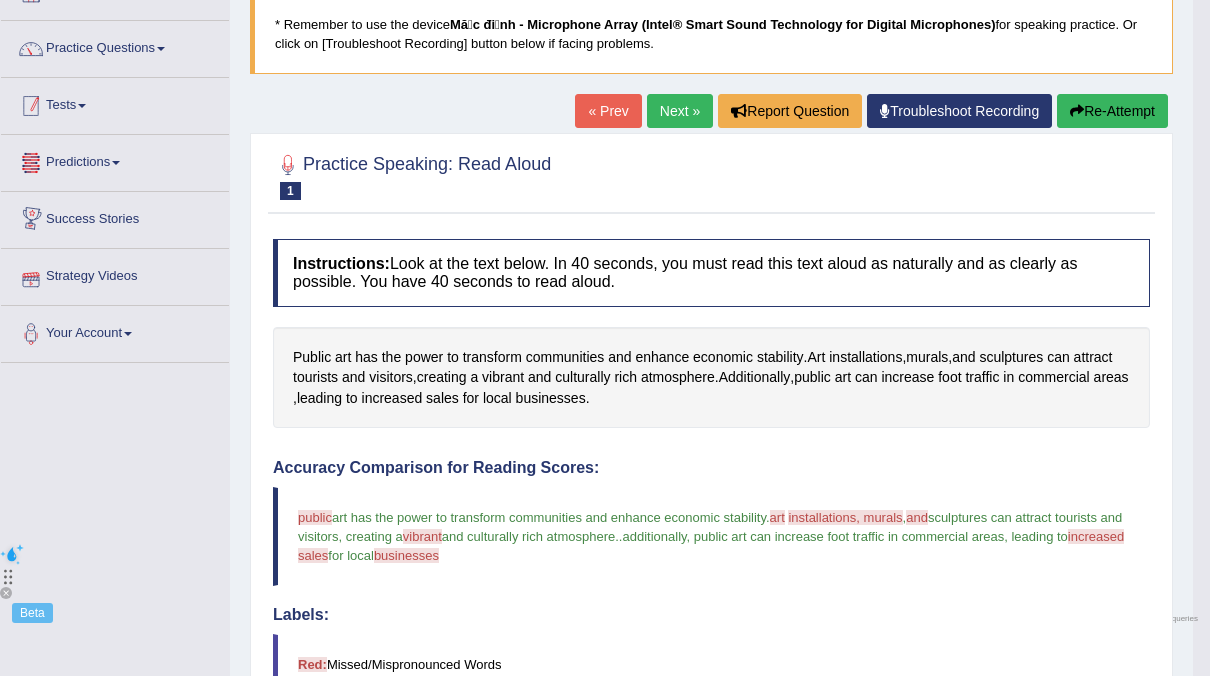 click on "Tests" at bounding box center (115, 103) 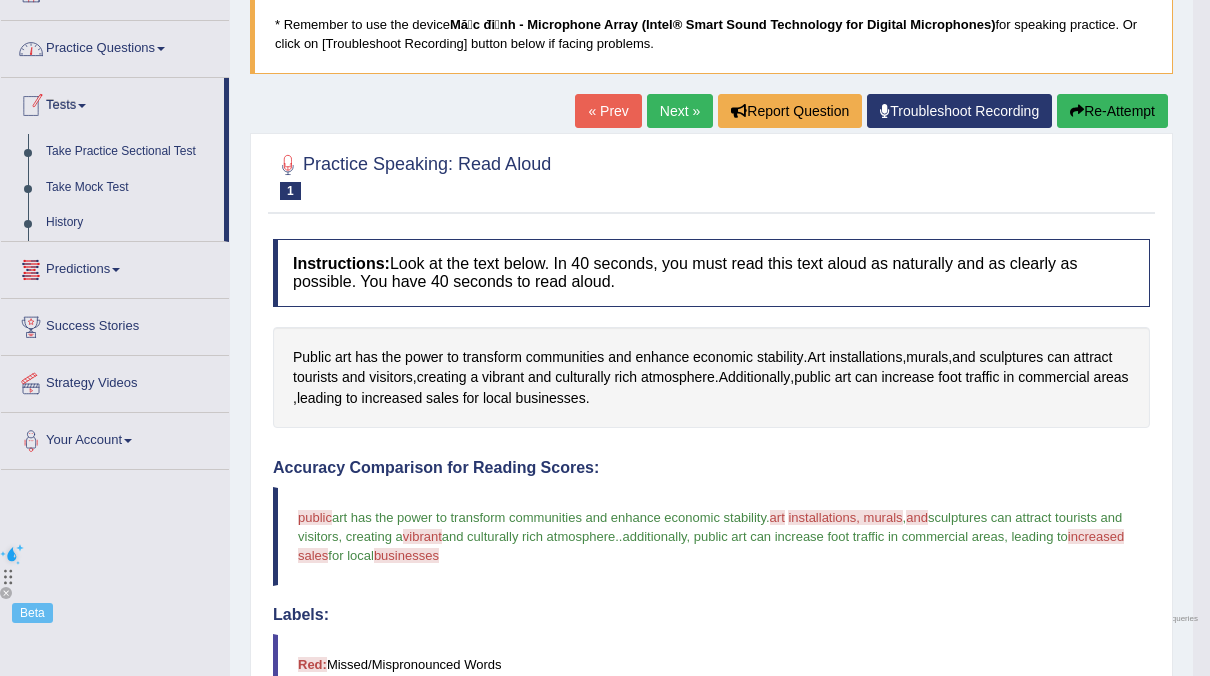 click on "Practice Questions" at bounding box center (115, 46) 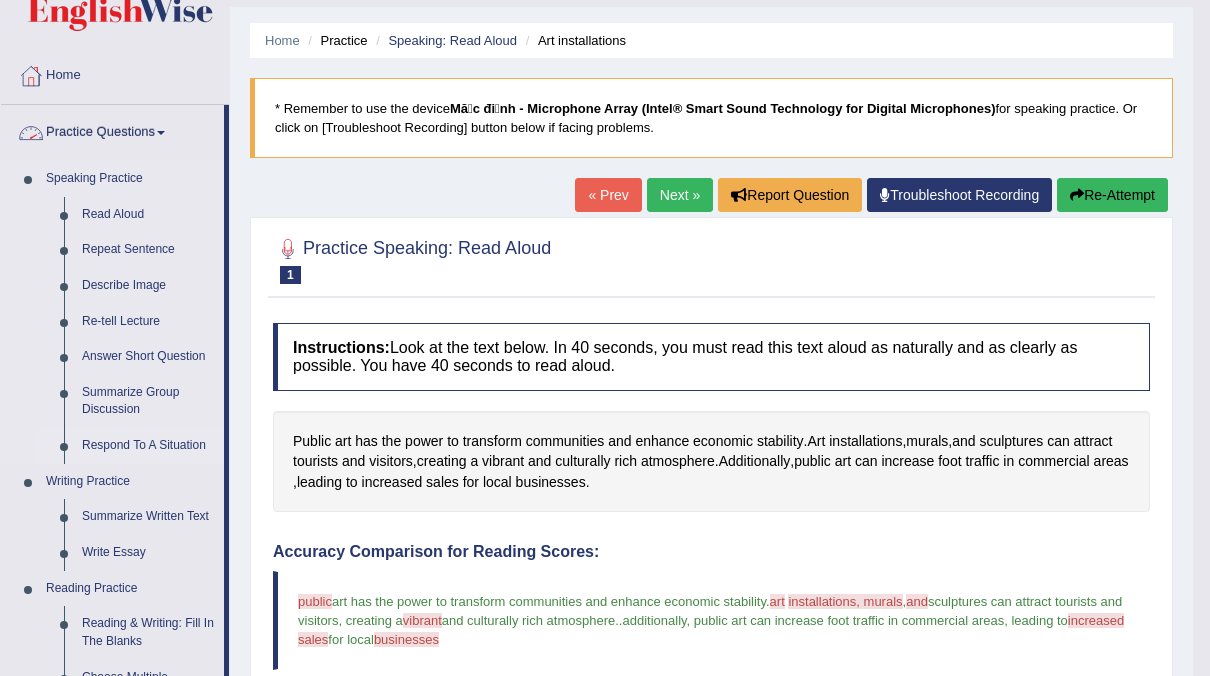 scroll, scrollTop: 888, scrollLeft: 0, axis: vertical 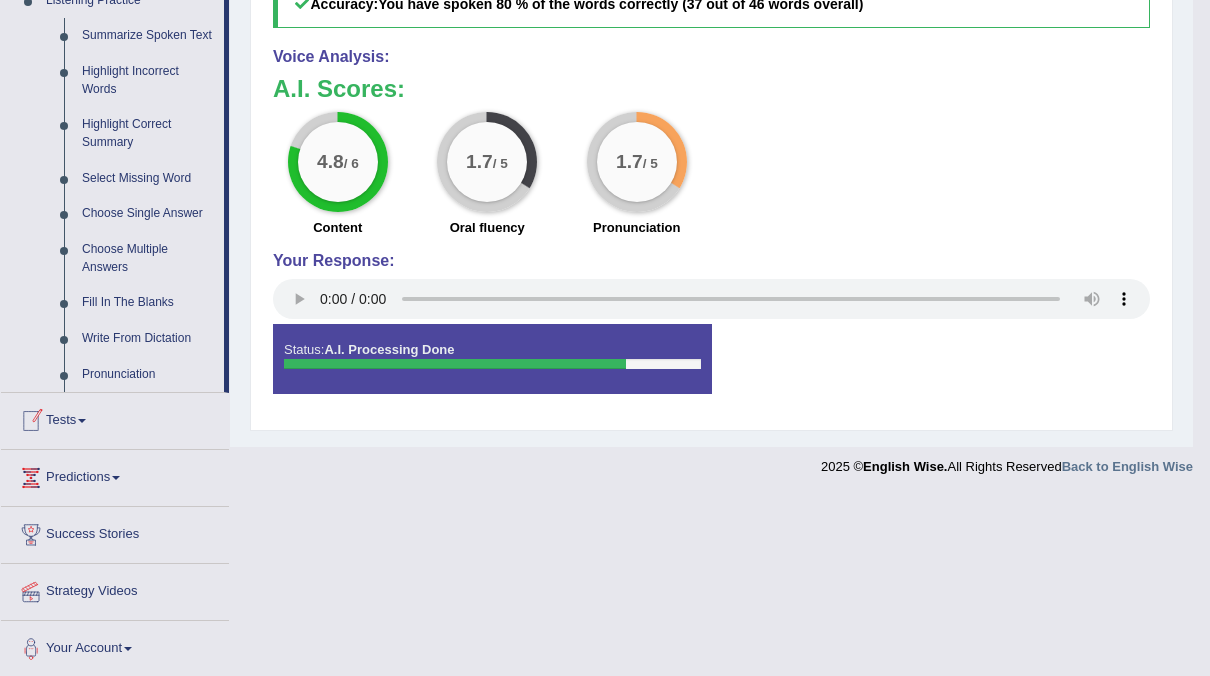 click on "Tests" at bounding box center (115, 418) 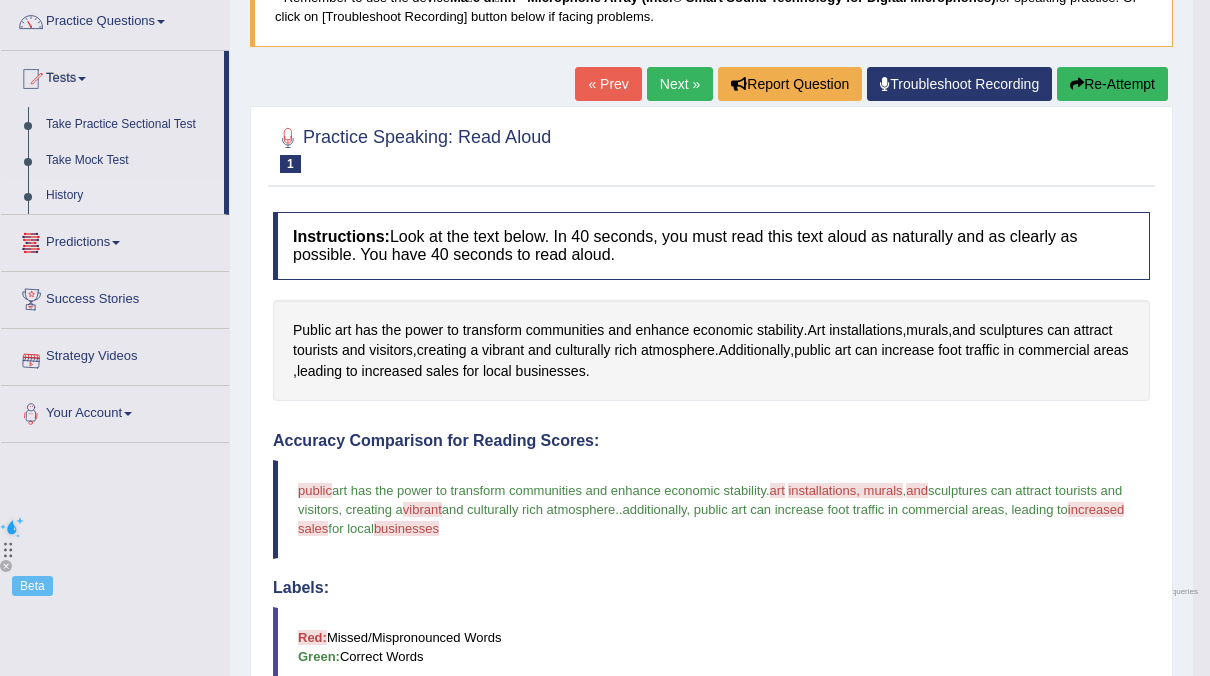 scroll, scrollTop: 50, scrollLeft: 0, axis: vertical 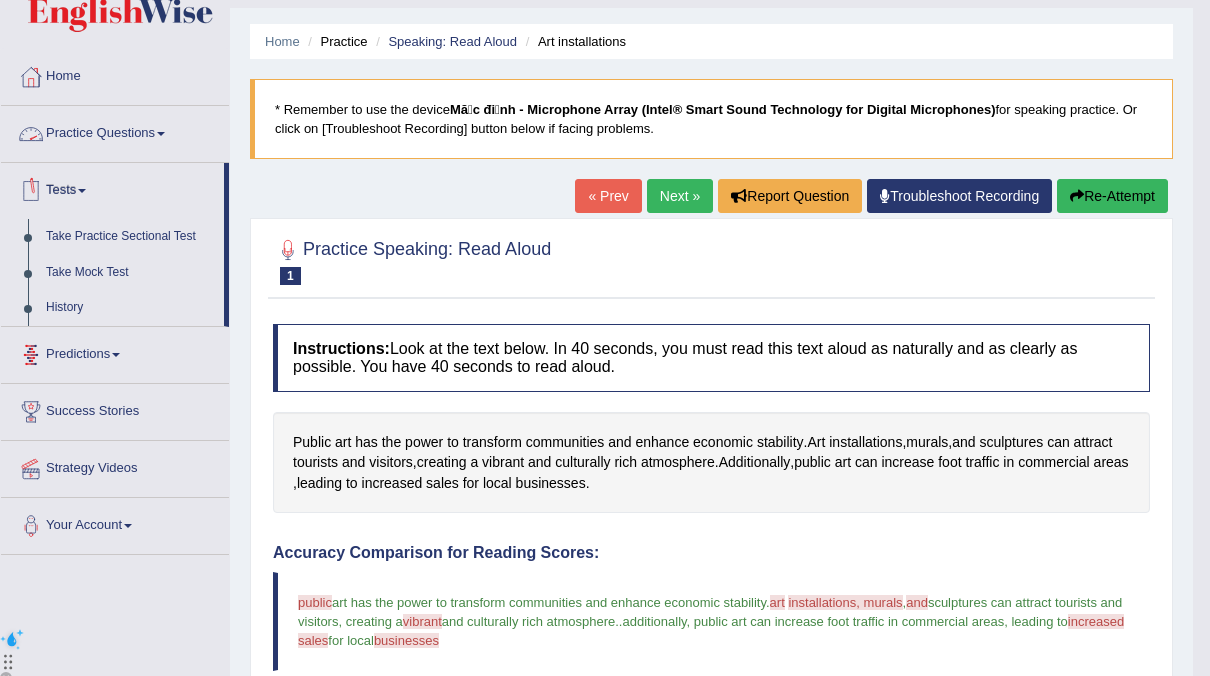 click on "Predictions" at bounding box center [115, 352] 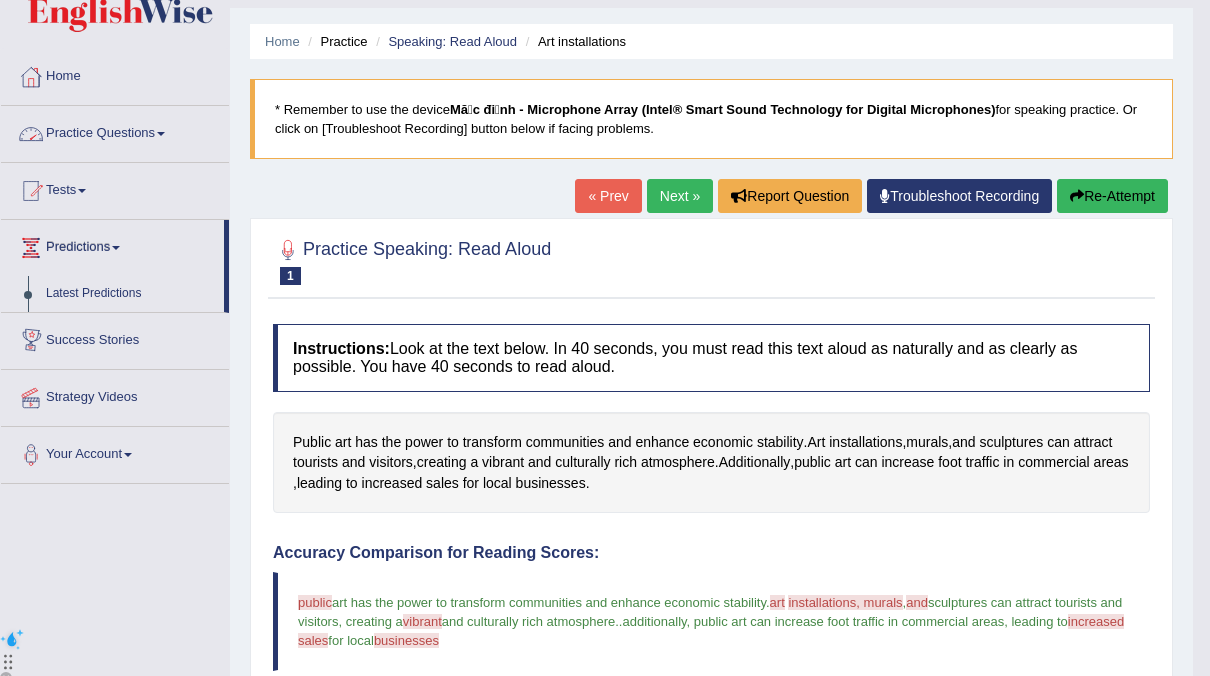 click on "Practice Questions" at bounding box center [115, 131] 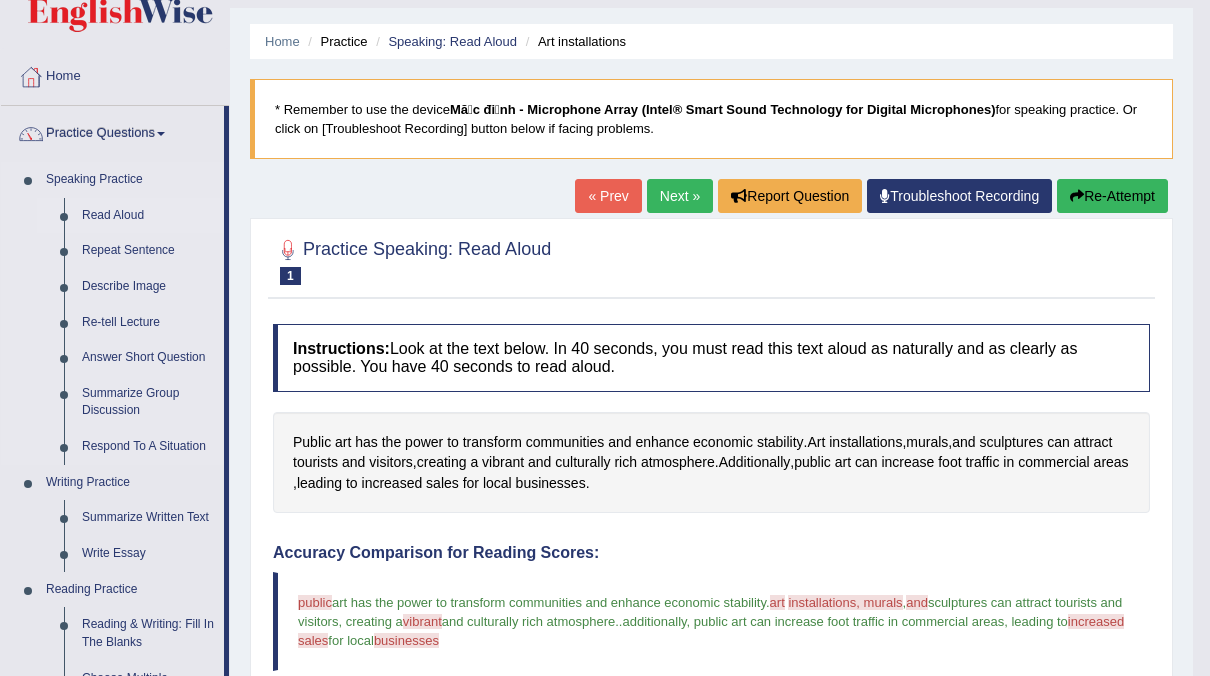 click on "Read Aloud" at bounding box center (148, 216) 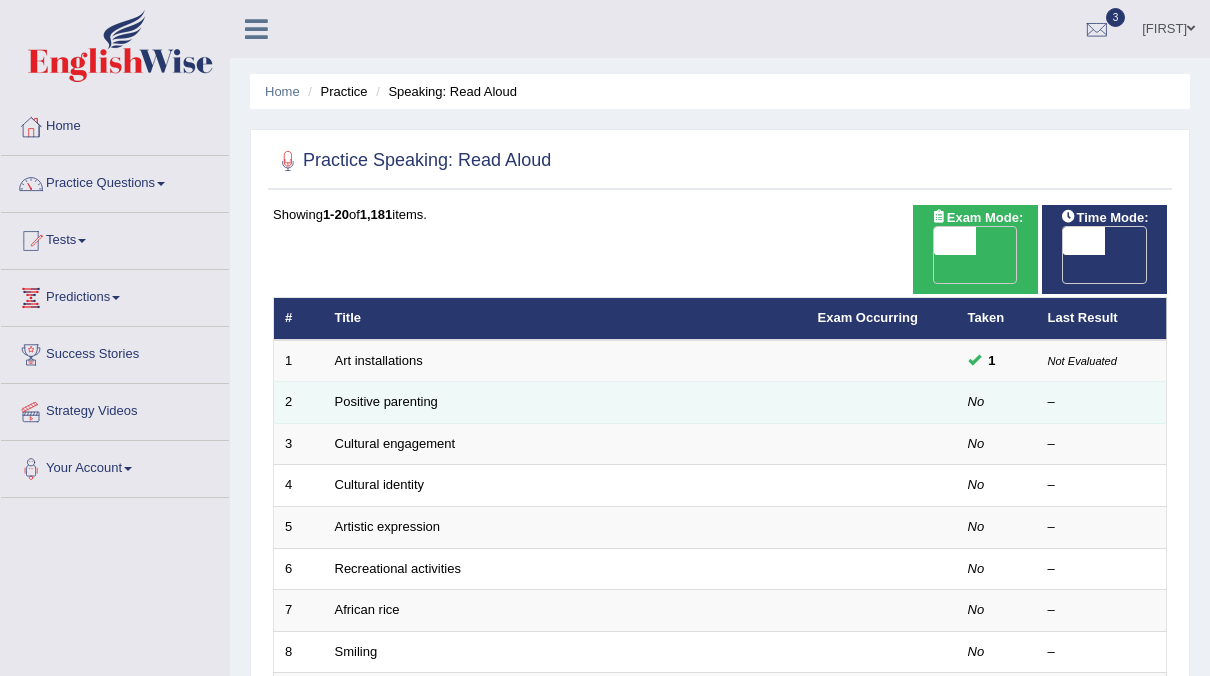 scroll, scrollTop: 0, scrollLeft: 0, axis: both 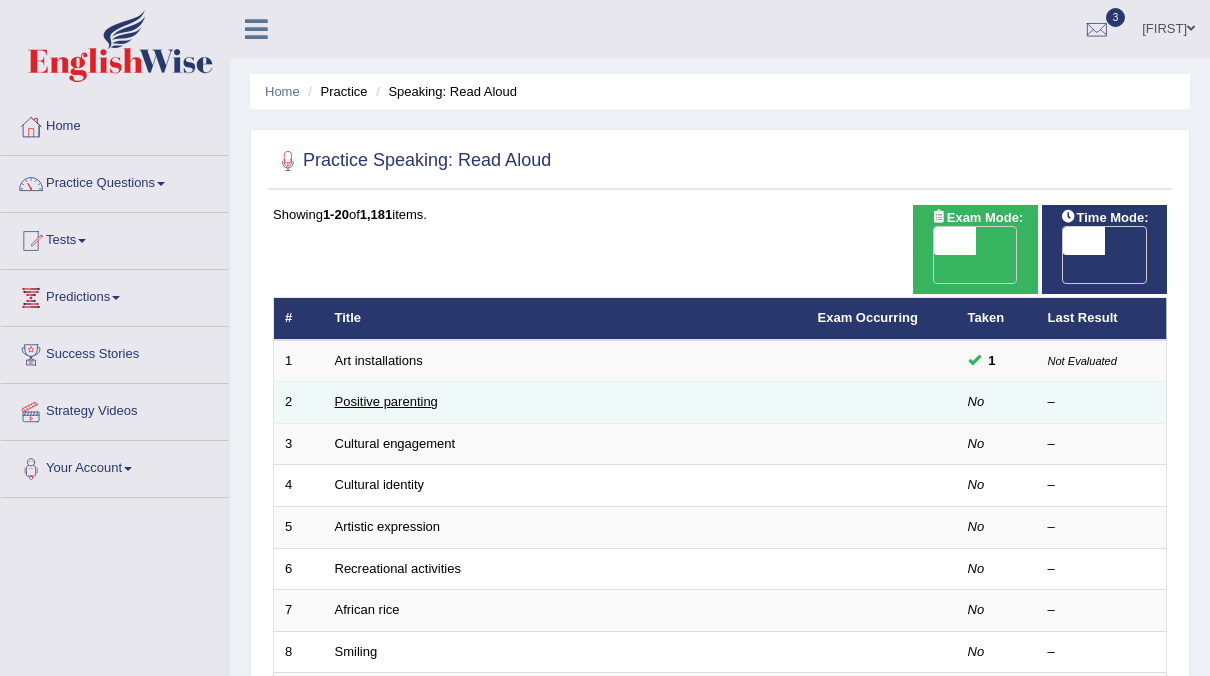 click on "Positive parenting" at bounding box center (386, 401) 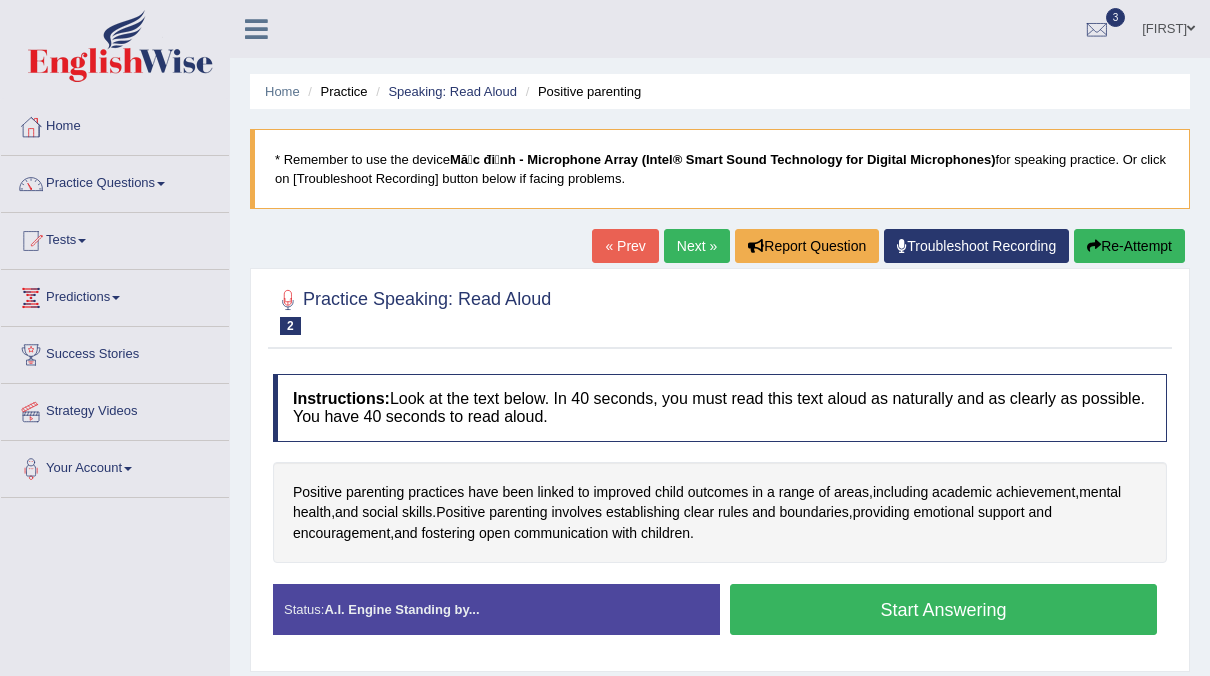 scroll, scrollTop: 0, scrollLeft: 0, axis: both 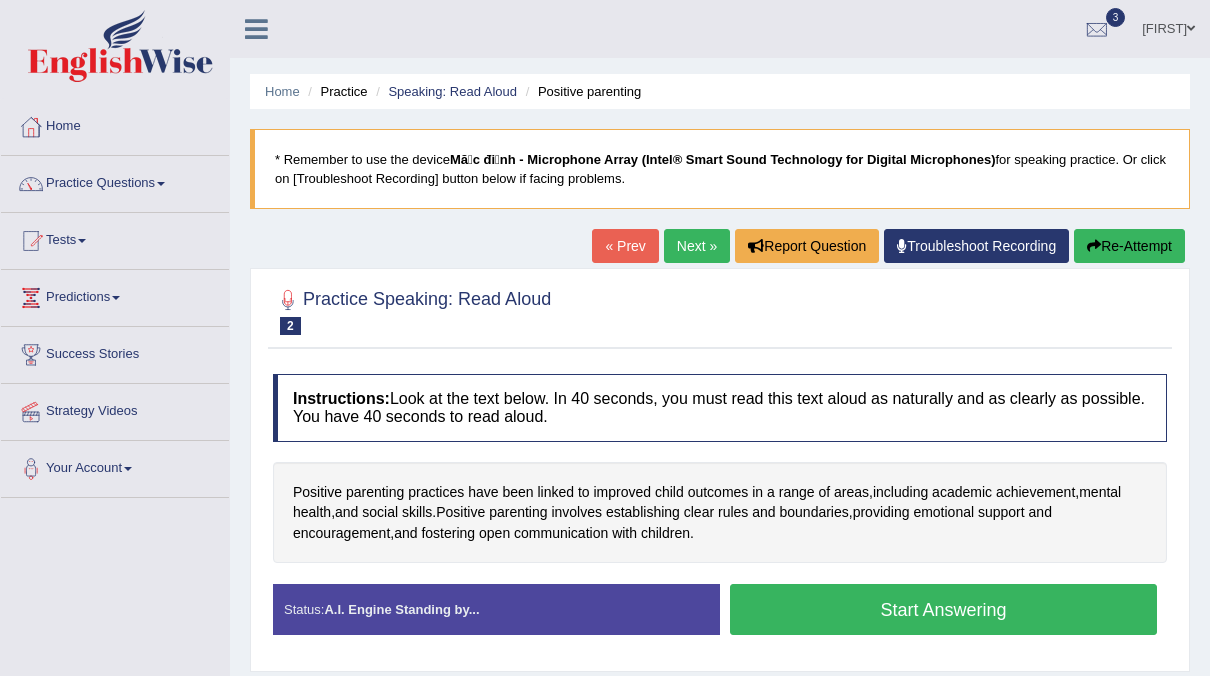 click on "Start Answering" at bounding box center (943, 609) 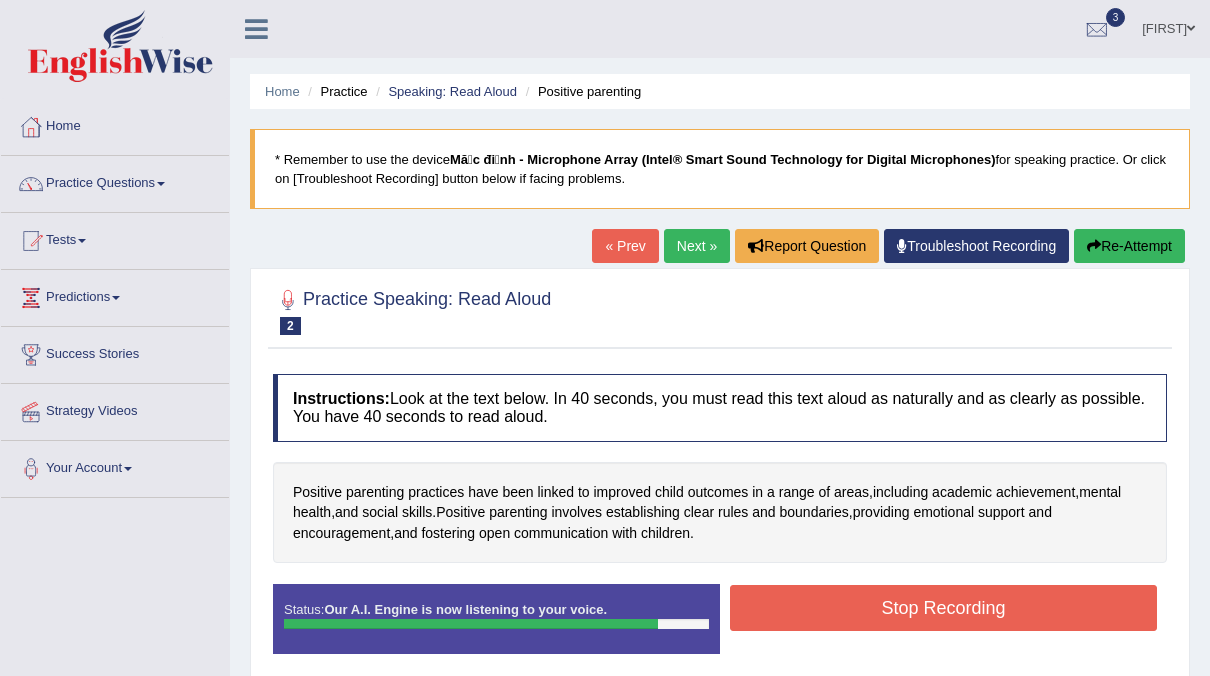click on "Stop Recording" at bounding box center (943, 608) 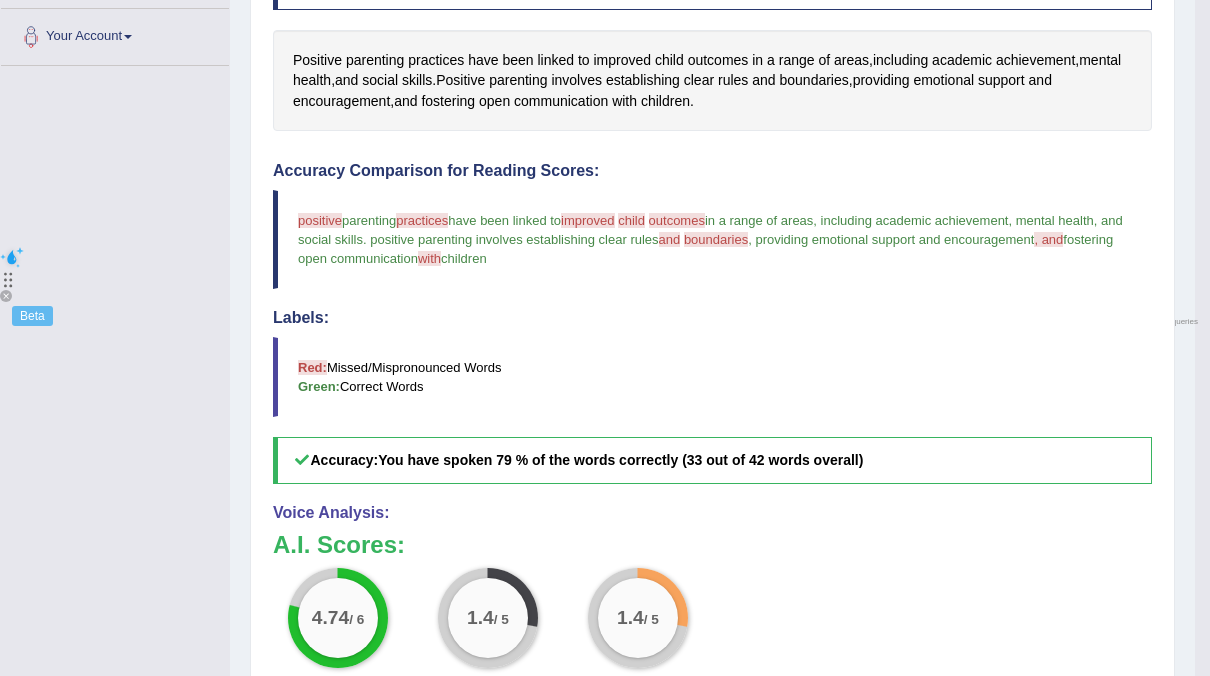 scroll, scrollTop: 470, scrollLeft: 0, axis: vertical 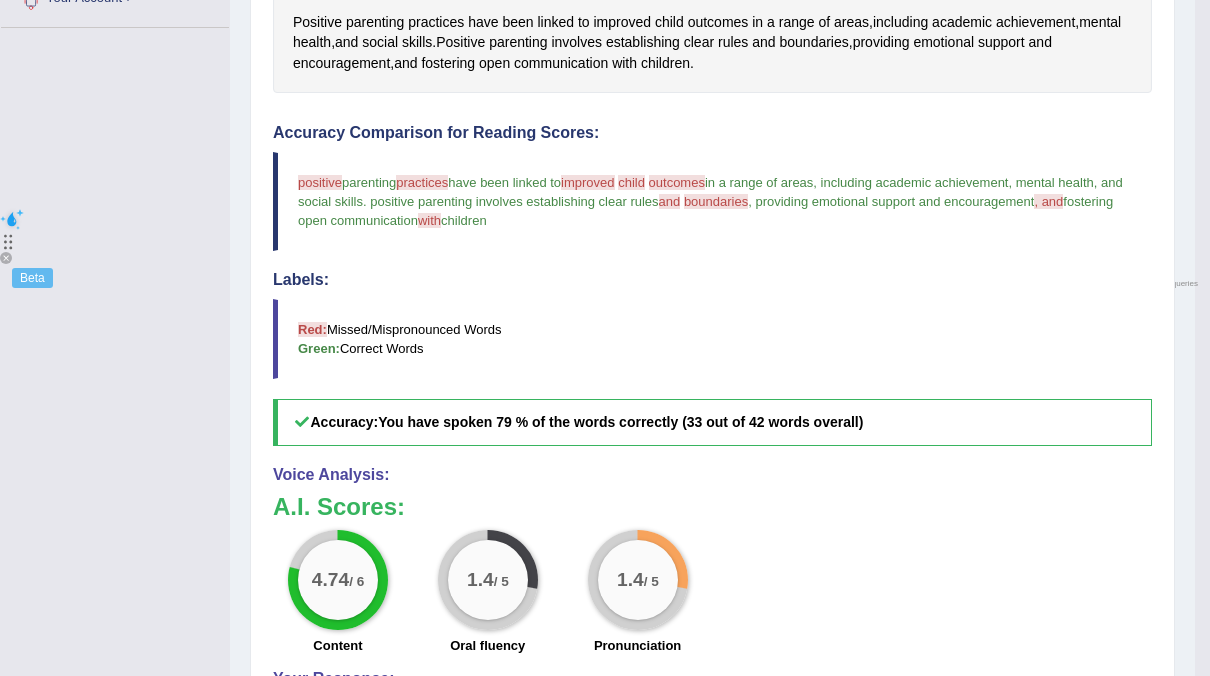 click on "1.4  / 5" at bounding box center [638, 580] 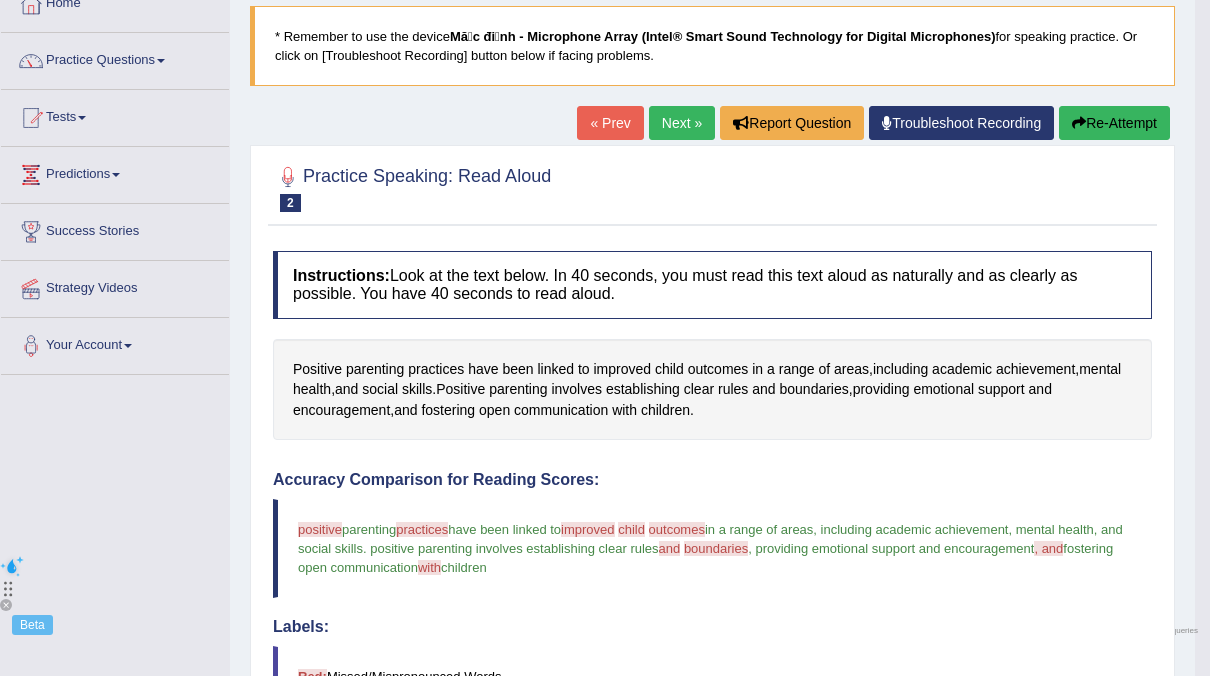 scroll, scrollTop: 113, scrollLeft: 0, axis: vertical 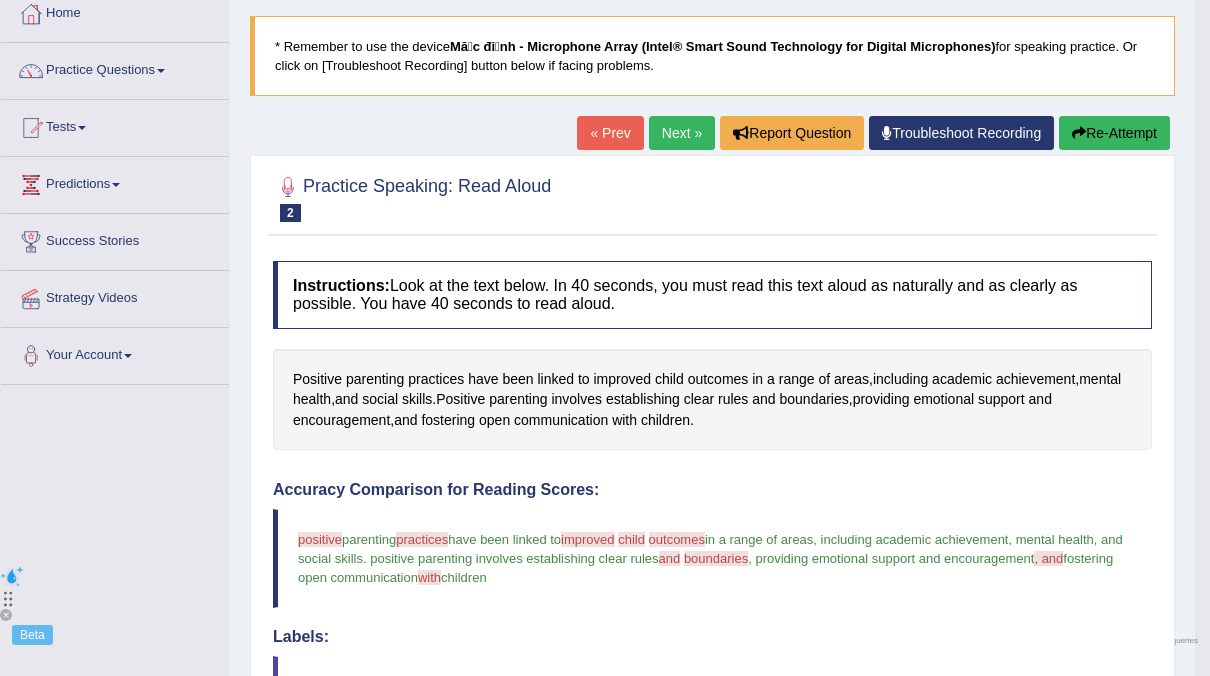click on "Re-Attempt" at bounding box center [1114, 133] 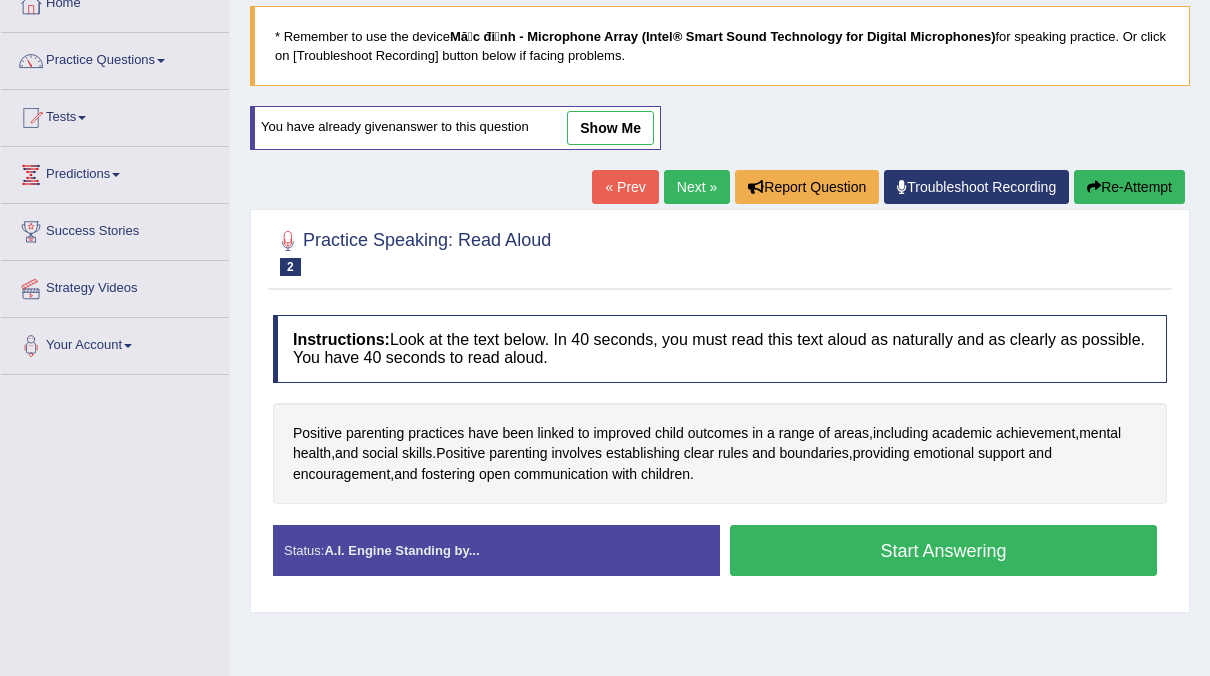 scroll, scrollTop: 0, scrollLeft: 0, axis: both 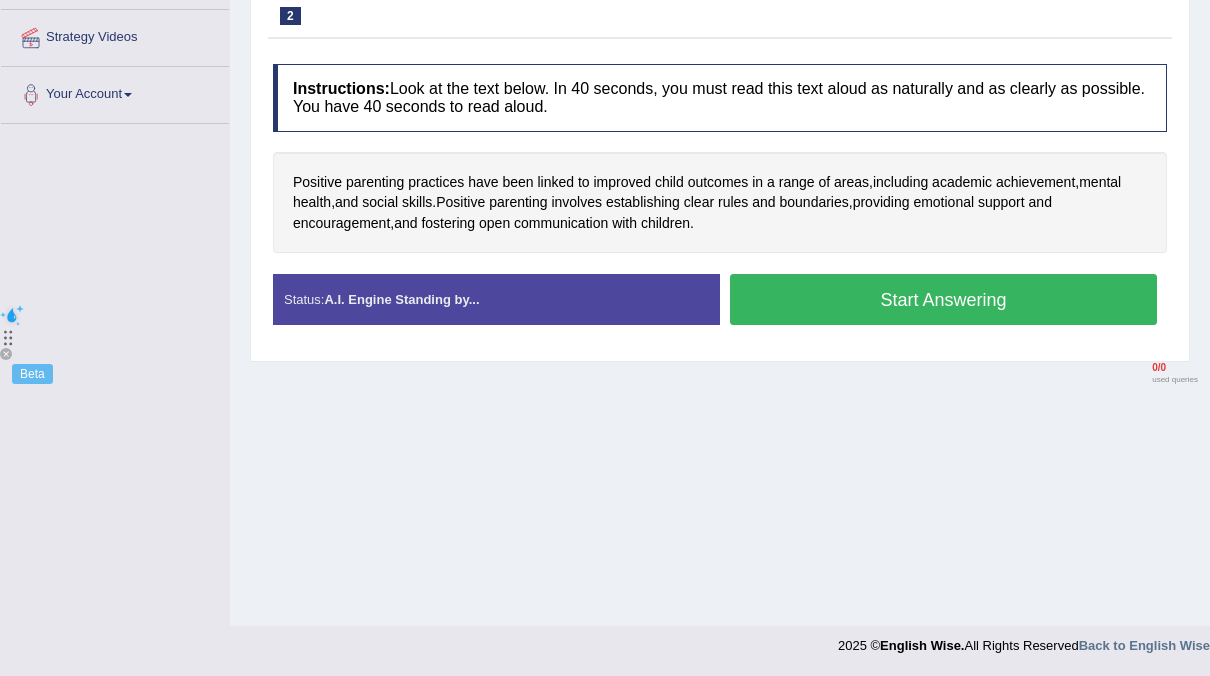click on "Start Answering" at bounding box center (943, 299) 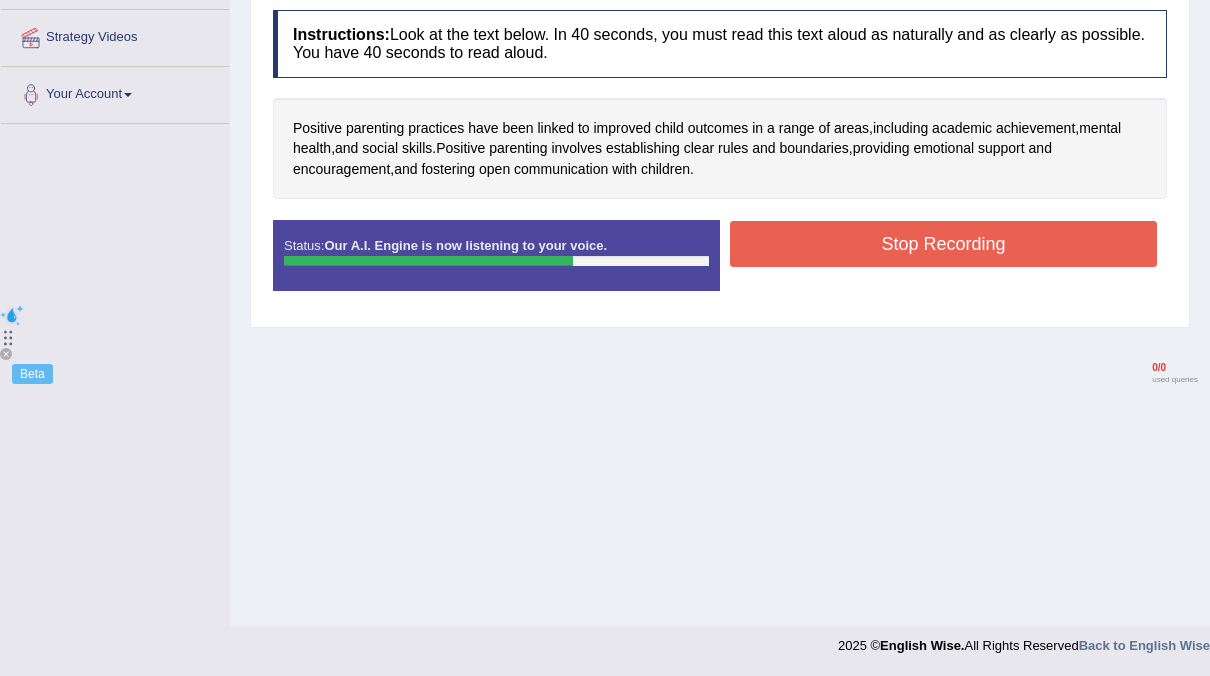 click on "Stop Recording" at bounding box center [943, 244] 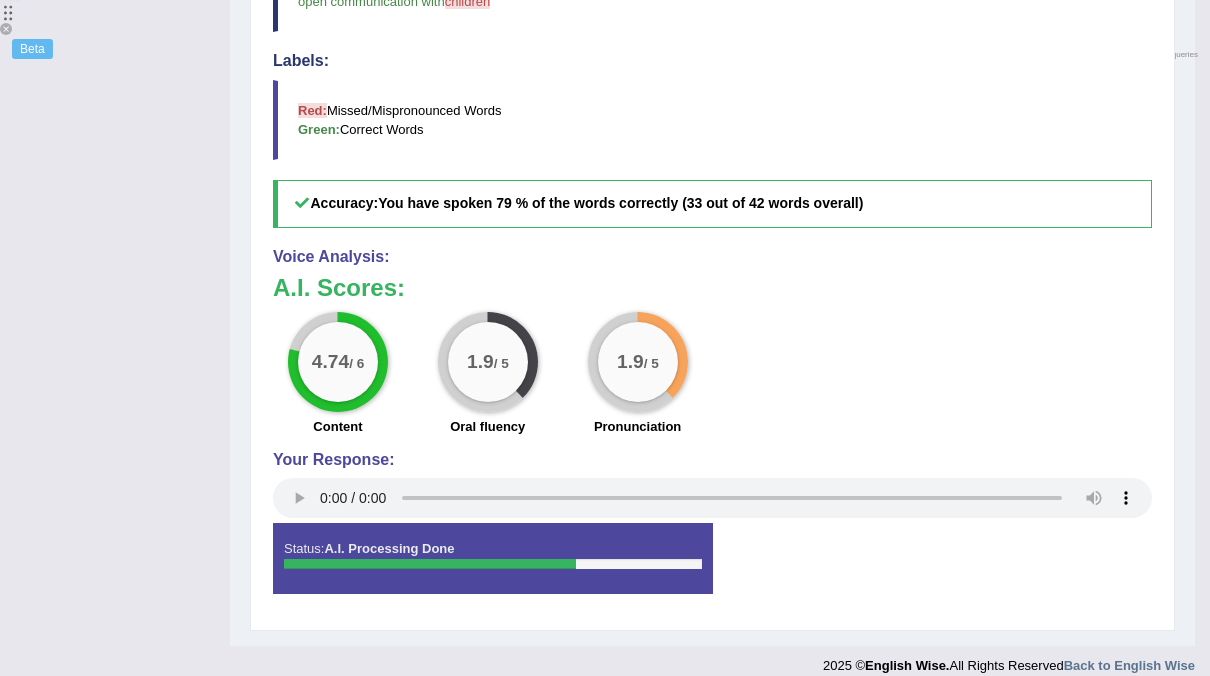 scroll, scrollTop: 714, scrollLeft: 0, axis: vertical 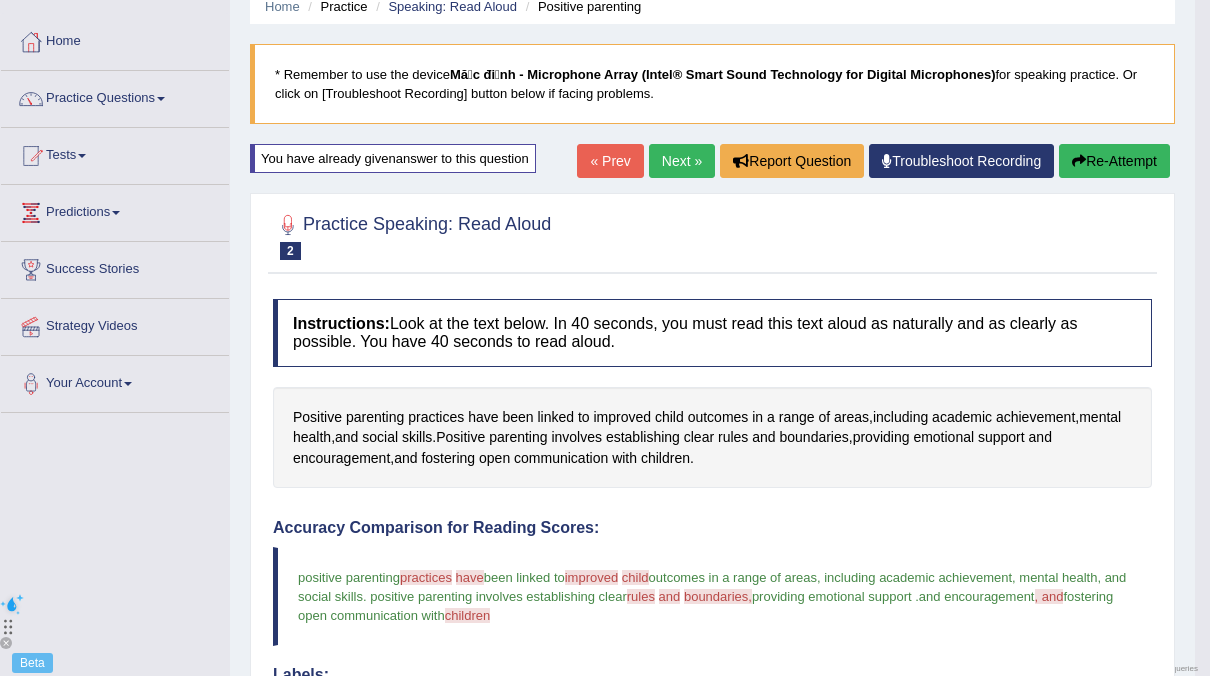 click on "Re-Attempt" at bounding box center (1114, 161) 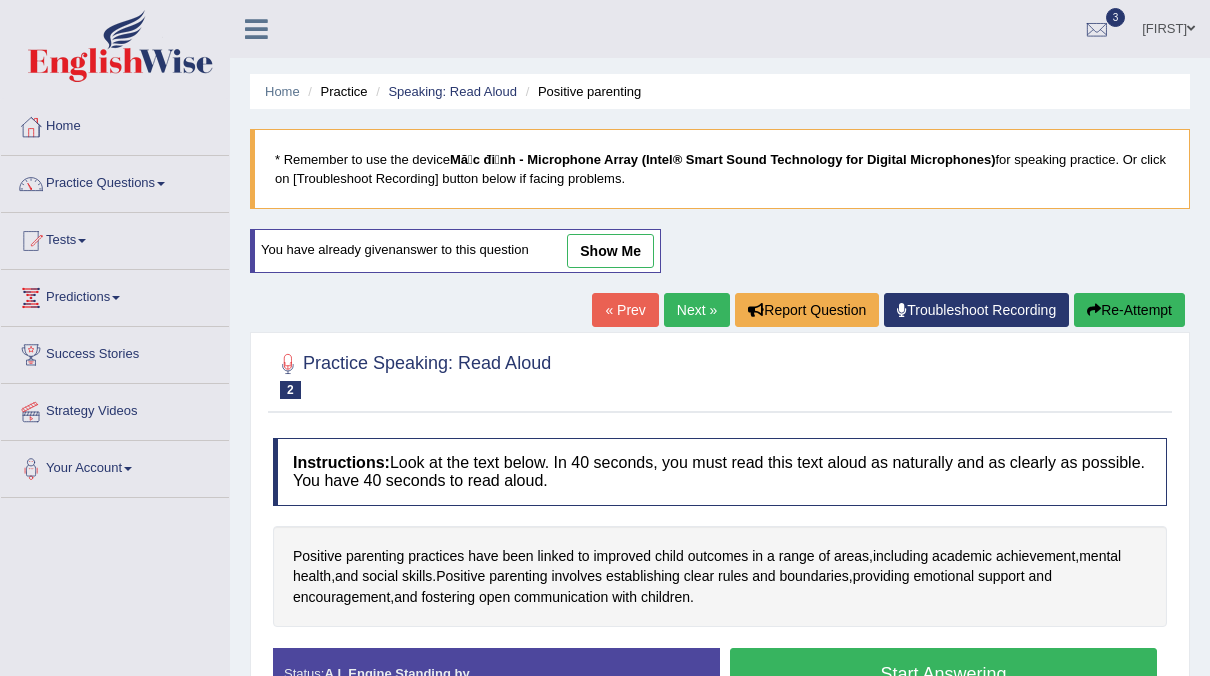 scroll, scrollTop: 85, scrollLeft: 0, axis: vertical 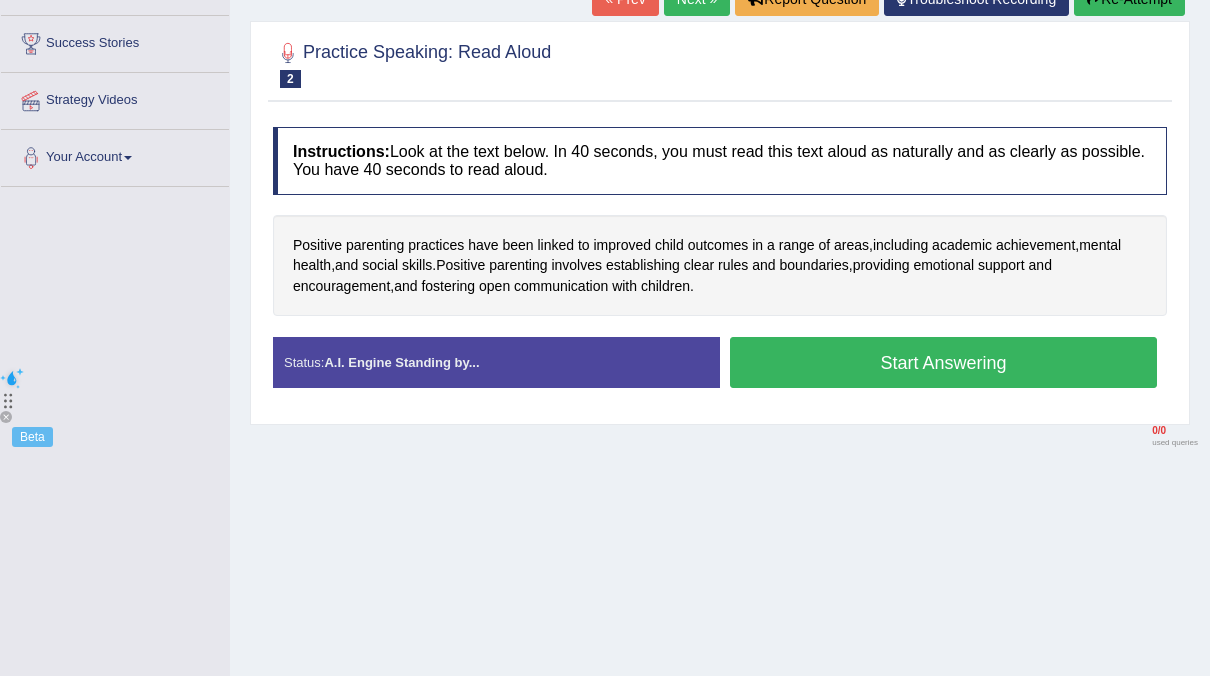 click on "Start Answering" at bounding box center [943, 362] 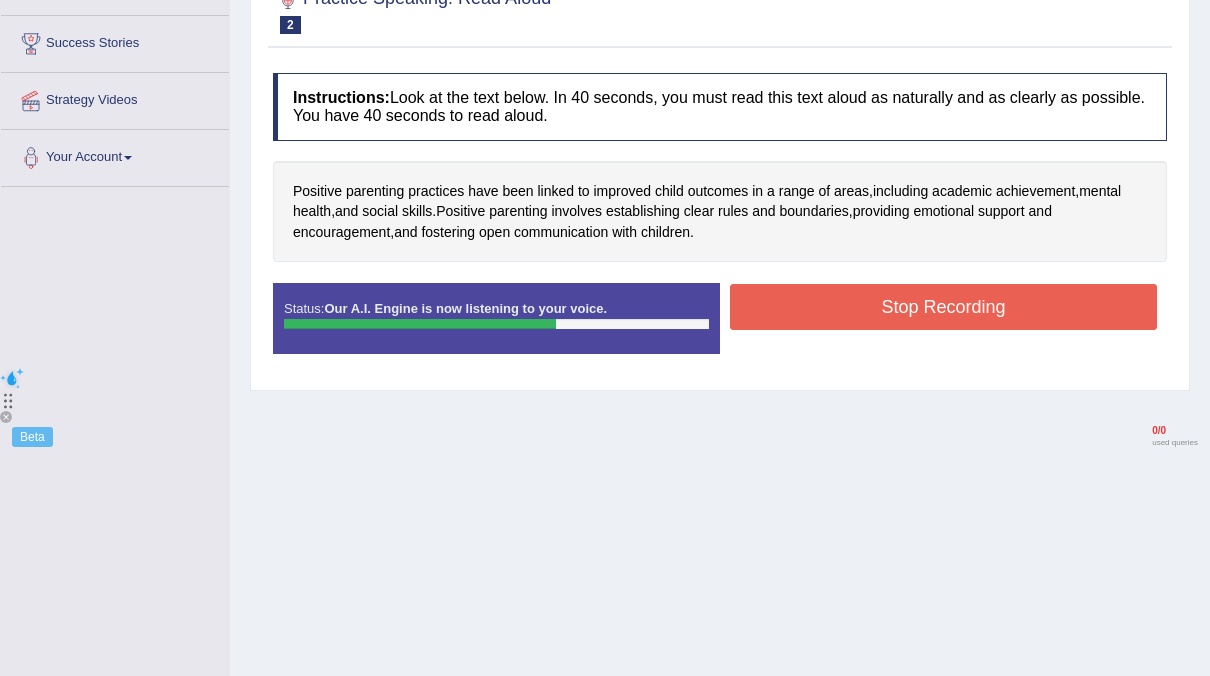 click on "Stop Recording" at bounding box center (943, 307) 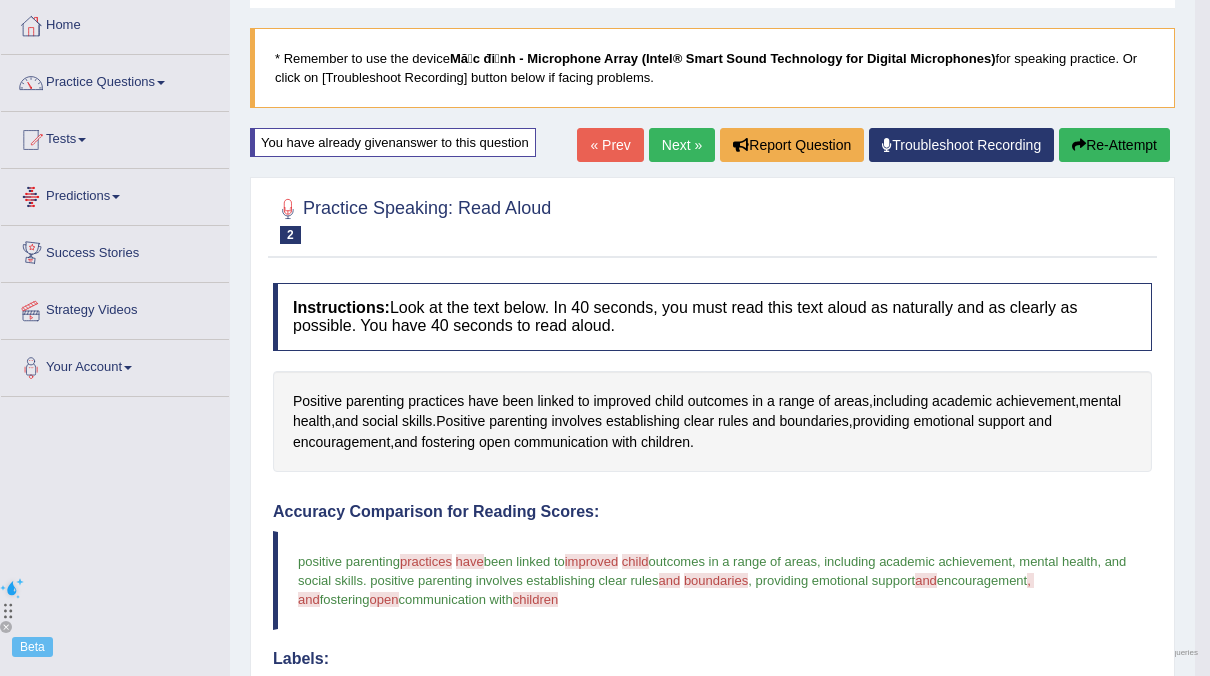 scroll, scrollTop: 96, scrollLeft: 0, axis: vertical 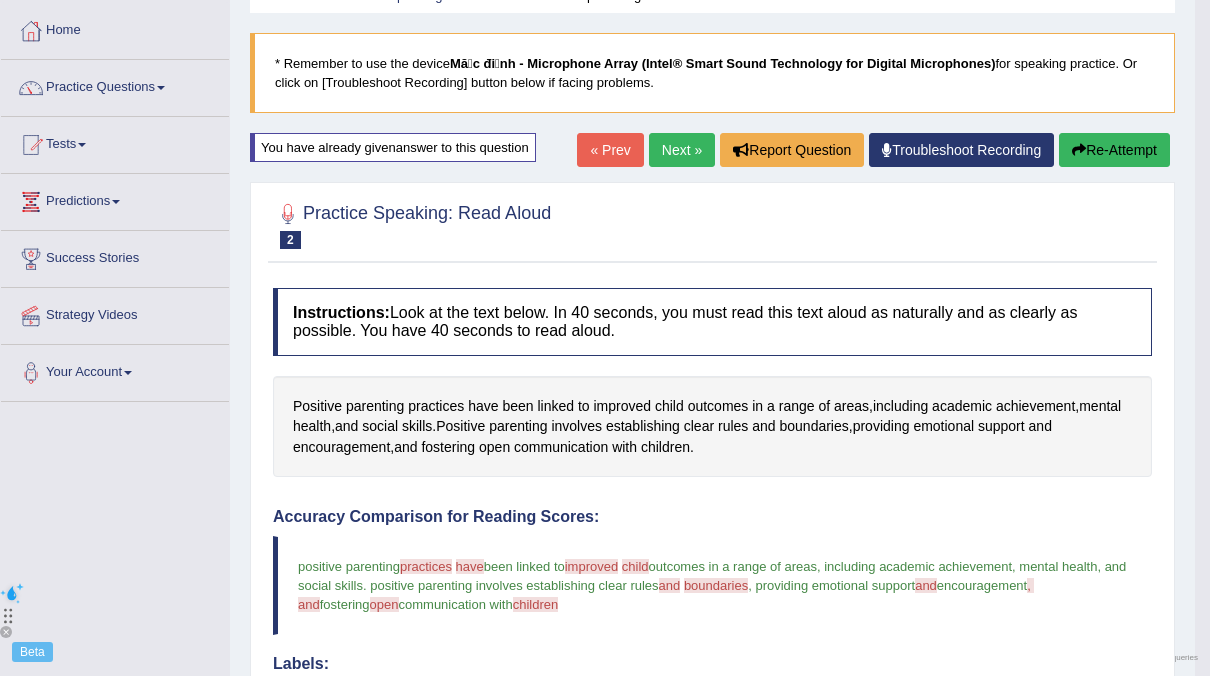 click on "Next »" at bounding box center (682, 150) 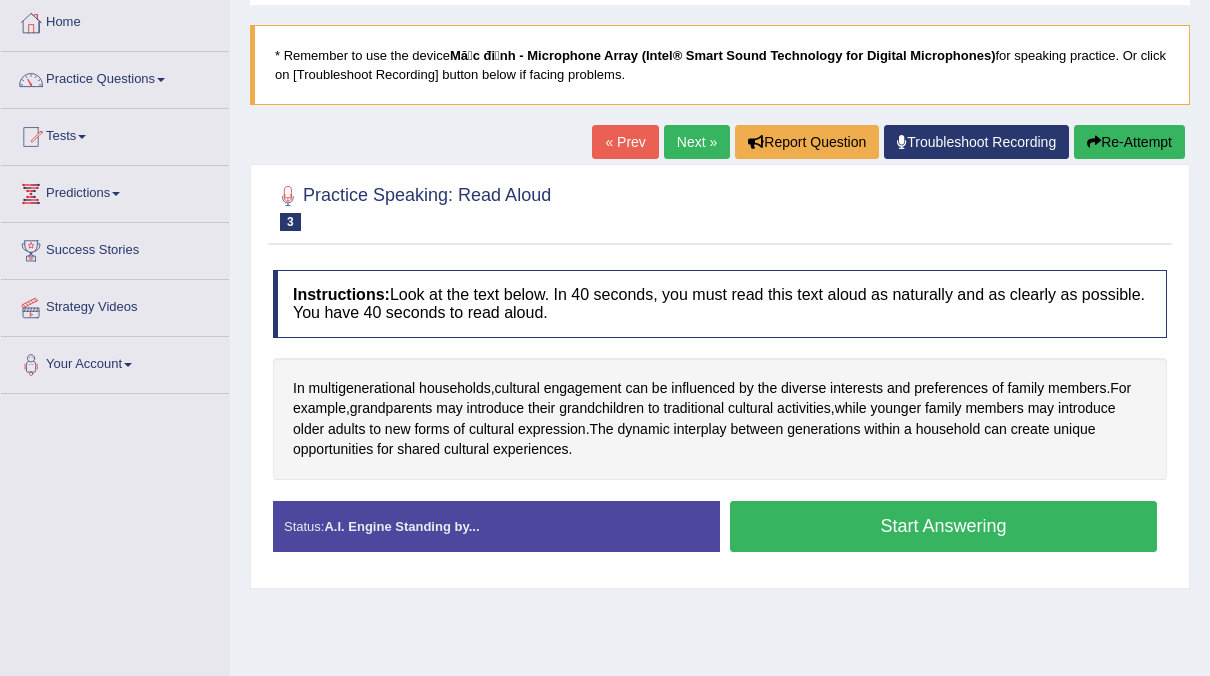 scroll, scrollTop: 0, scrollLeft: 0, axis: both 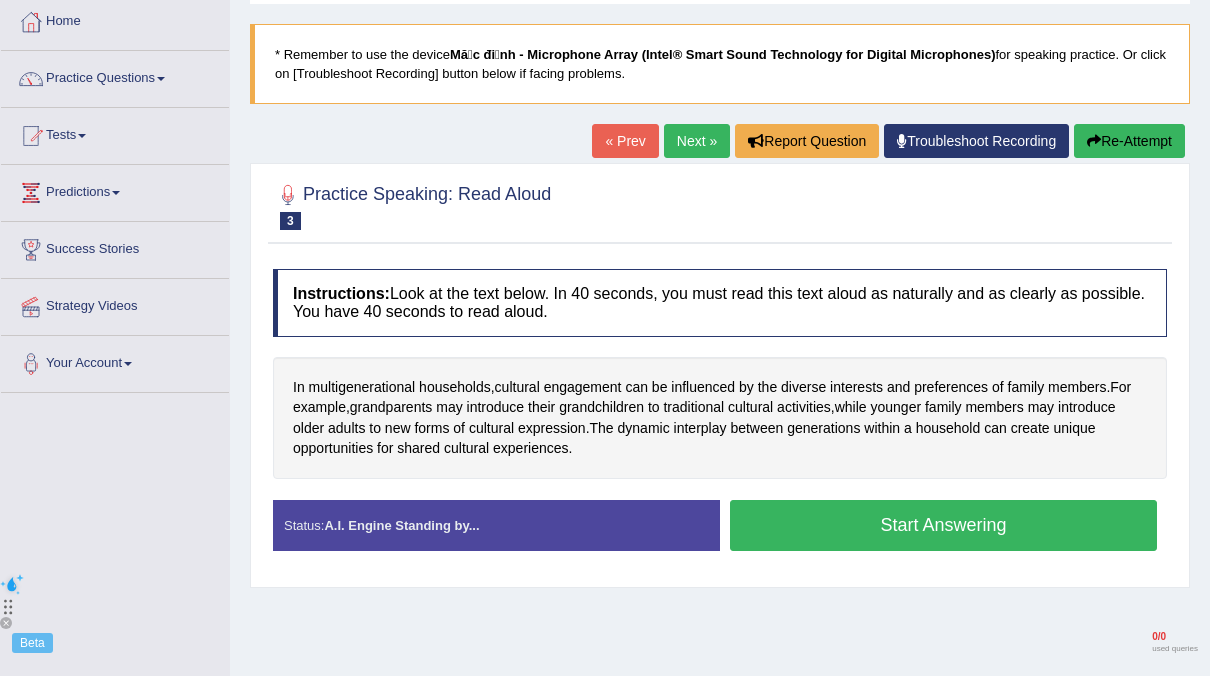click on "Next »" at bounding box center (697, 141) 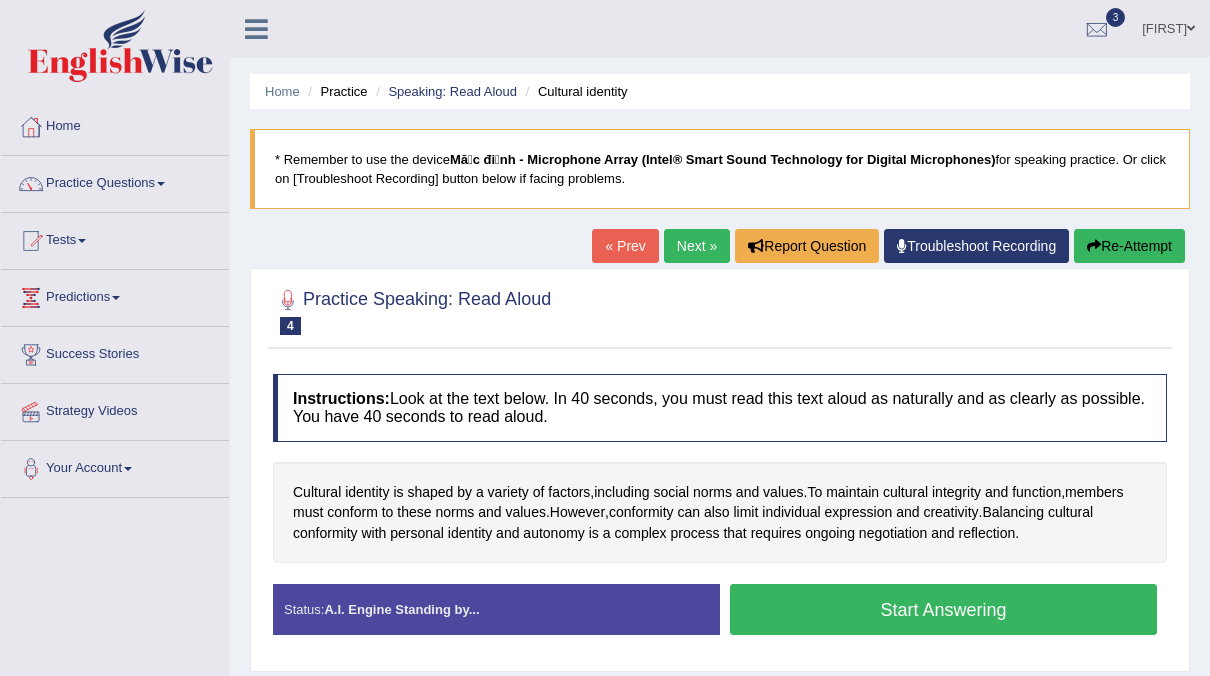 scroll, scrollTop: 0, scrollLeft: 0, axis: both 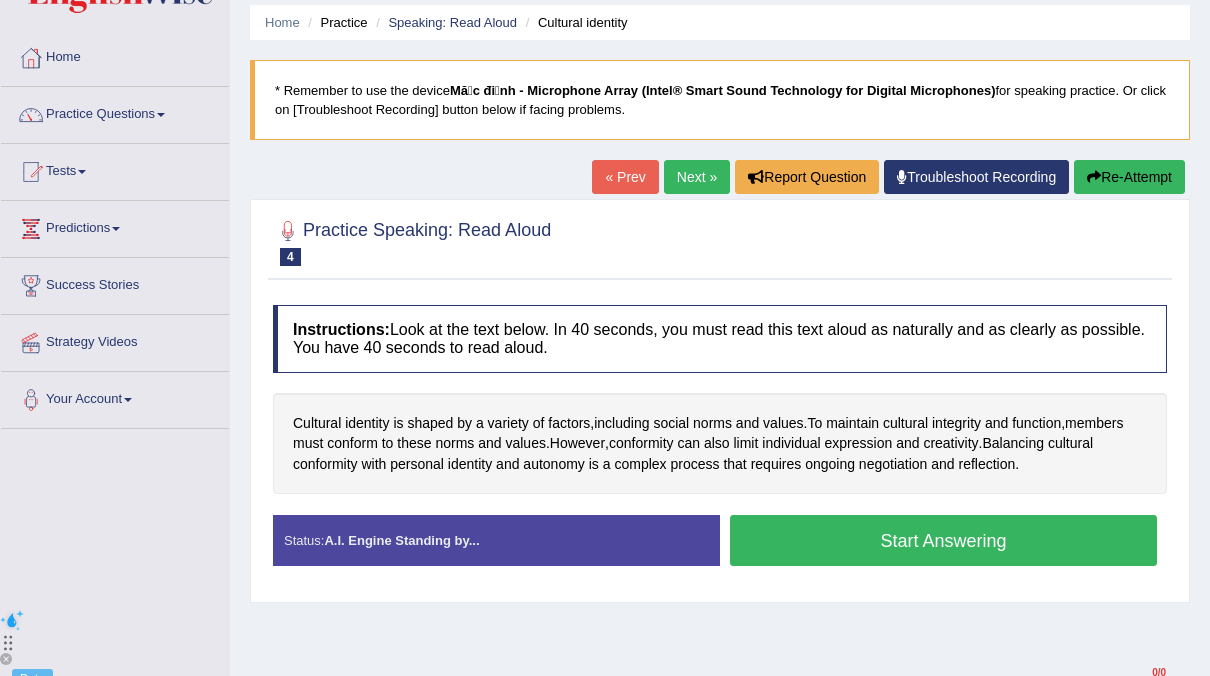 click on "Start Answering" at bounding box center [943, 540] 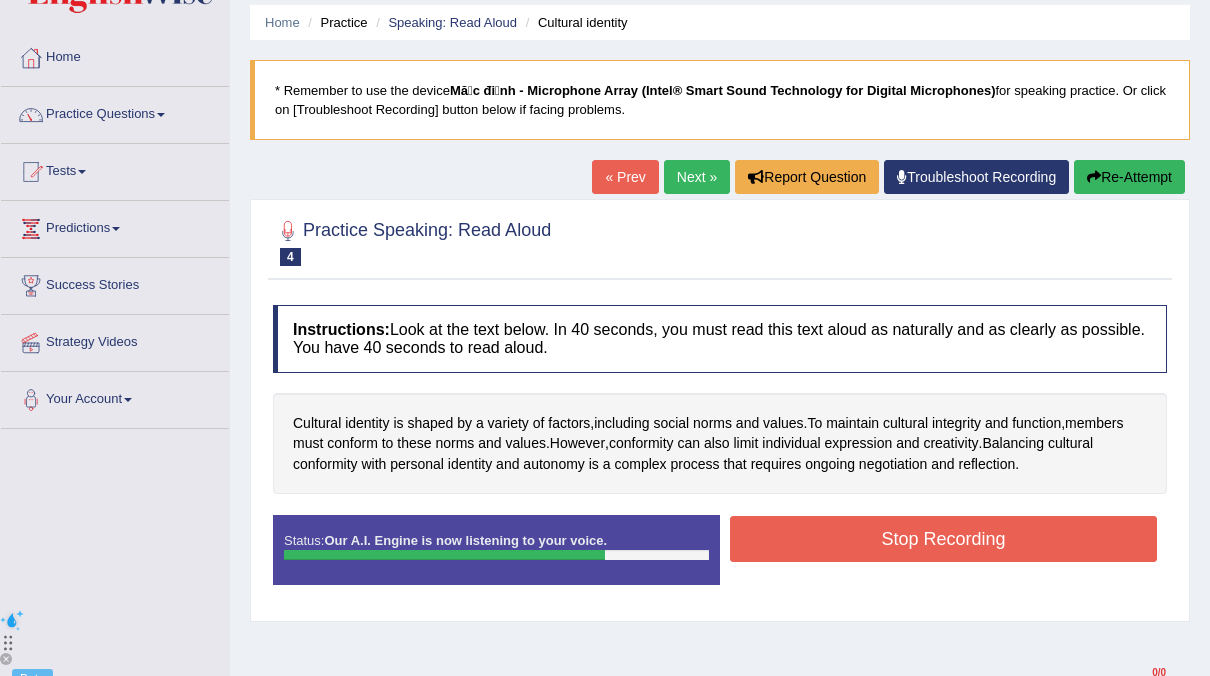 click on "Stop Recording" at bounding box center (943, 539) 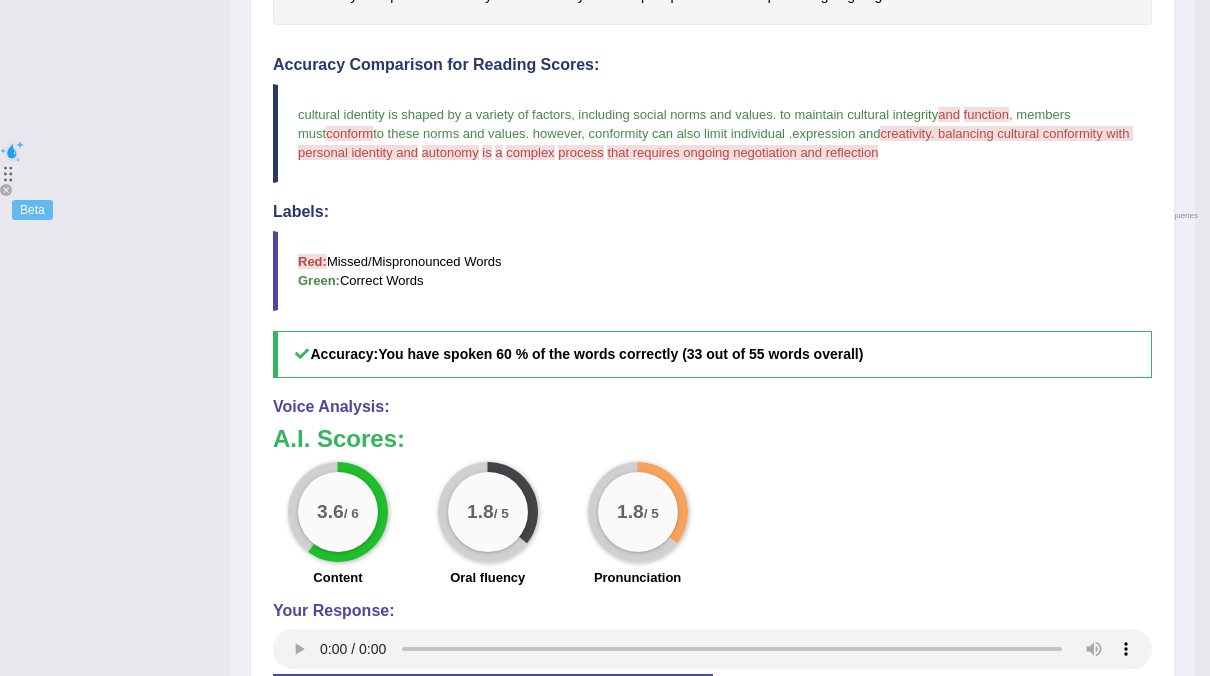 scroll, scrollTop: 540, scrollLeft: 0, axis: vertical 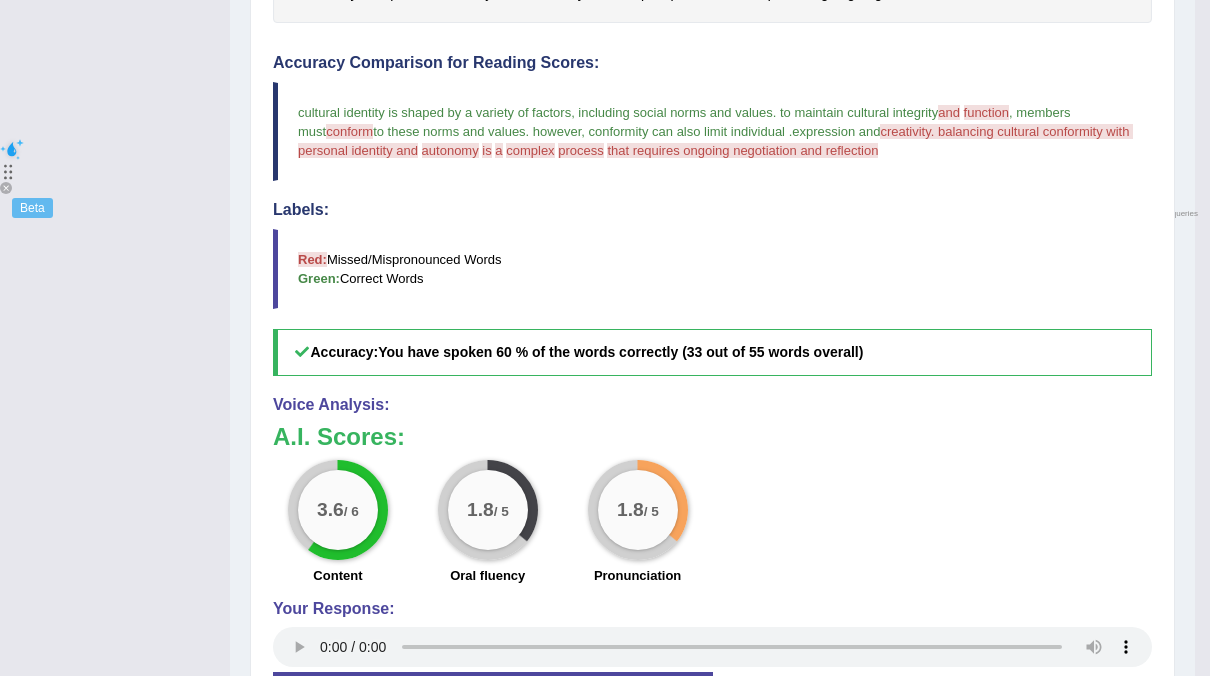 click on "1.8  / 5" at bounding box center (638, 510) 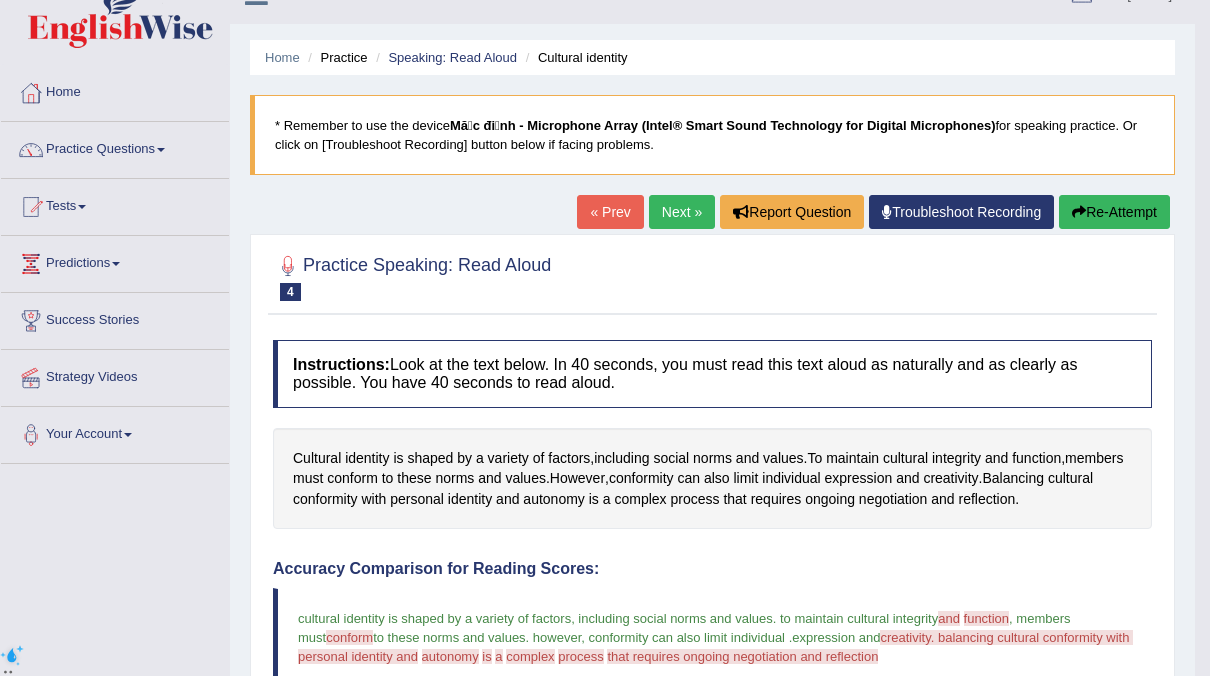 scroll, scrollTop: 24, scrollLeft: 0, axis: vertical 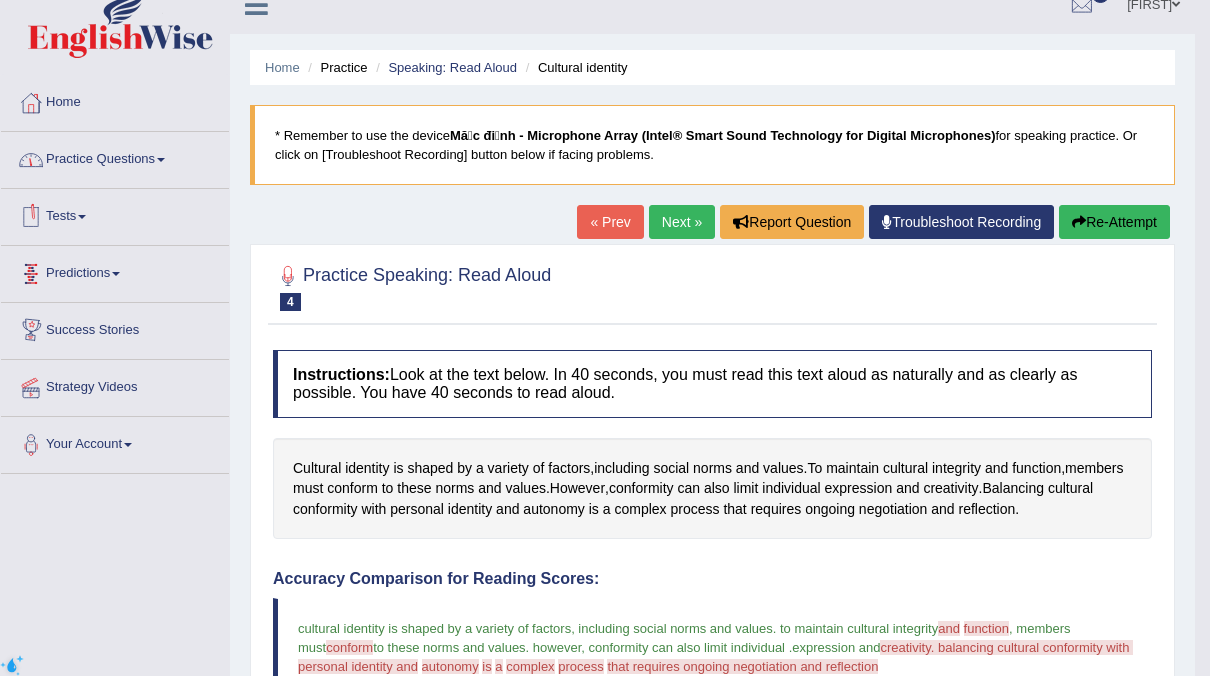 click on "Home" at bounding box center [115, 100] 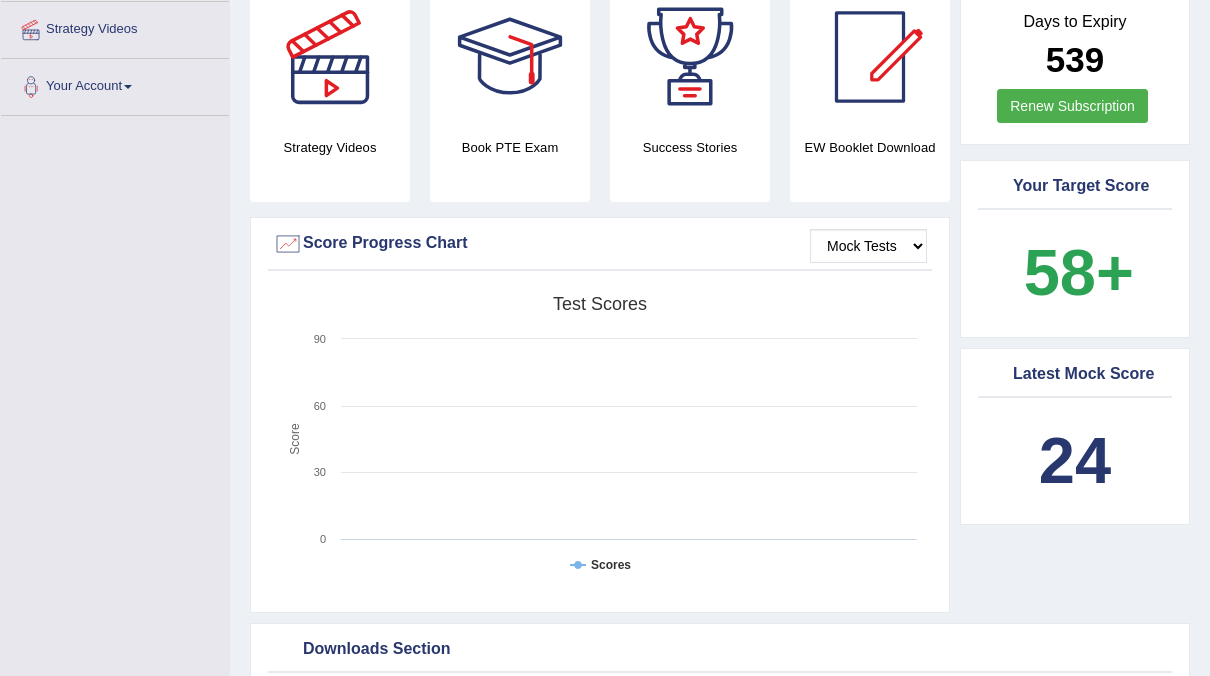 scroll, scrollTop: 384, scrollLeft: 0, axis: vertical 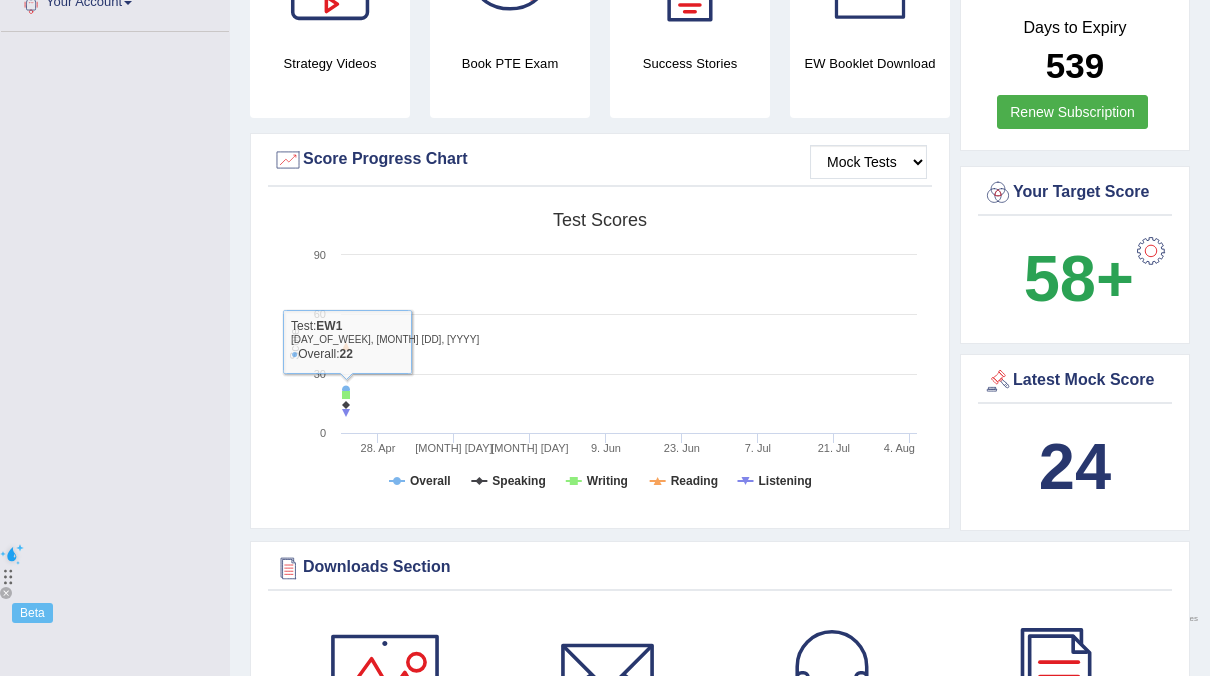 click on "58+" at bounding box center (1079, 278) 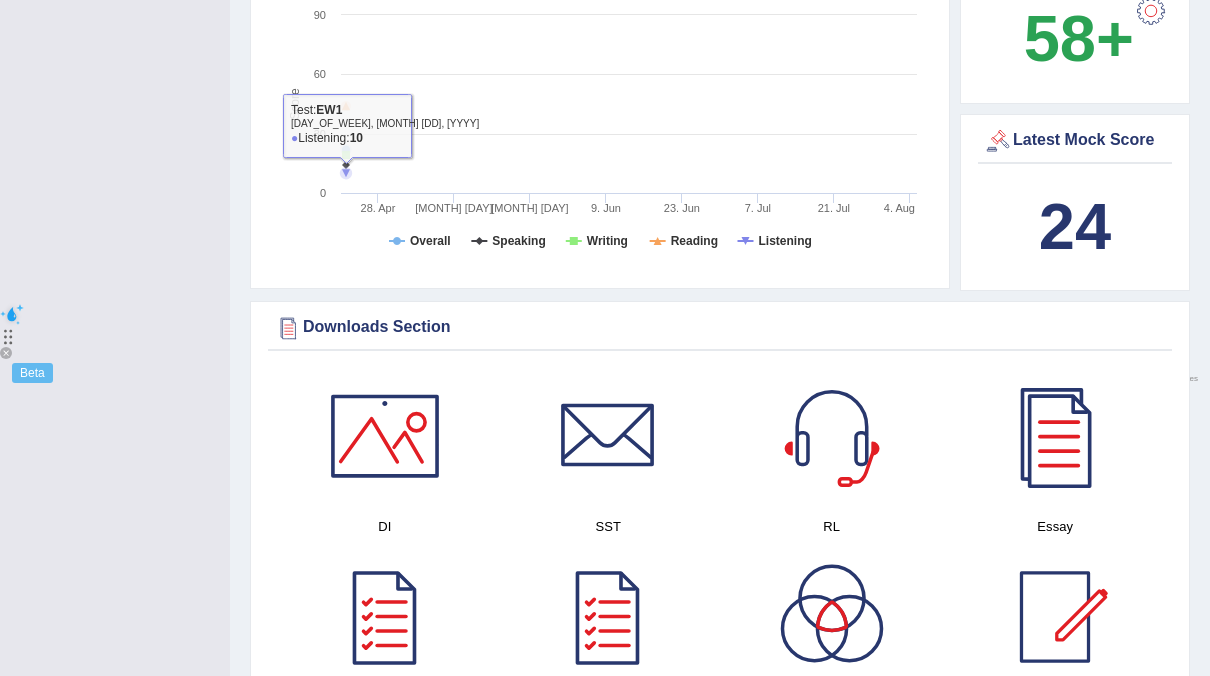 scroll, scrollTop: 724, scrollLeft: 0, axis: vertical 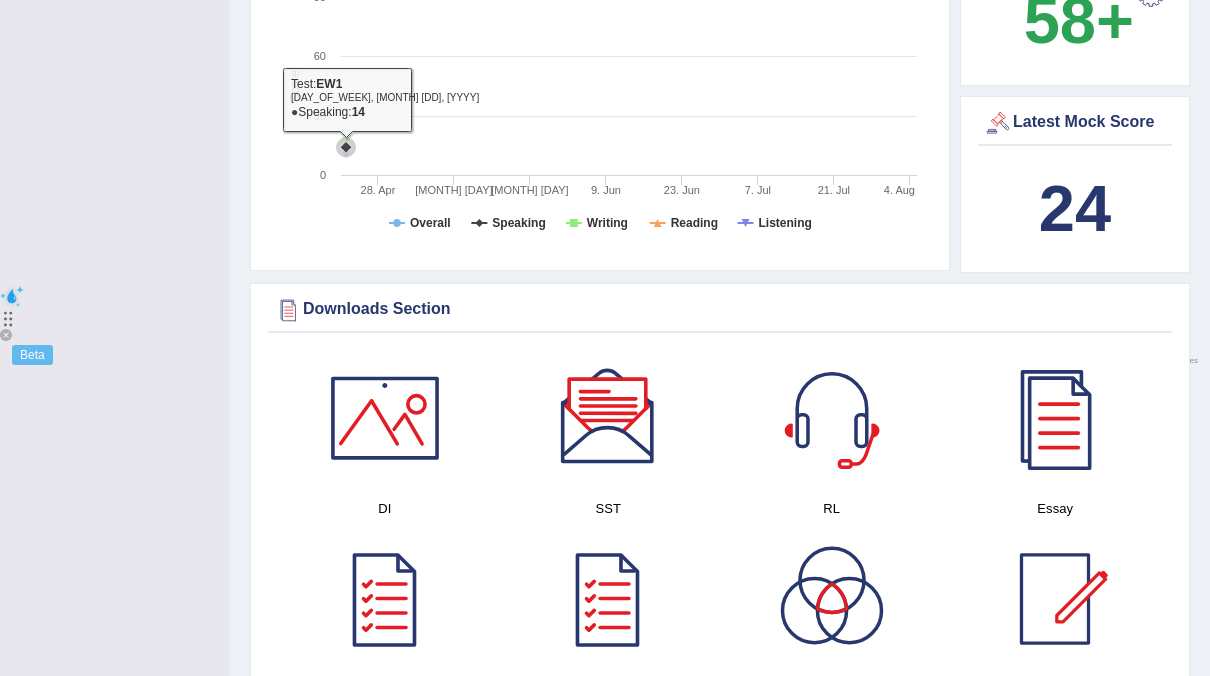 click 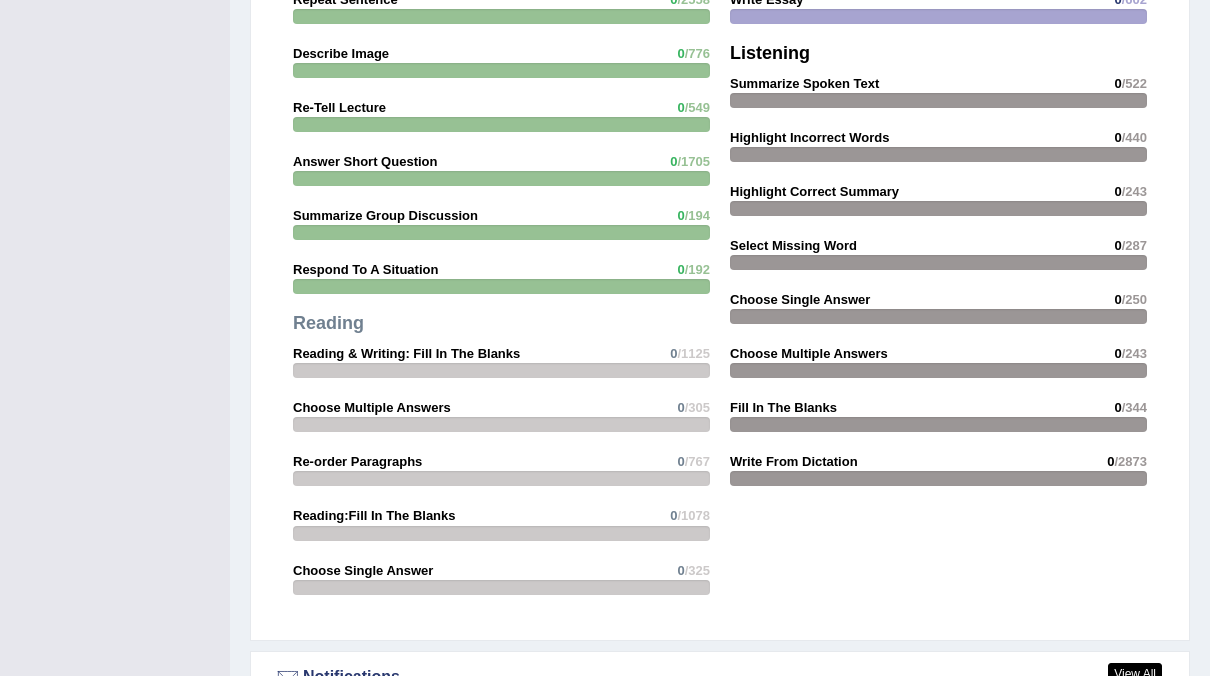 scroll, scrollTop: 1802, scrollLeft: 0, axis: vertical 